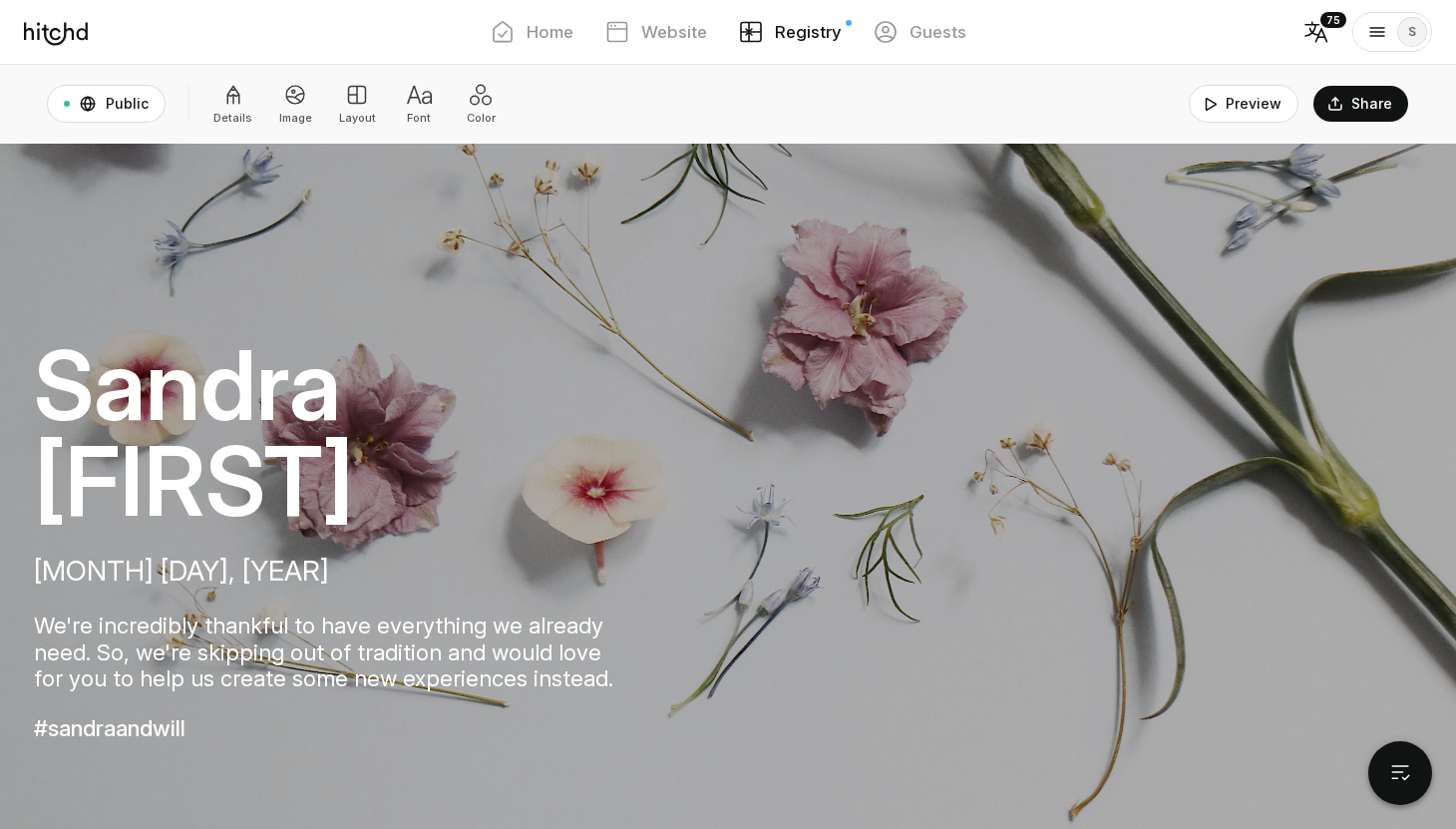 scroll, scrollTop: 174, scrollLeft: 0, axis: vertical 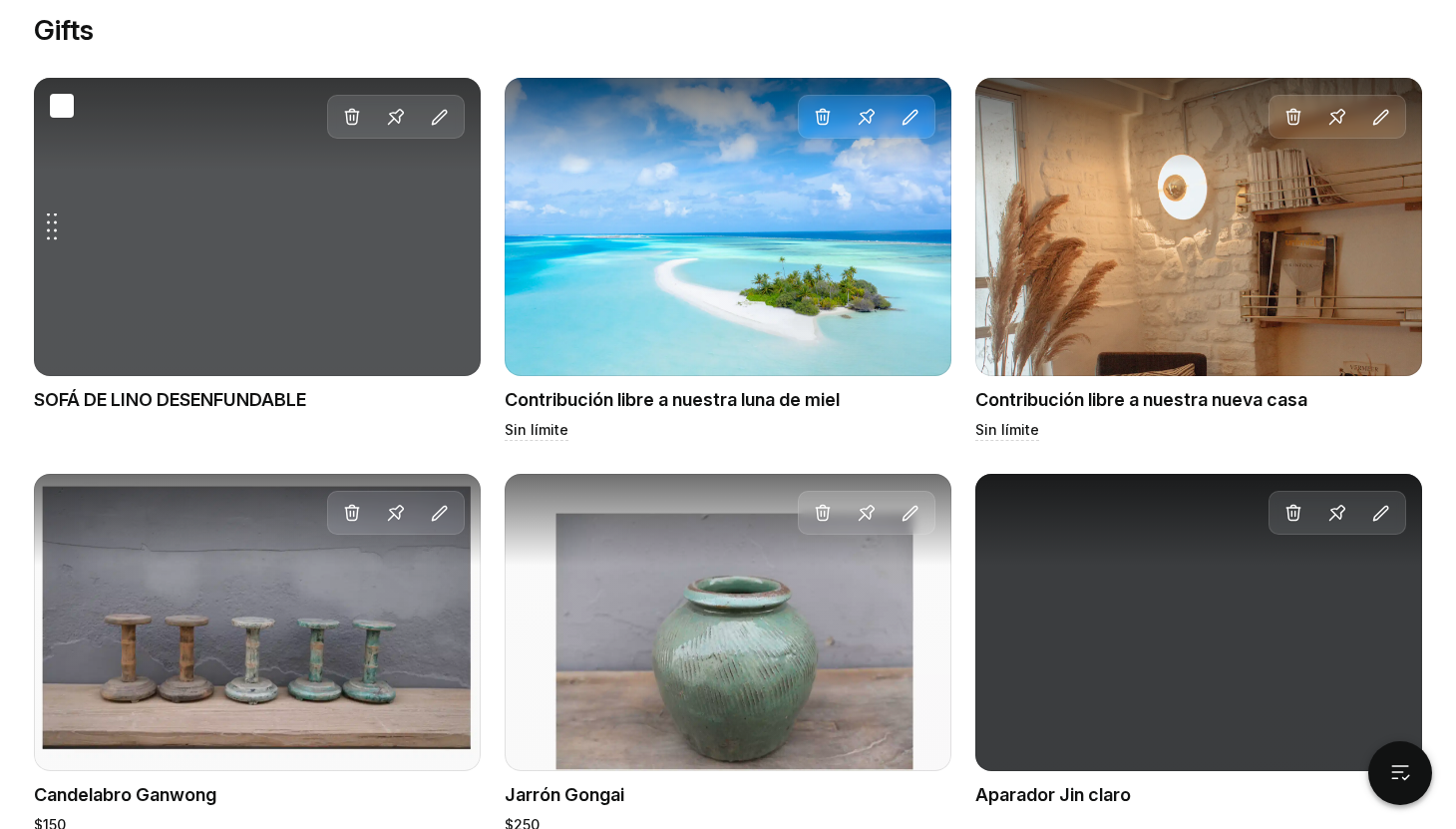 click on "Drag gift
Delete
Pin
Edit" at bounding box center [257, 226] 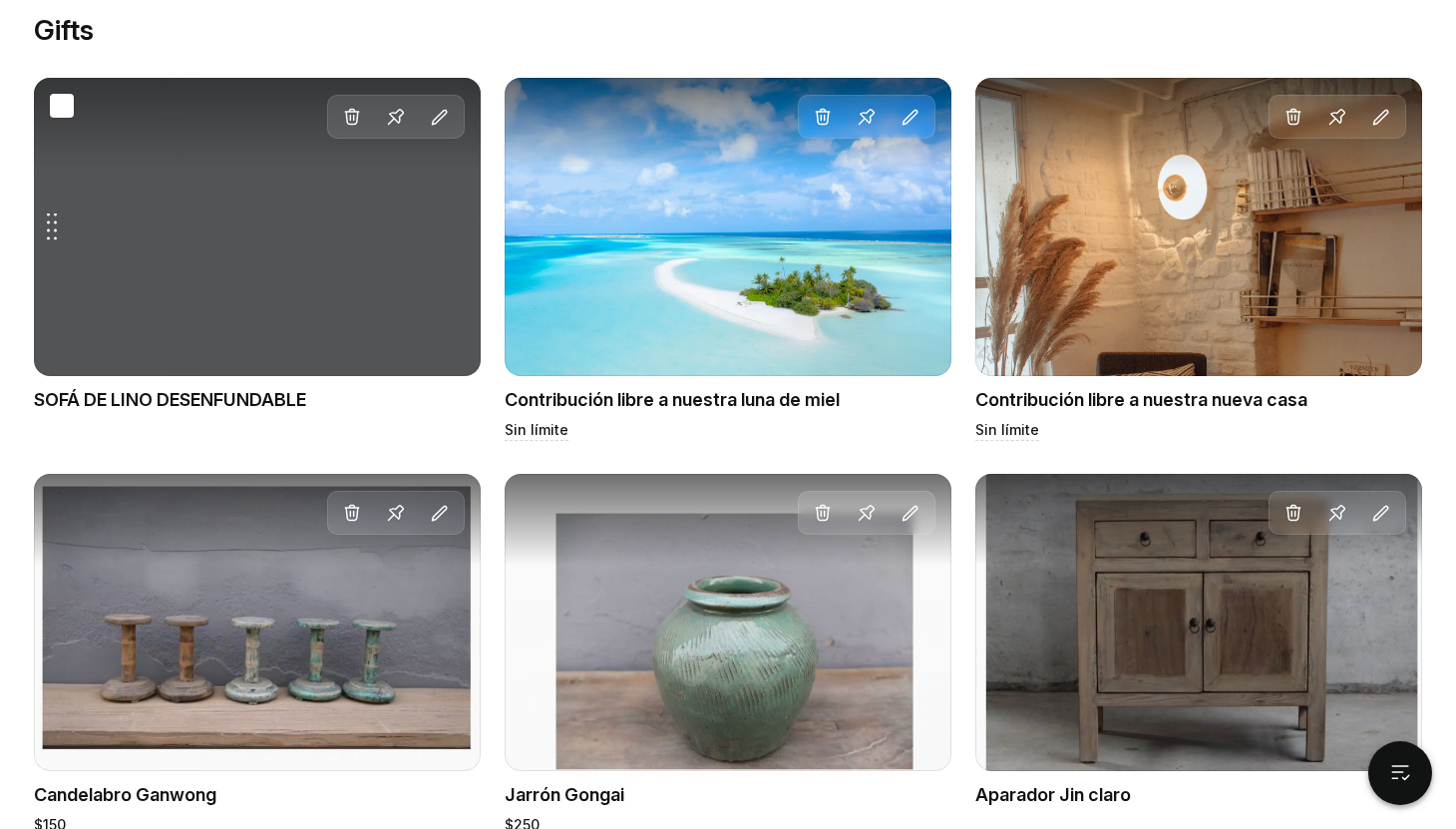 scroll, scrollTop: 0, scrollLeft: 0, axis: both 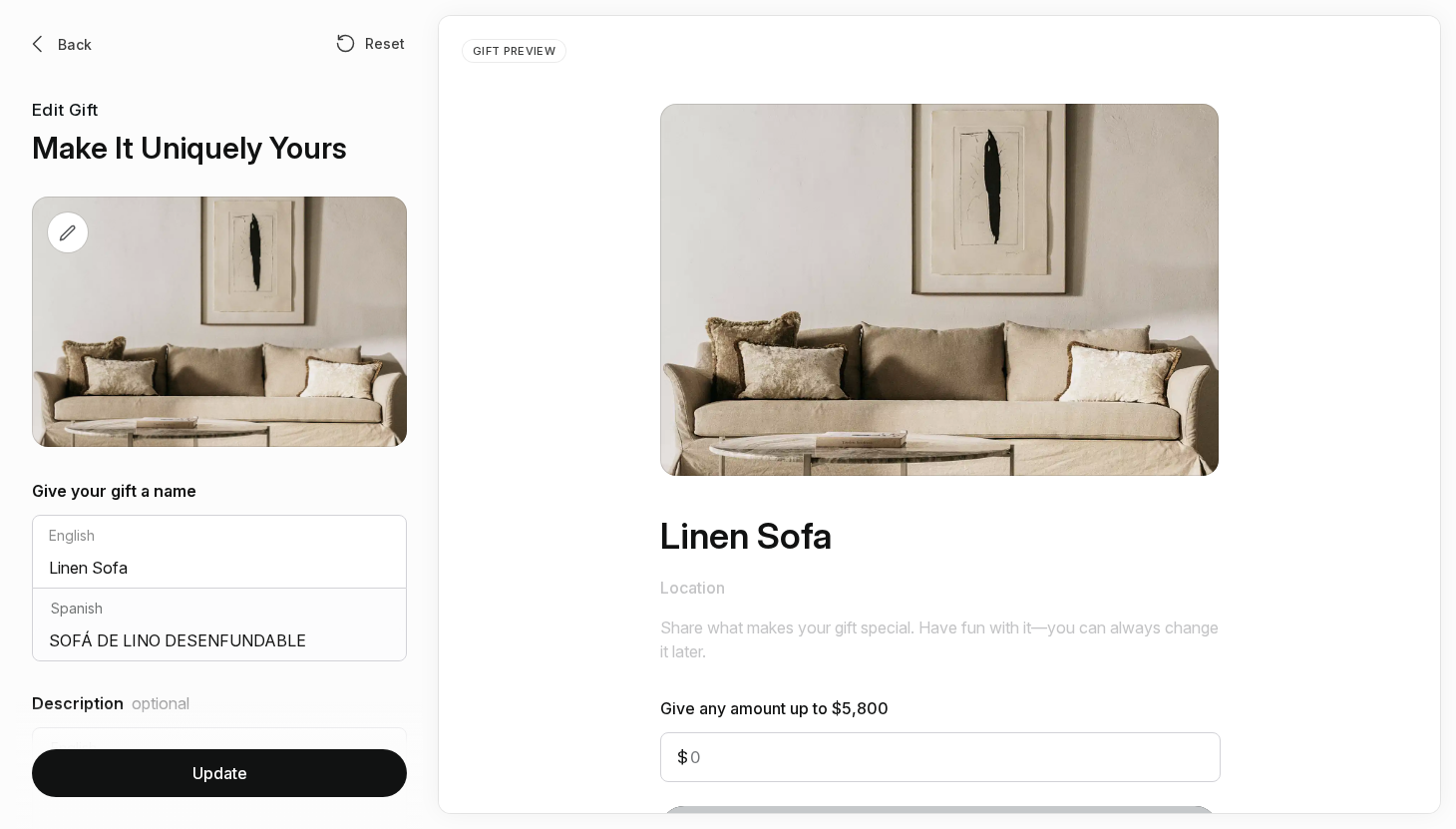 click at bounding box center [38, 44] 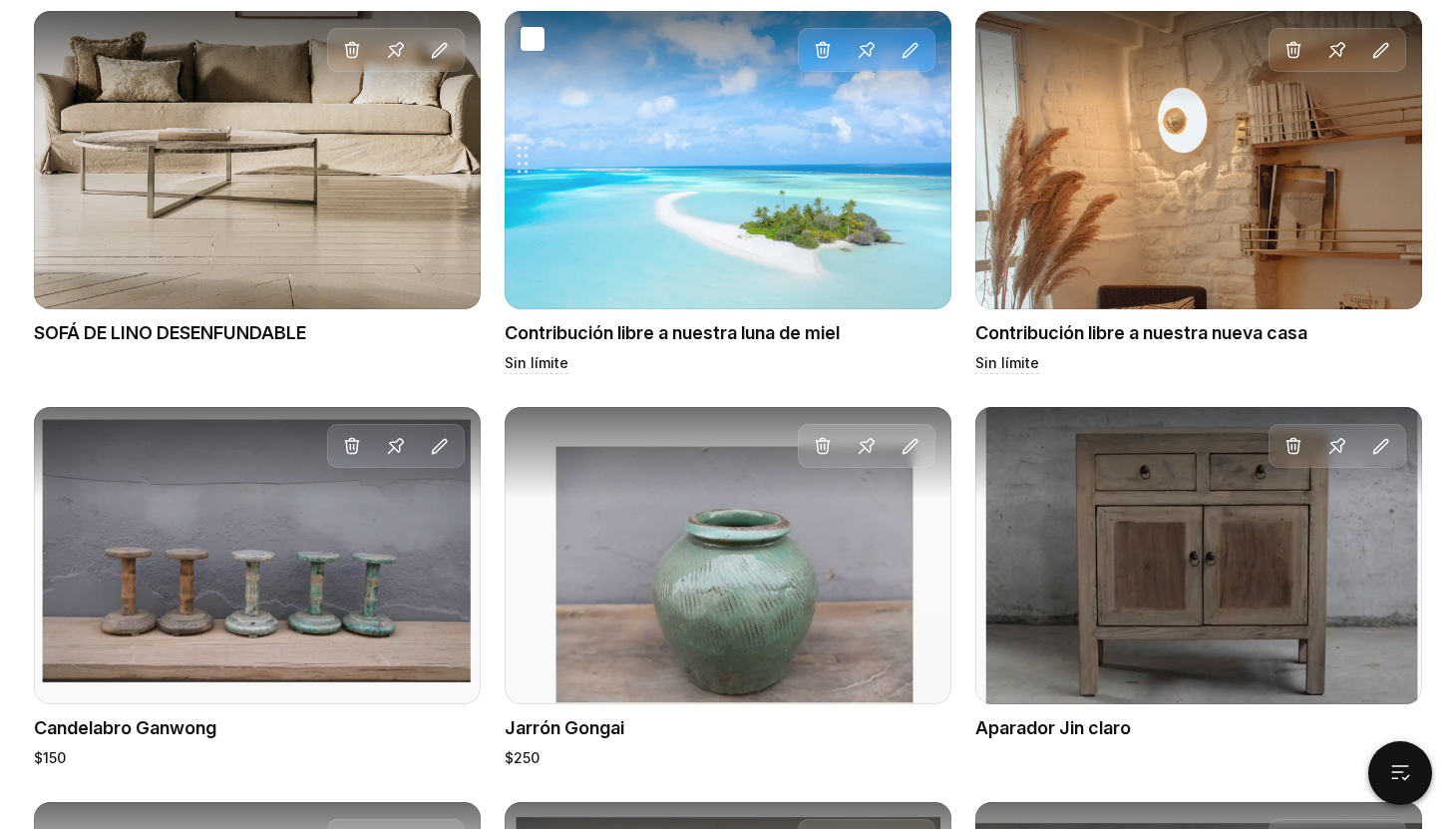 scroll, scrollTop: 1278, scrollLeft: 0, axis: vertical 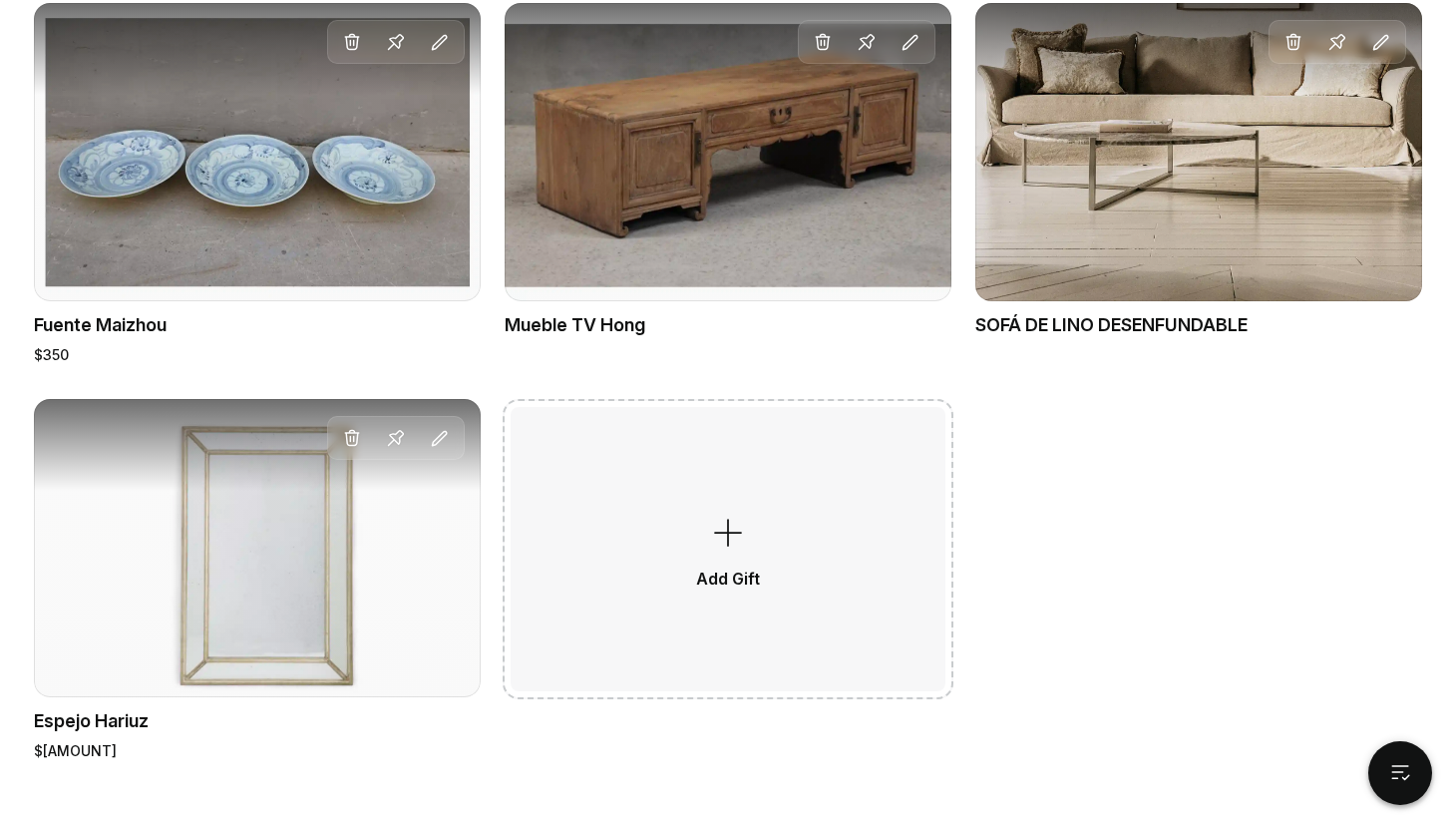 click on "Drag gift
Delete
Pin
Edit" at bounding box center [728, -29] 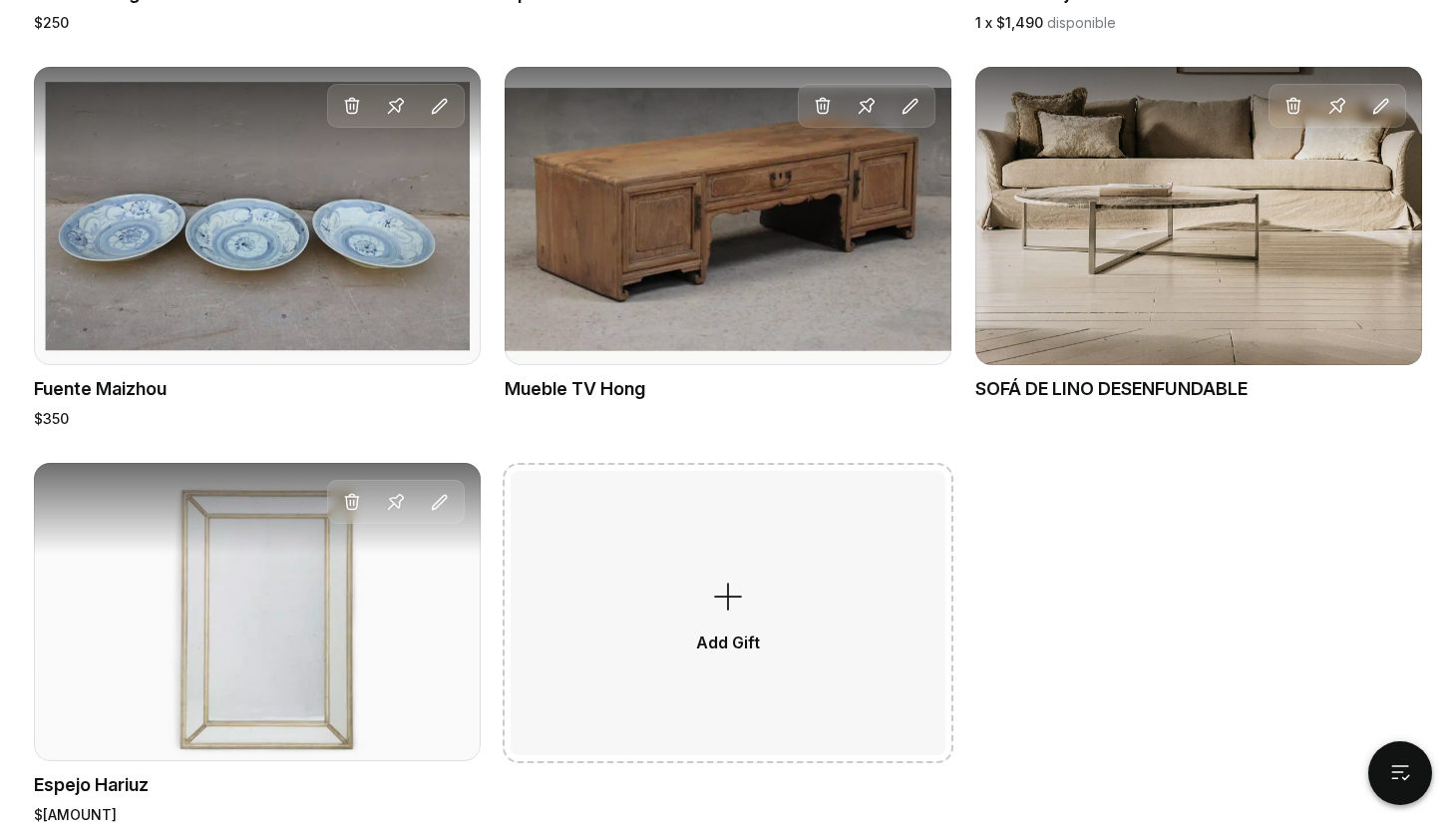 scroll, scrollTop: 1973, scrollLeft: 0, axis: vertical 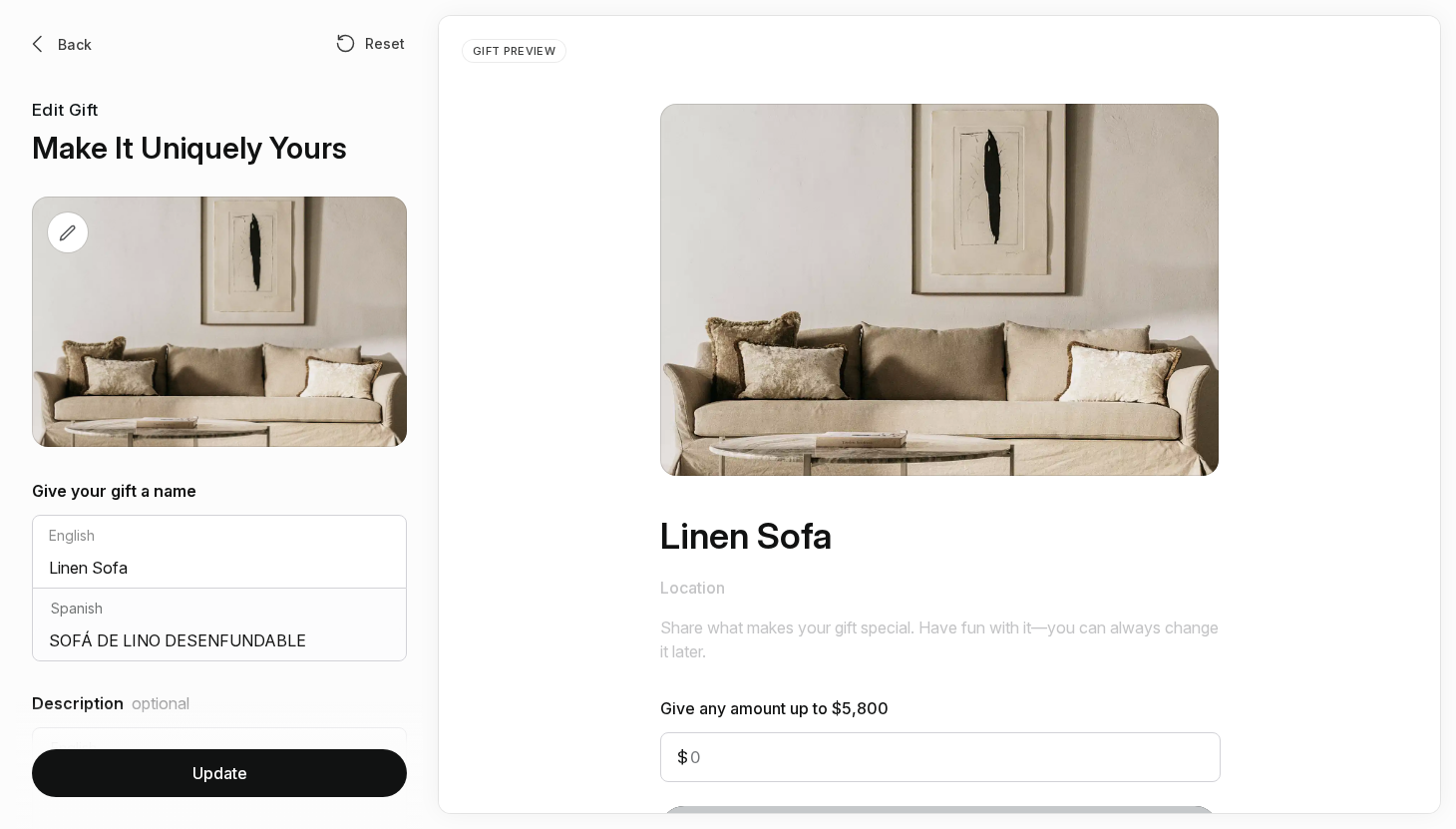 click at bounding box center [38, 44] 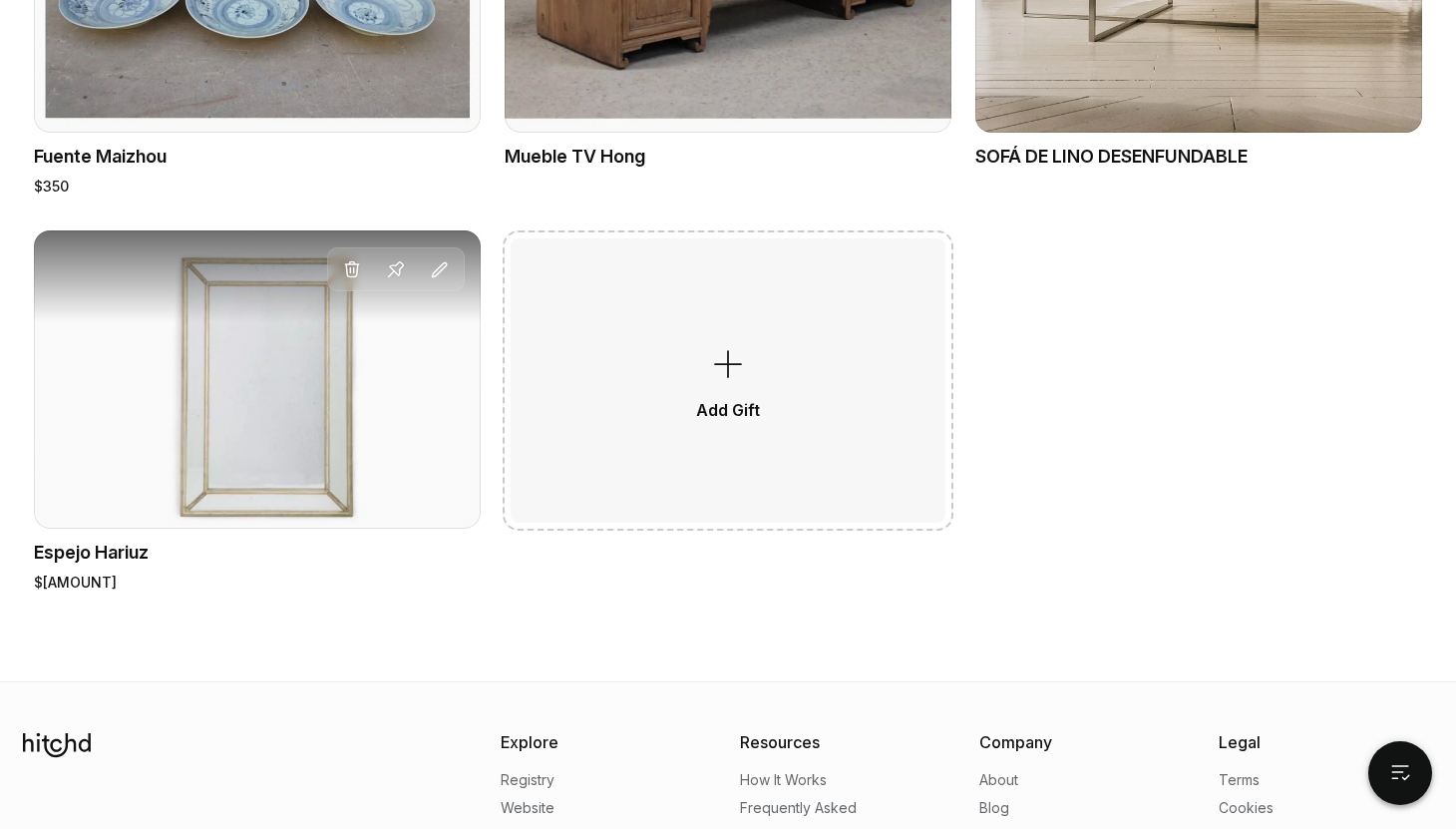 scroll, scrollTop: 2415, scrollLeft: 0, axis: vertical 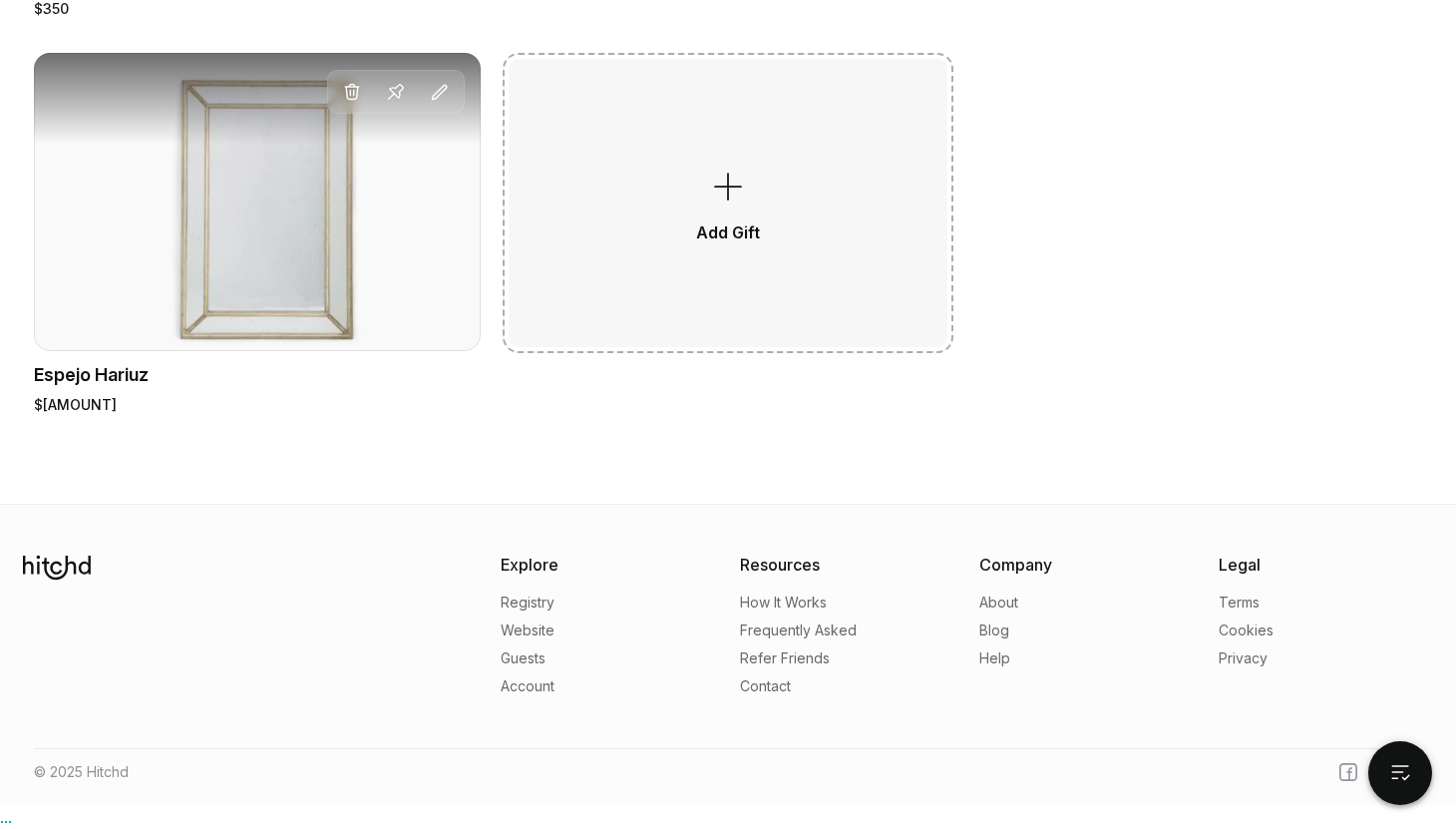 click on "Add Gift" at bounding box center [728, 203] 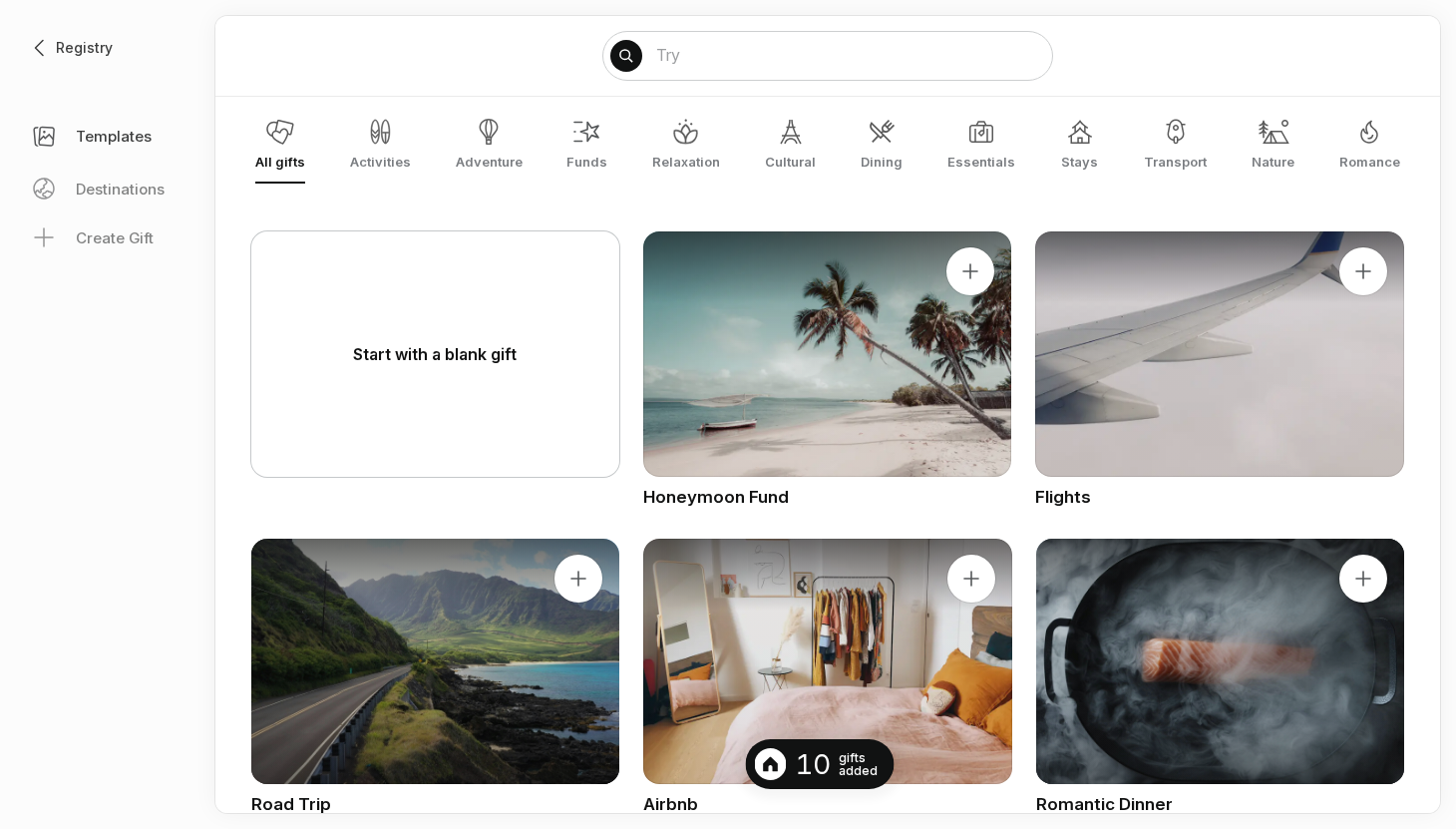 scroll, scrollTop: 0, scrollLeft: 0, axis: both 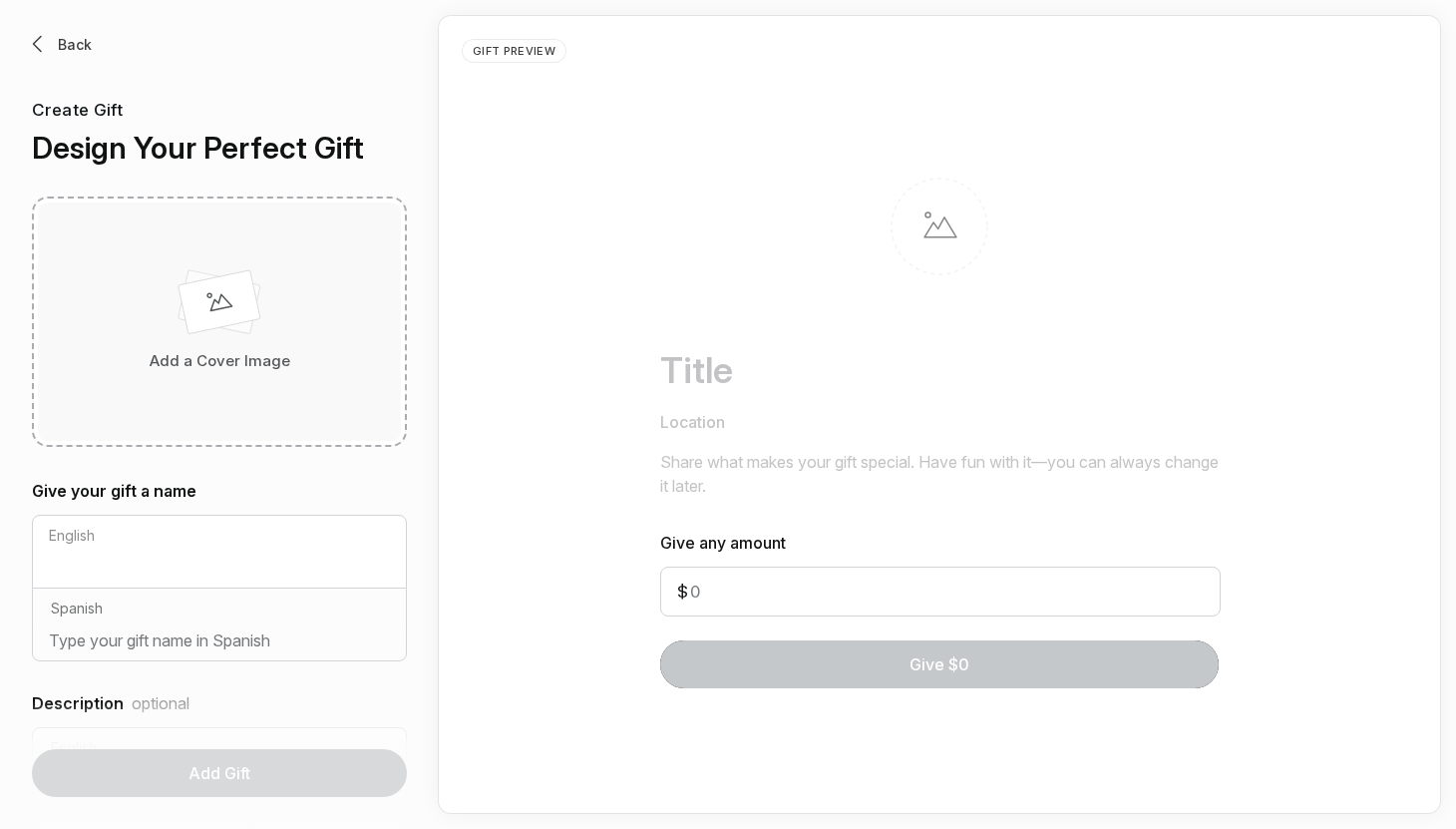 click on "Add a Cover Image" at bounding box center (219, 321) 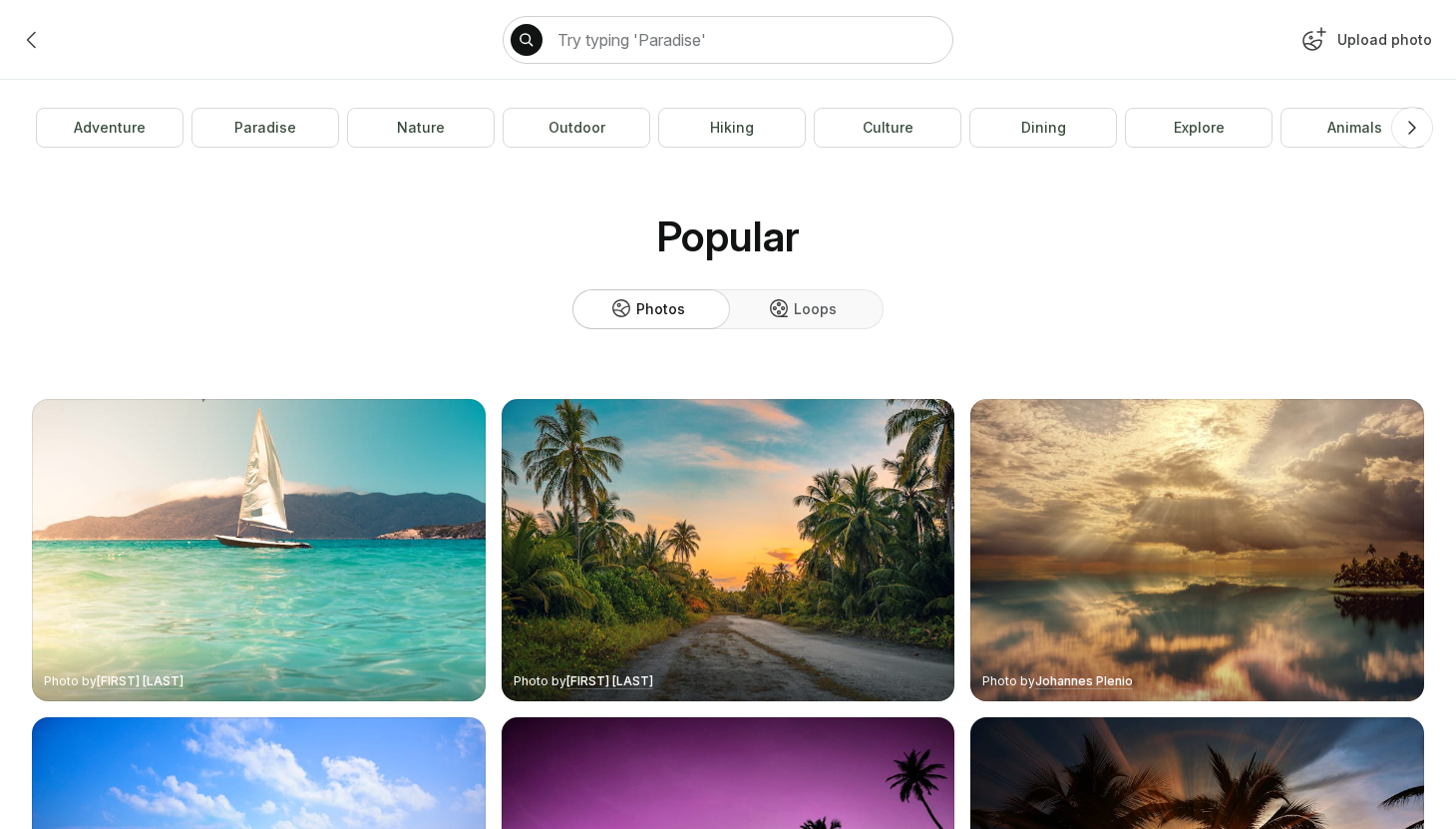 click on "Upload photo" at bounding box center [1364, 44] 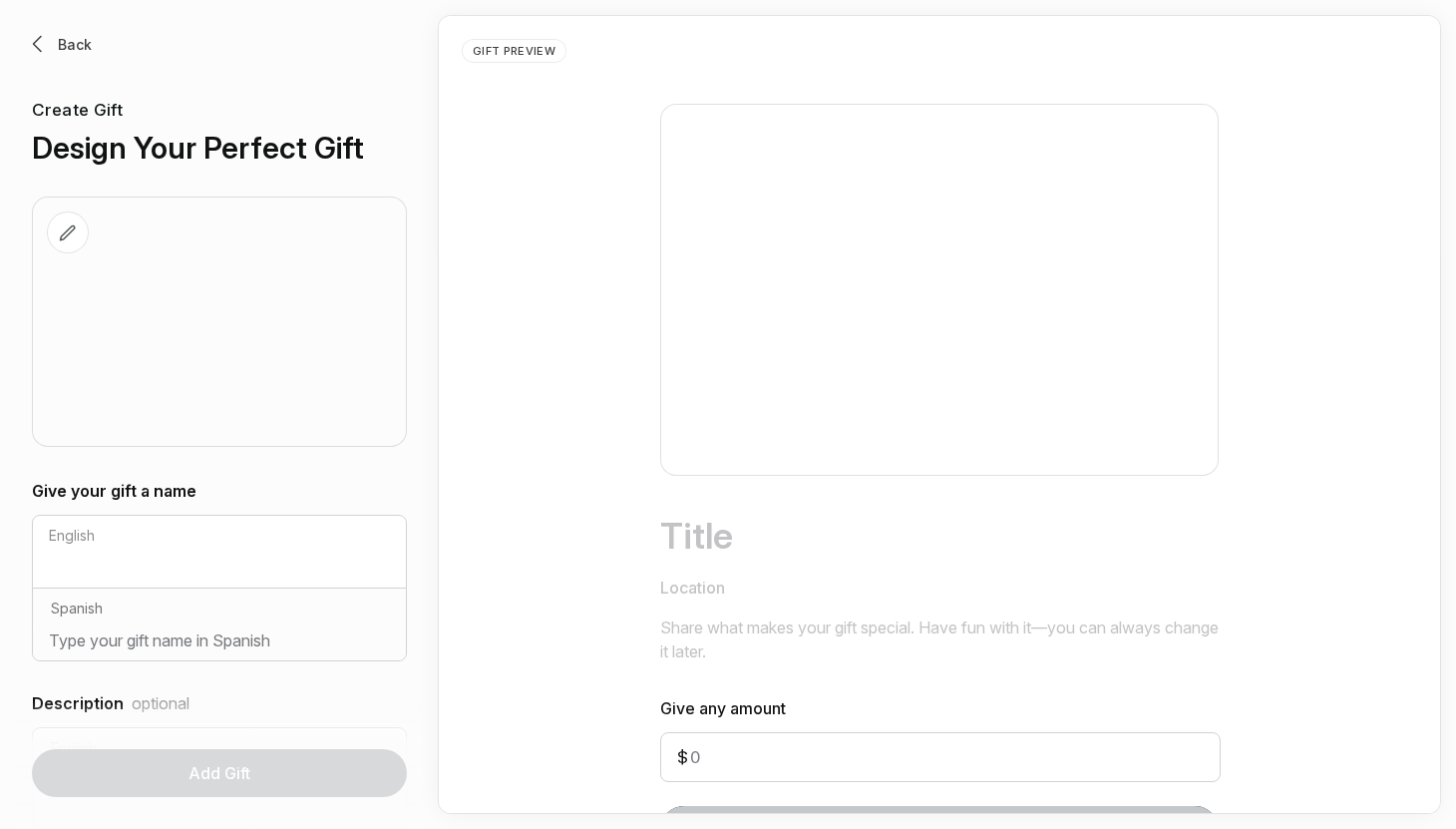 click at bounding box center (68, 233) 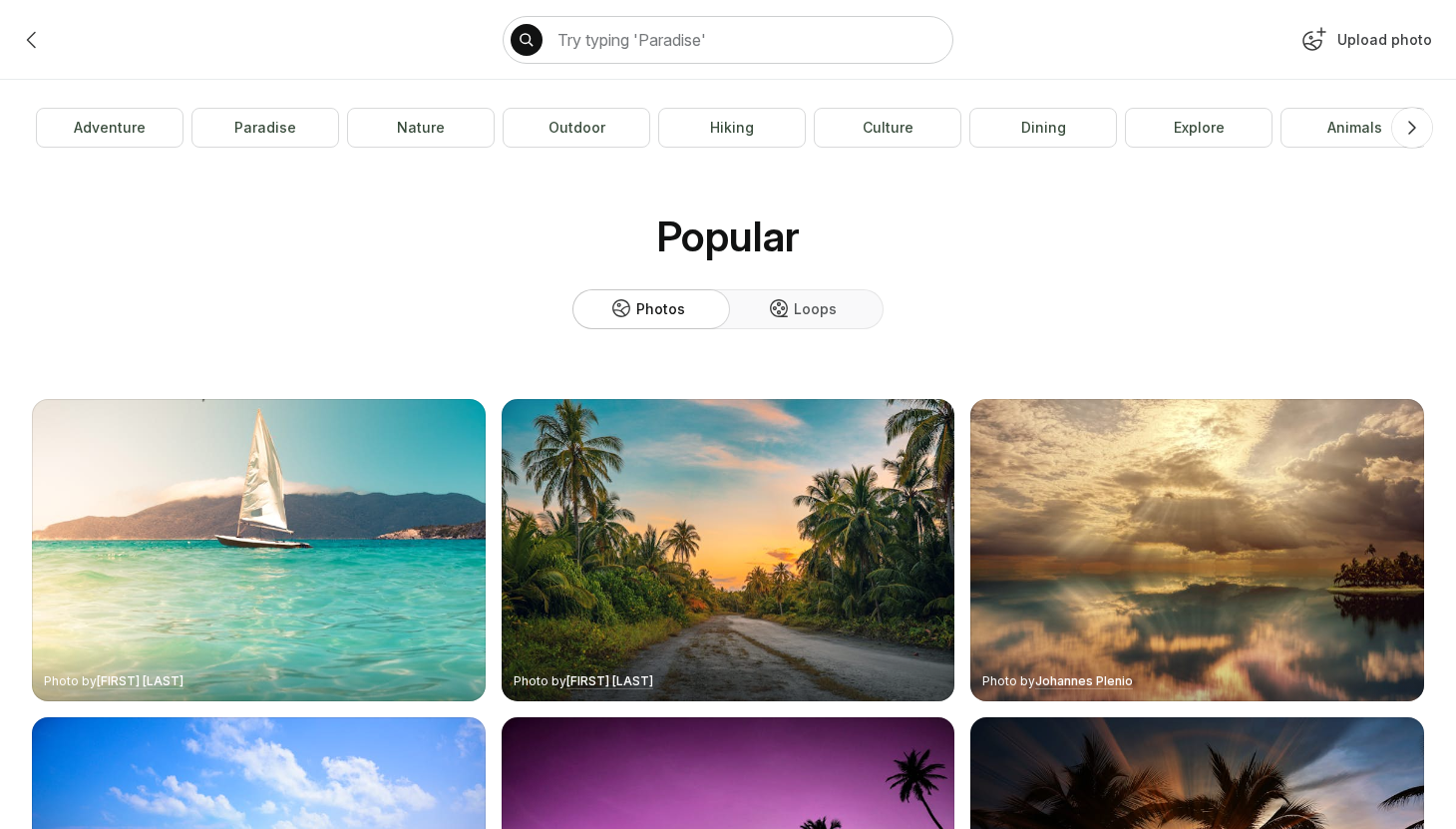 click on "Upload photo" at bounding box center [1364, 44] 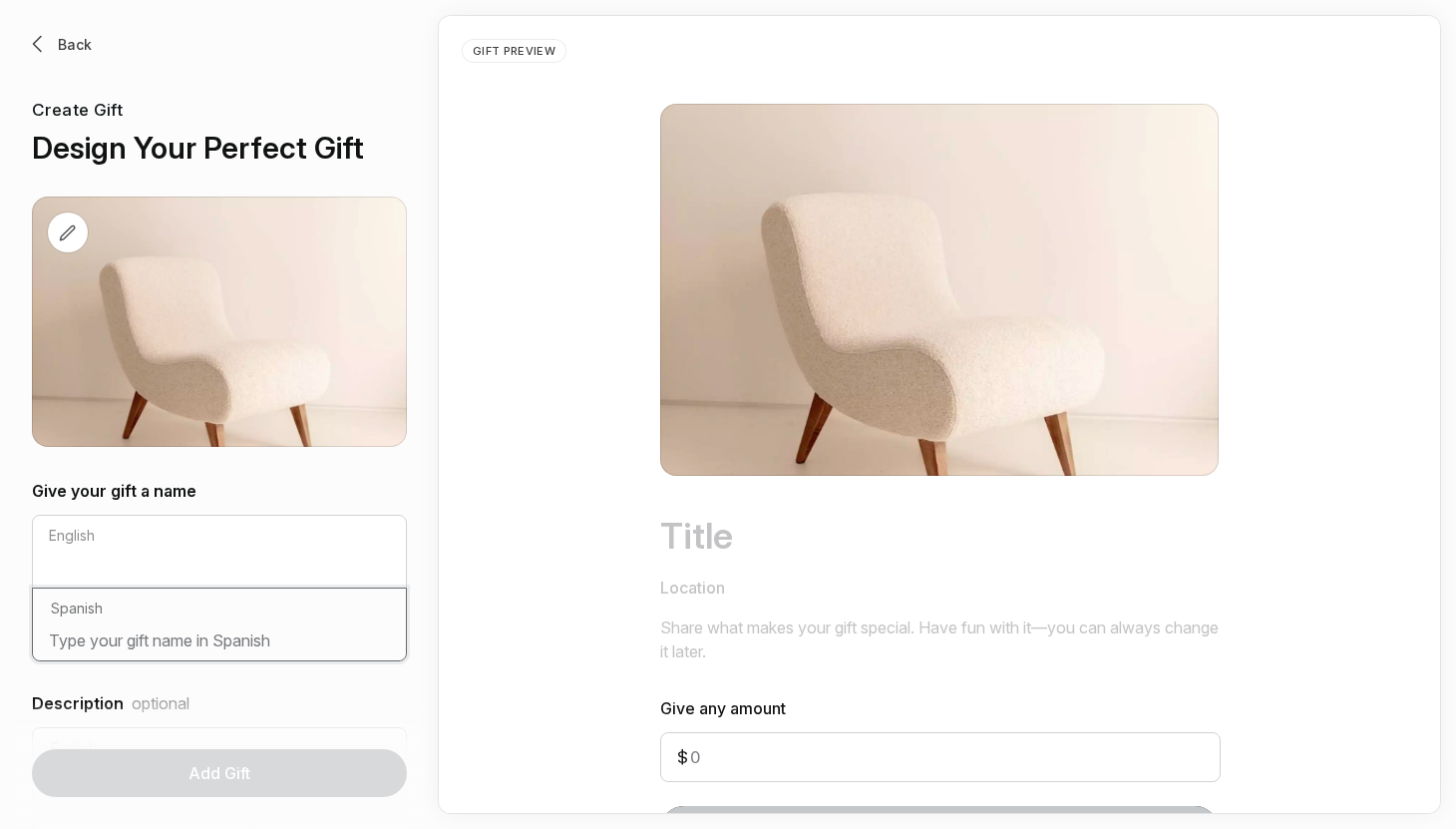 click at bounding box center [219, 644] 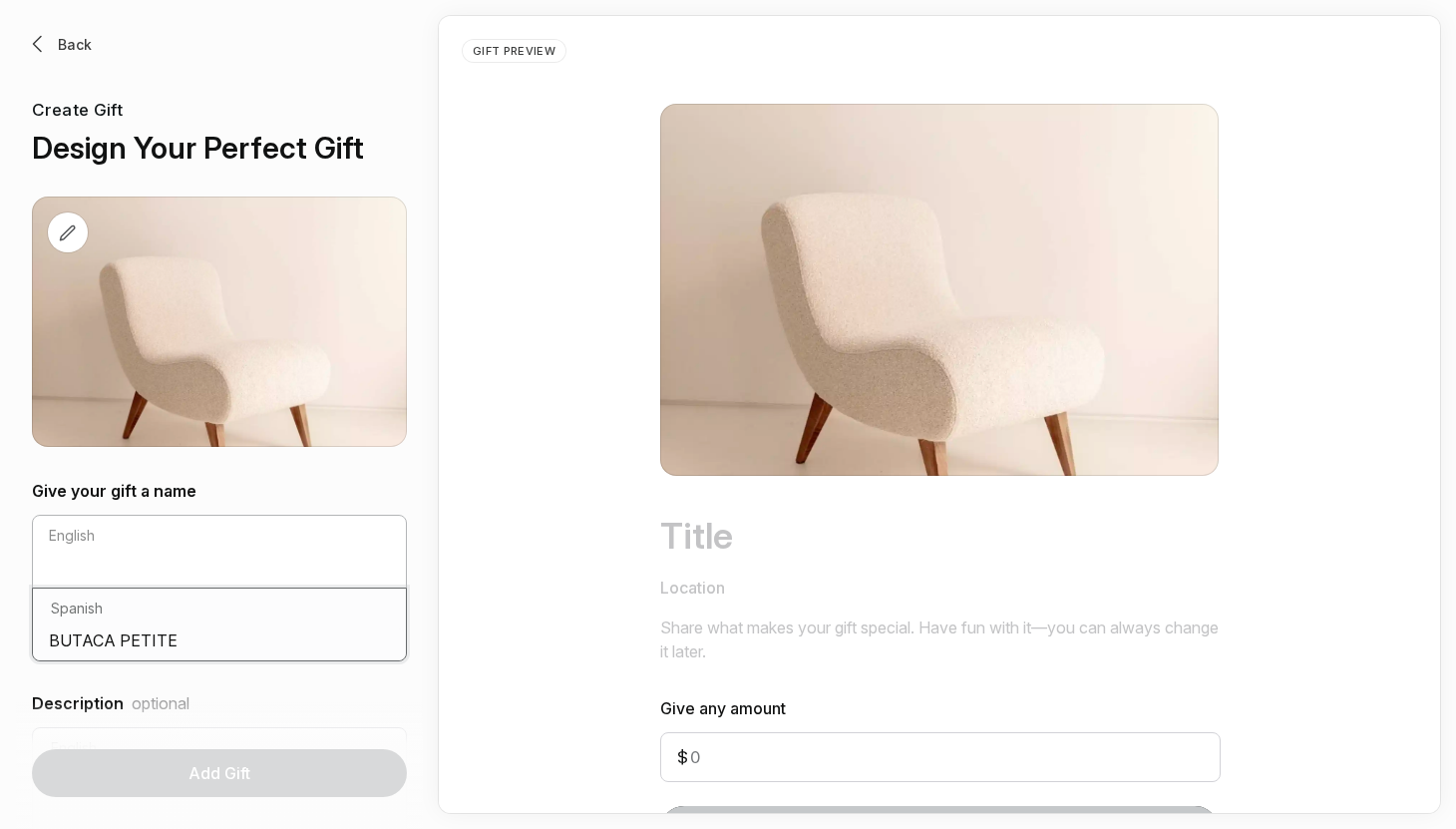 type on "BUTACA PETITE" 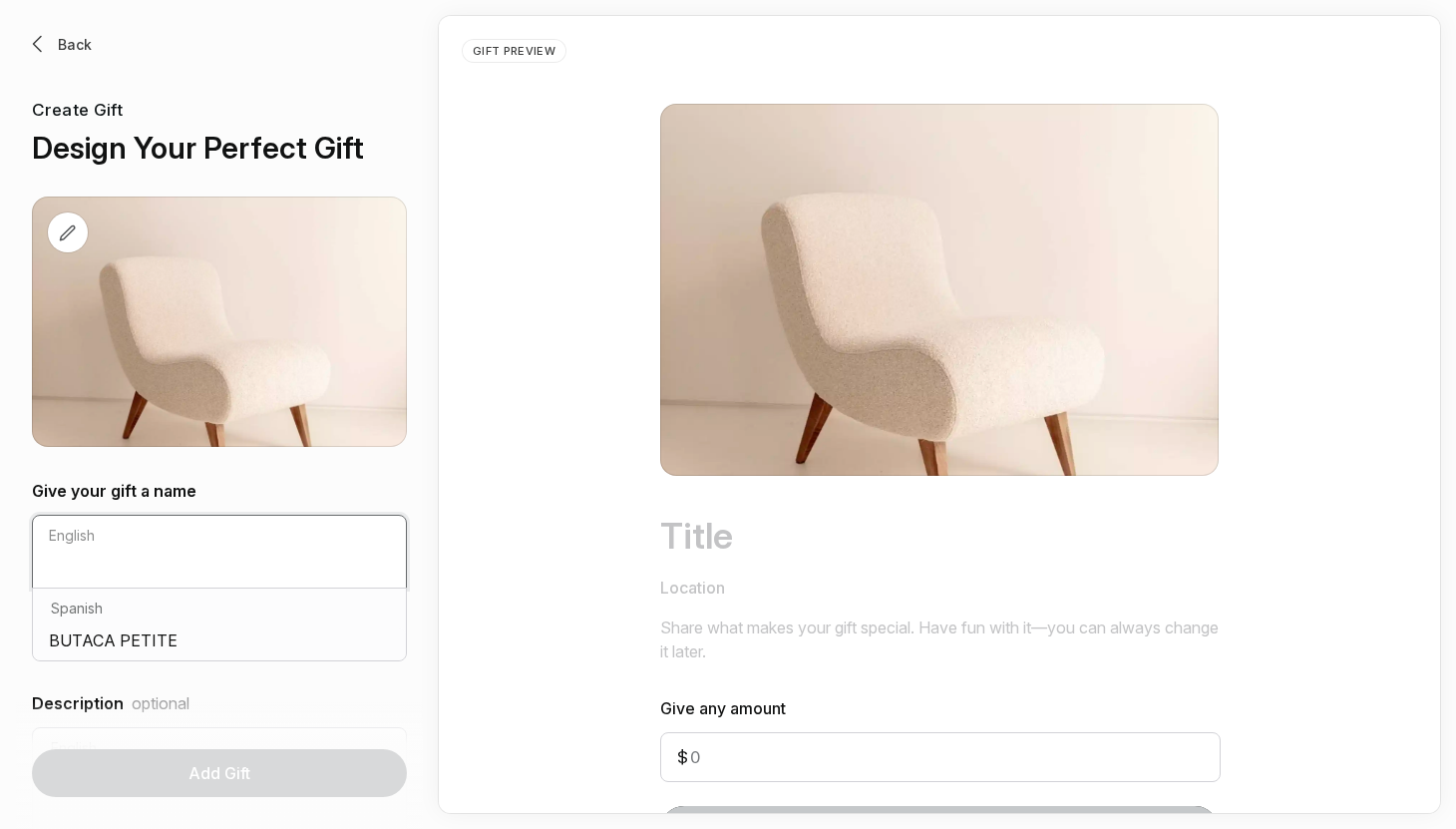 click at bounding box center [219, 572] 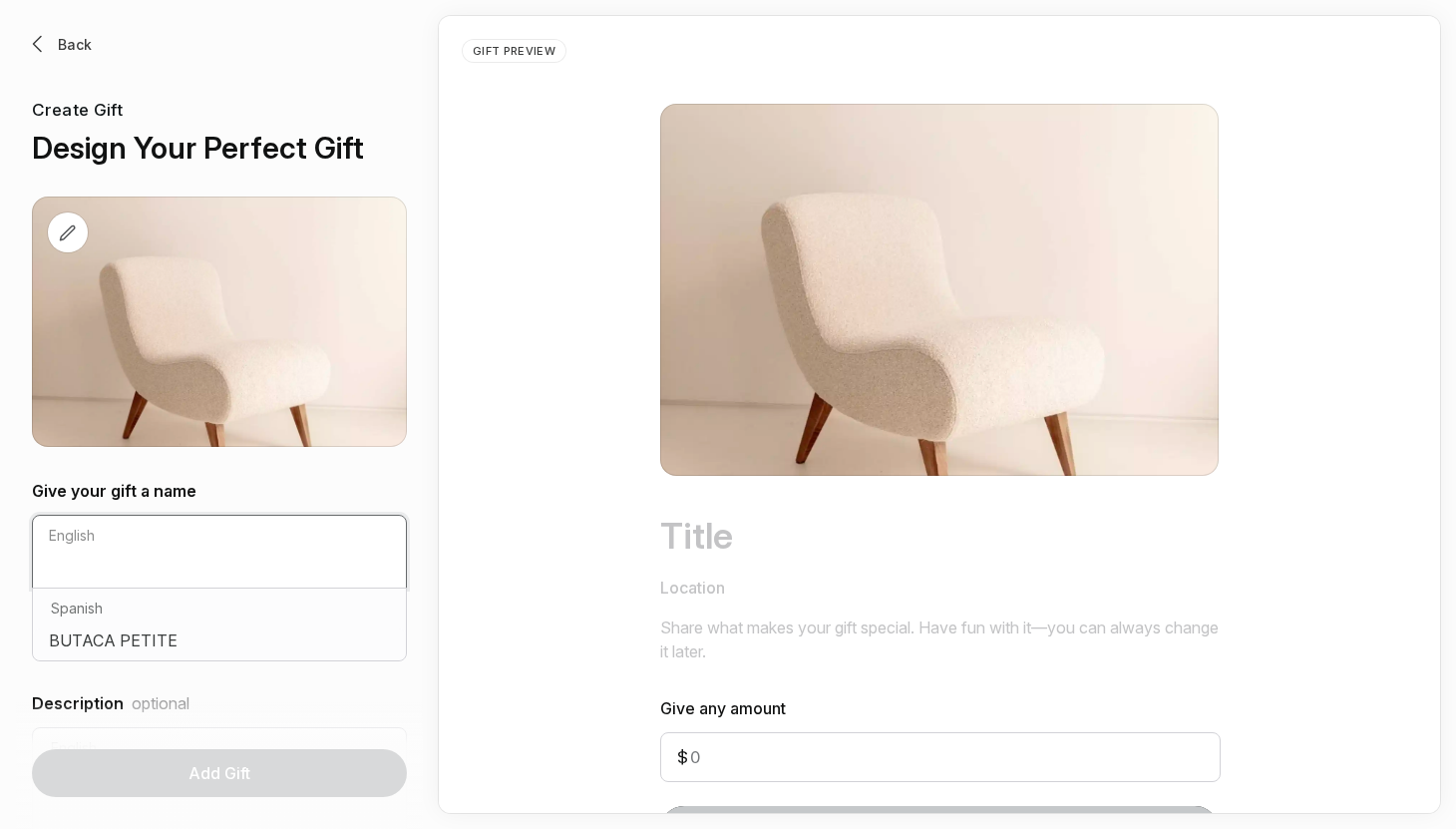 paste on "petite armchair" 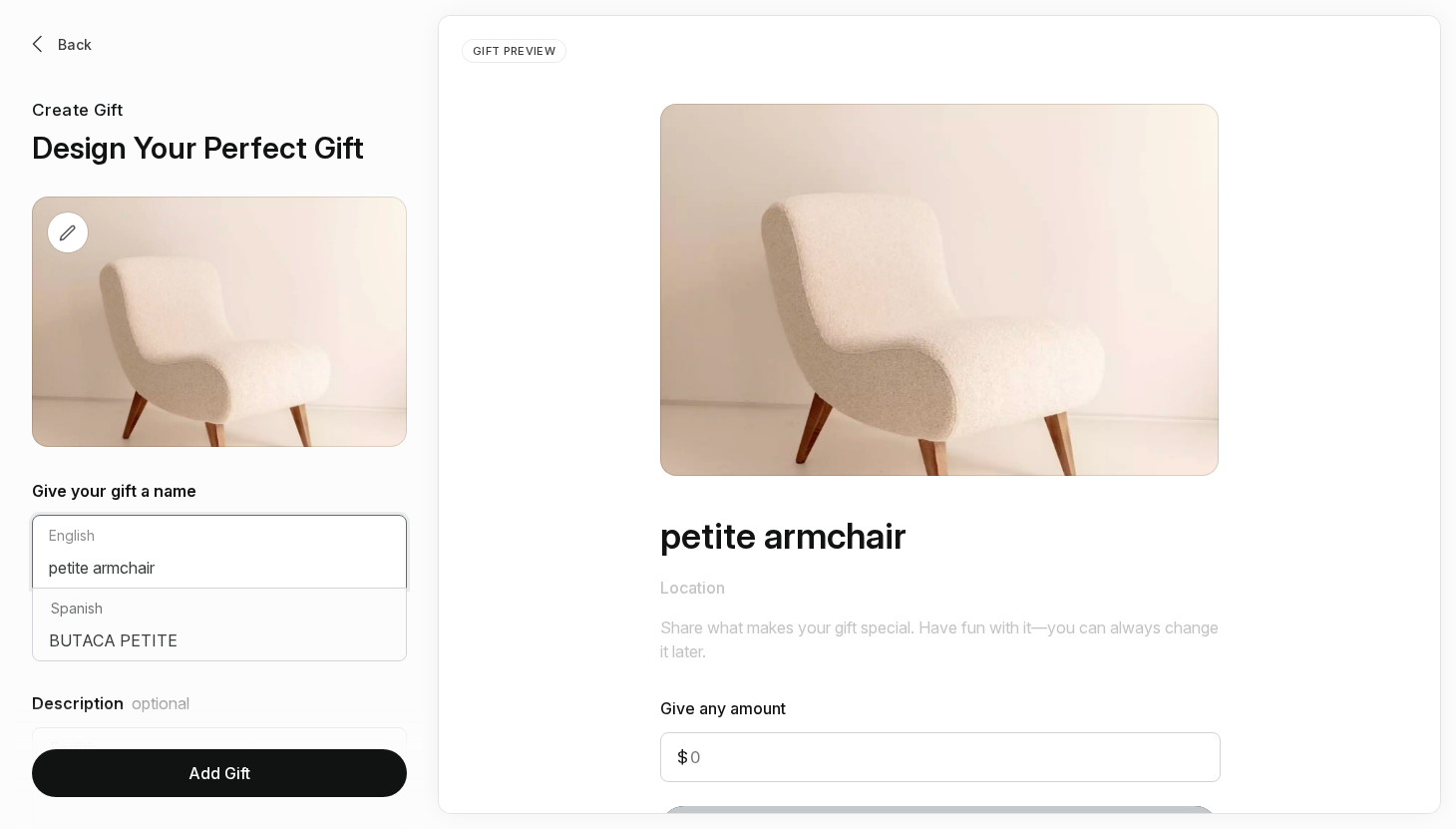 click on "petite armchair" at bounding box center [219, 572] 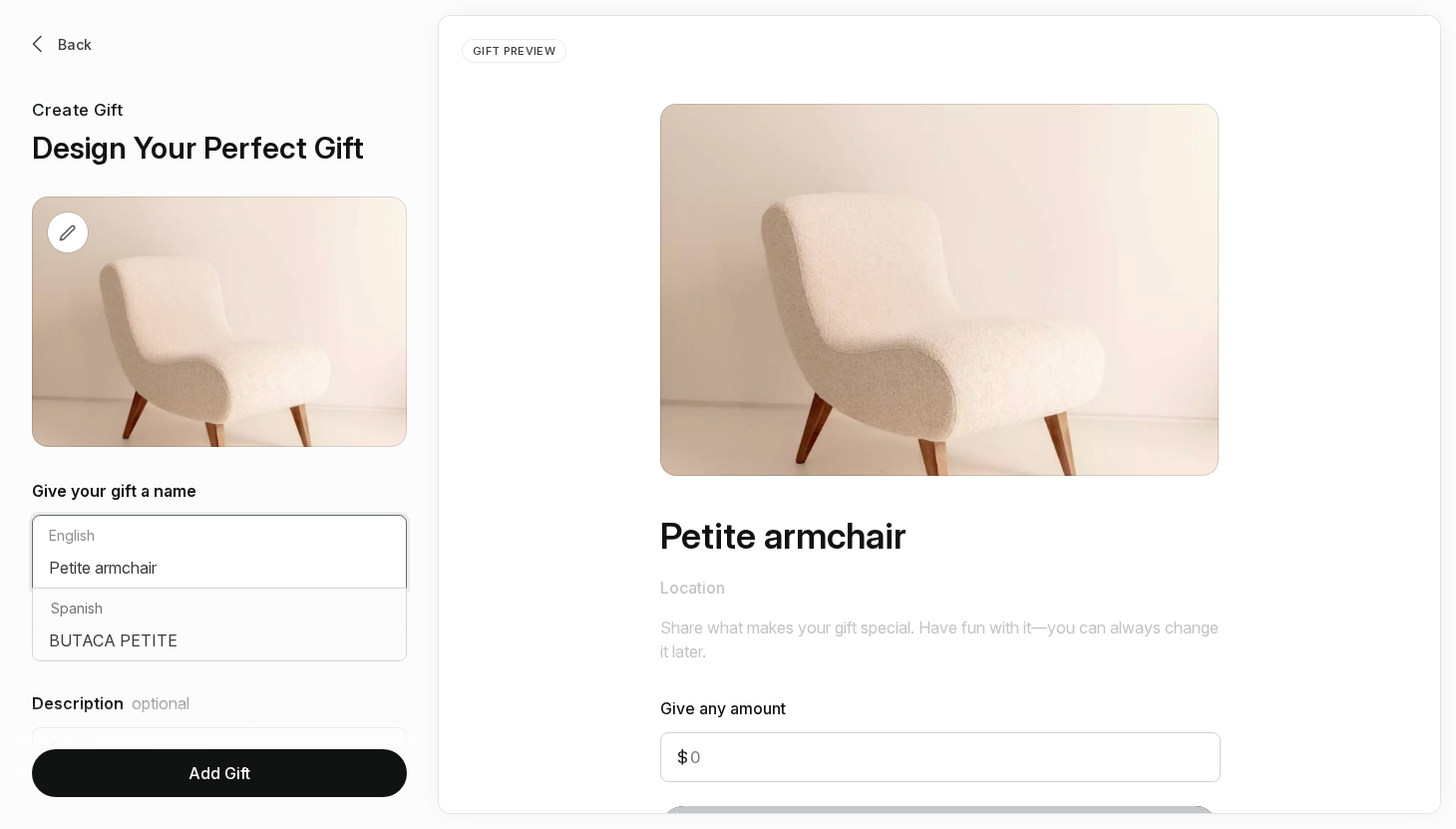 click on "Petite armchair" at bounding box center (219, 572) 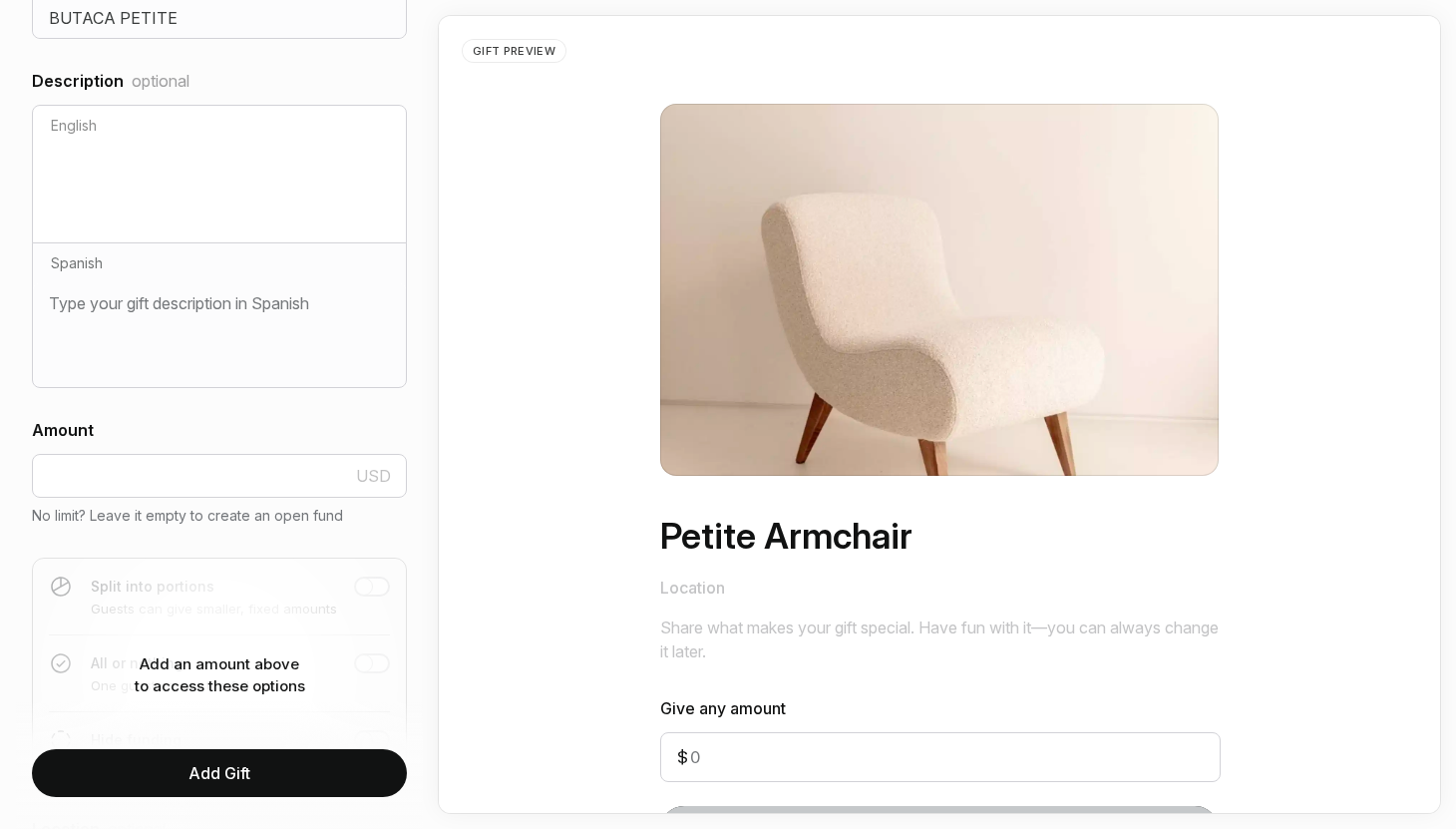 scroll, scrollTop: 630, scrollLeft: 0, axis: vertical 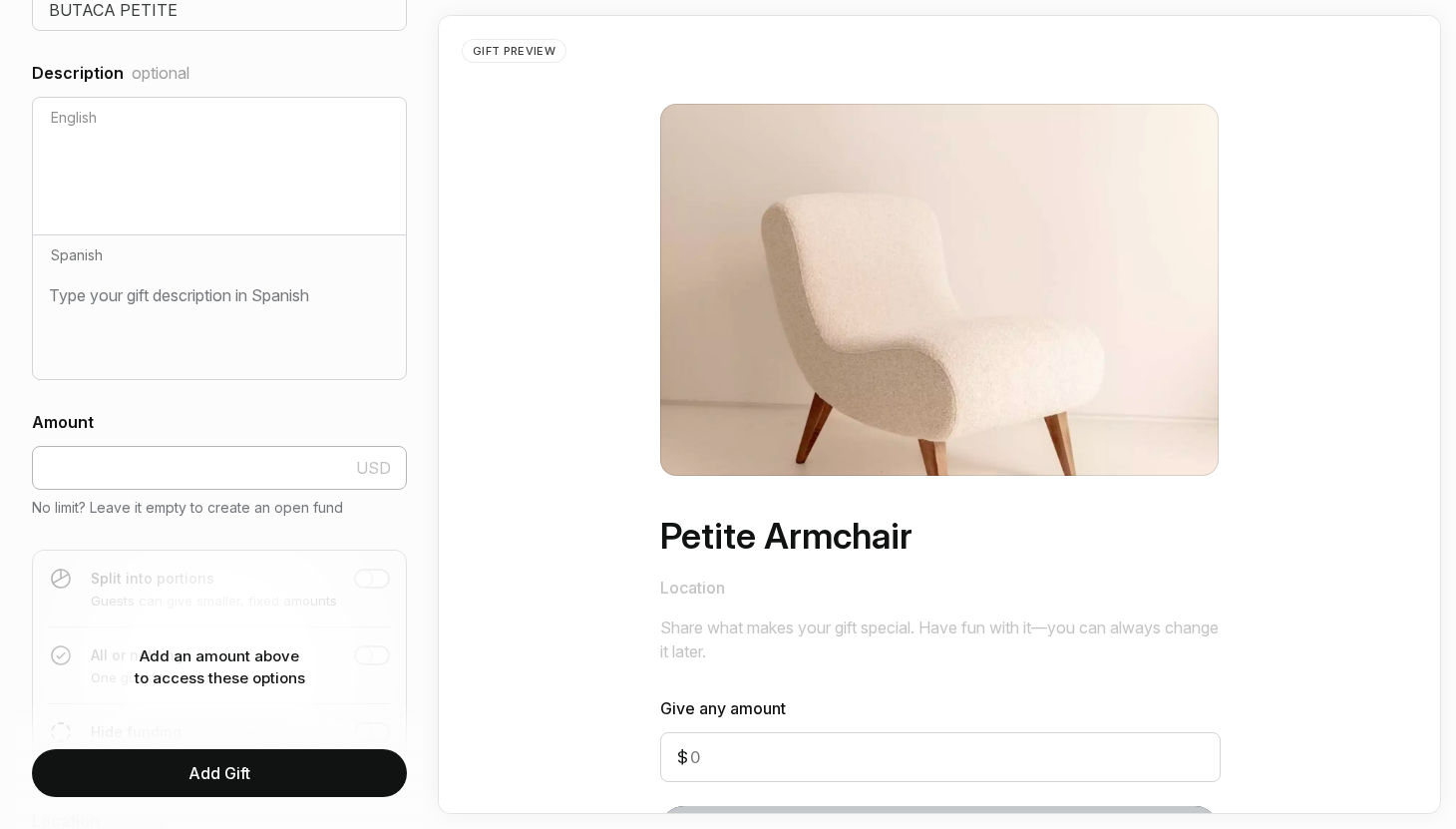 type on "Petite Armchair" 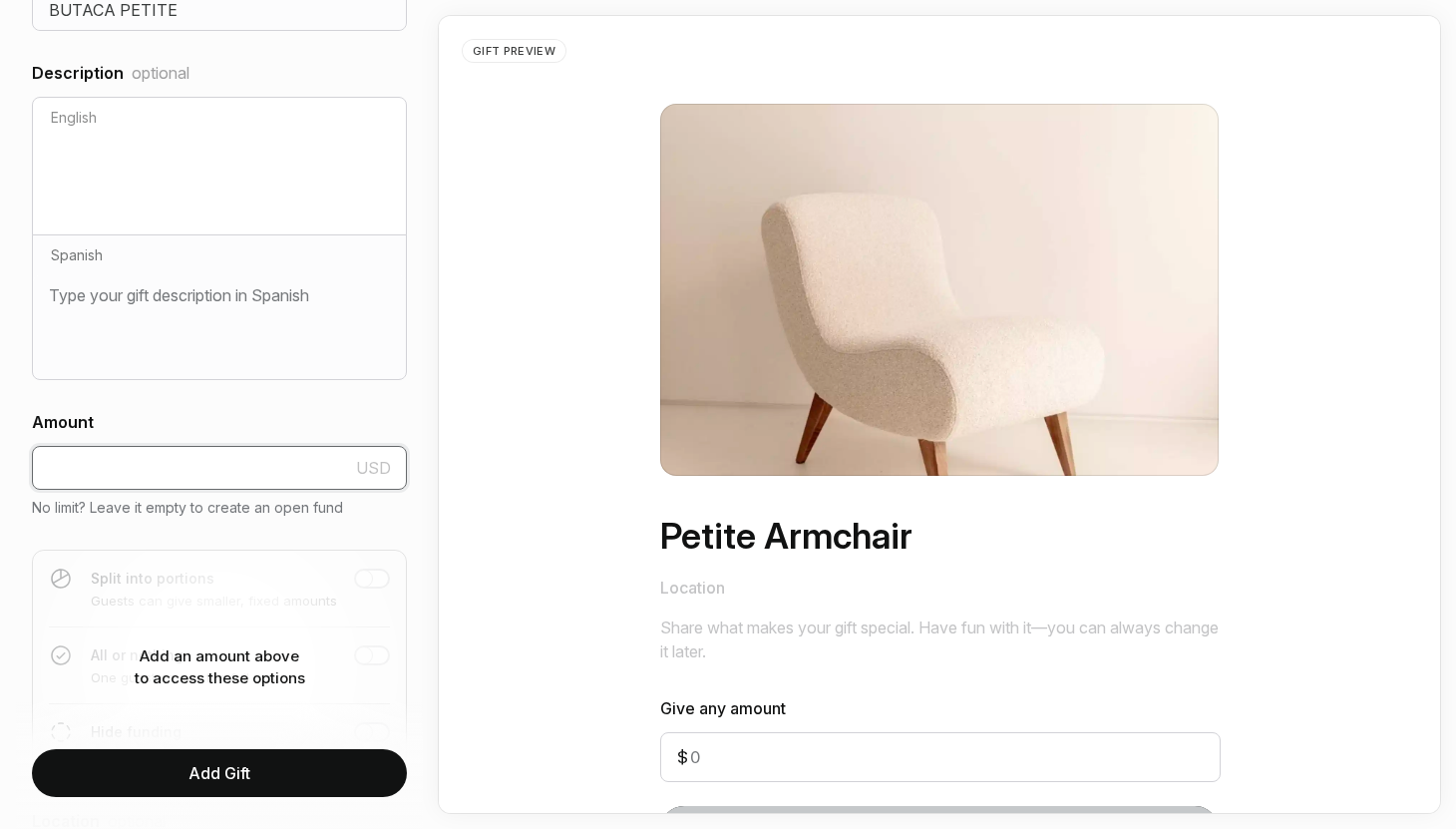 click at bounding box center (219, 468) 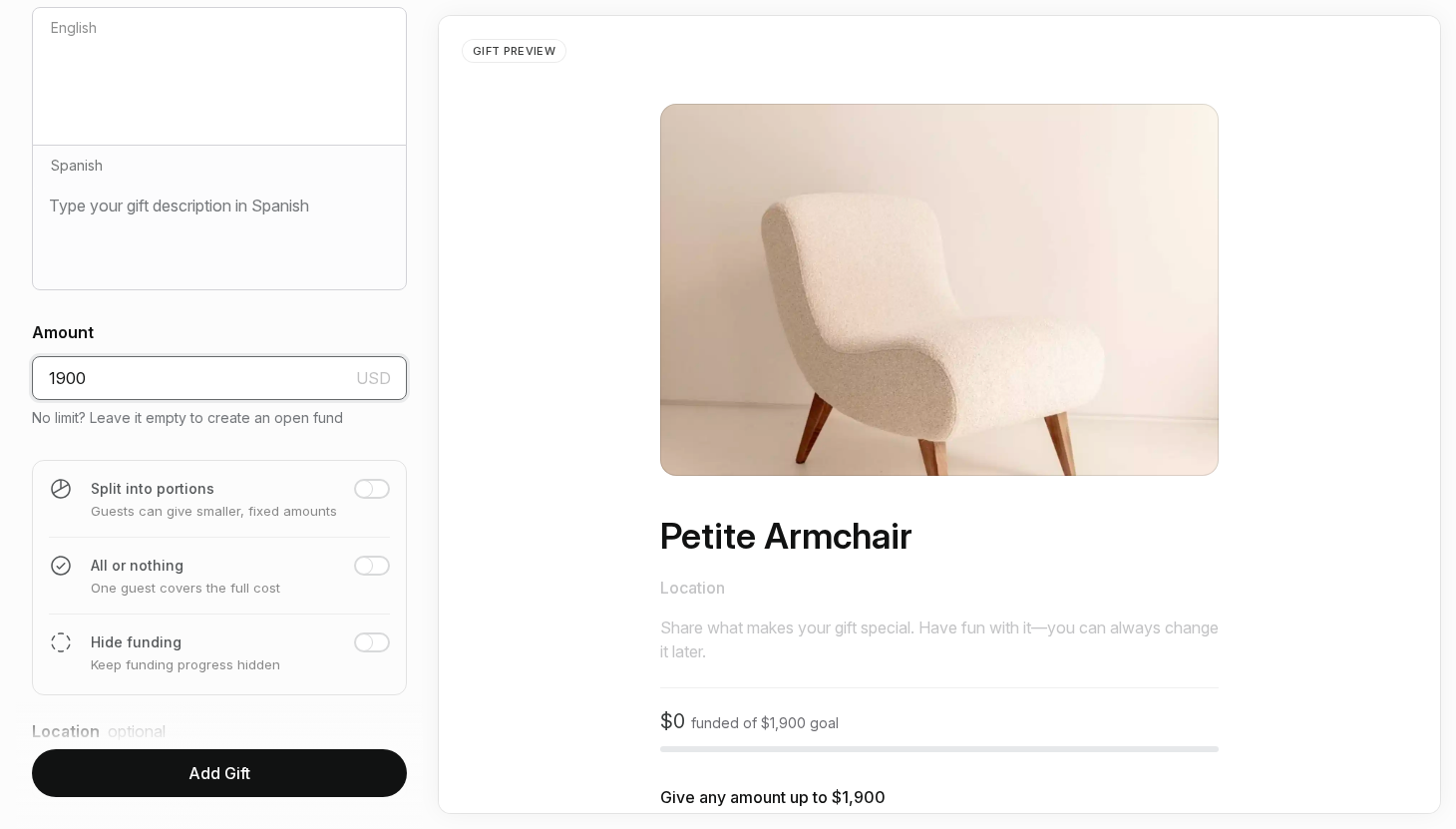 scroll, scrollTop: 728, scrollLeft: 0, axis: vertical 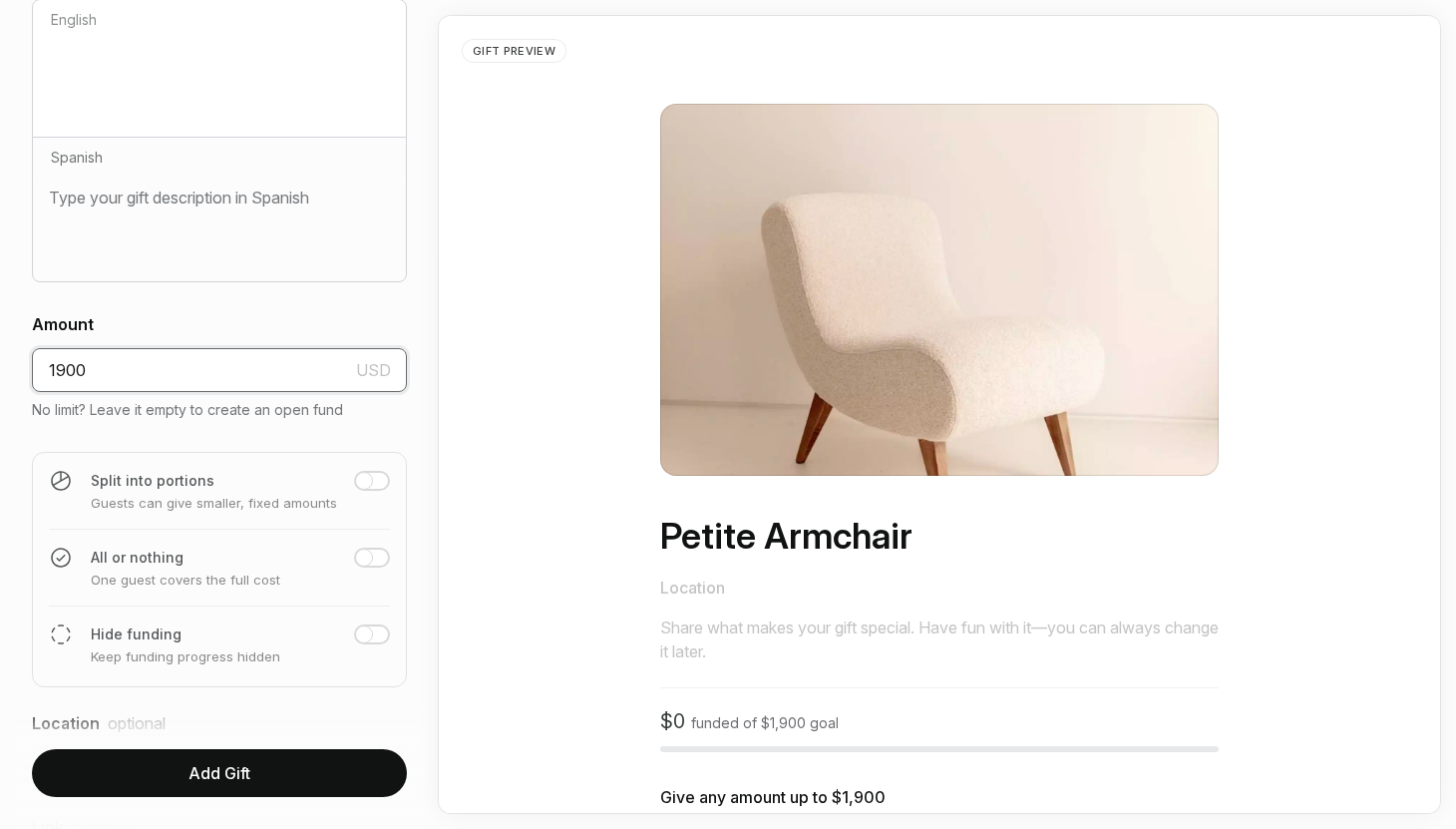 type on "1900" 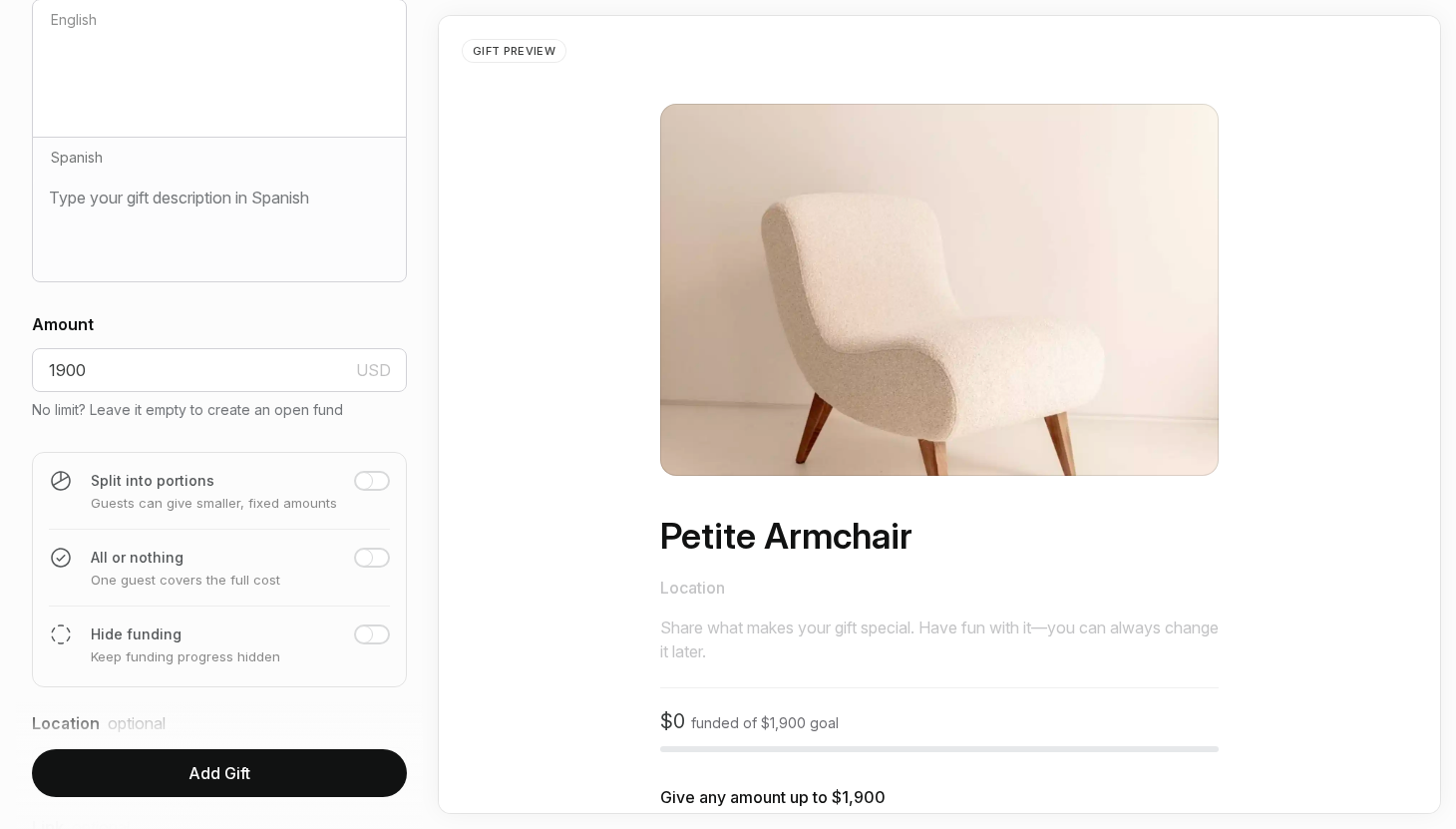 click at bounding box center [364, 481] 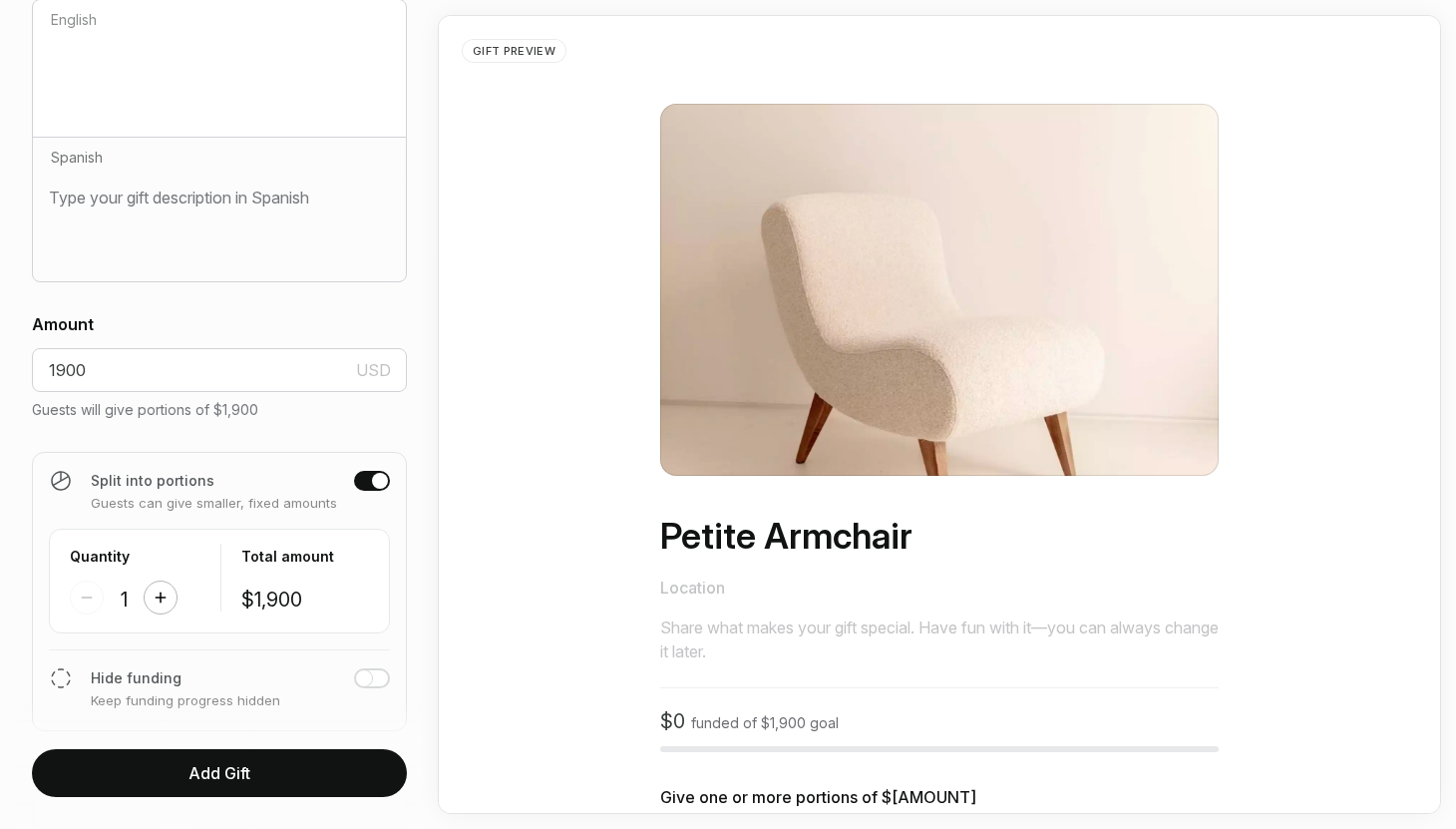 click at bounding box center [161, 598] 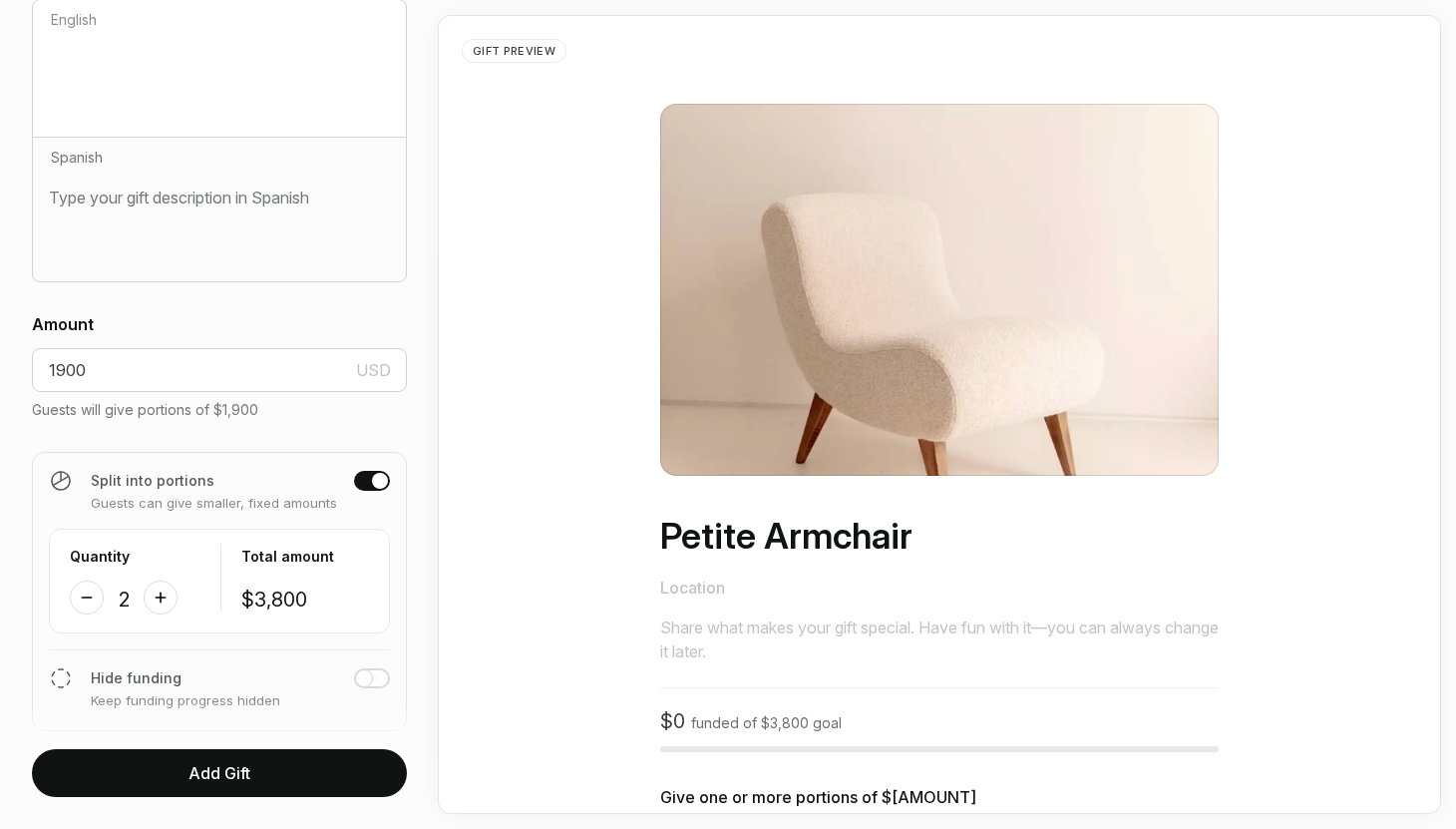 click on "Add Gift" at bounding box center (219, 773) 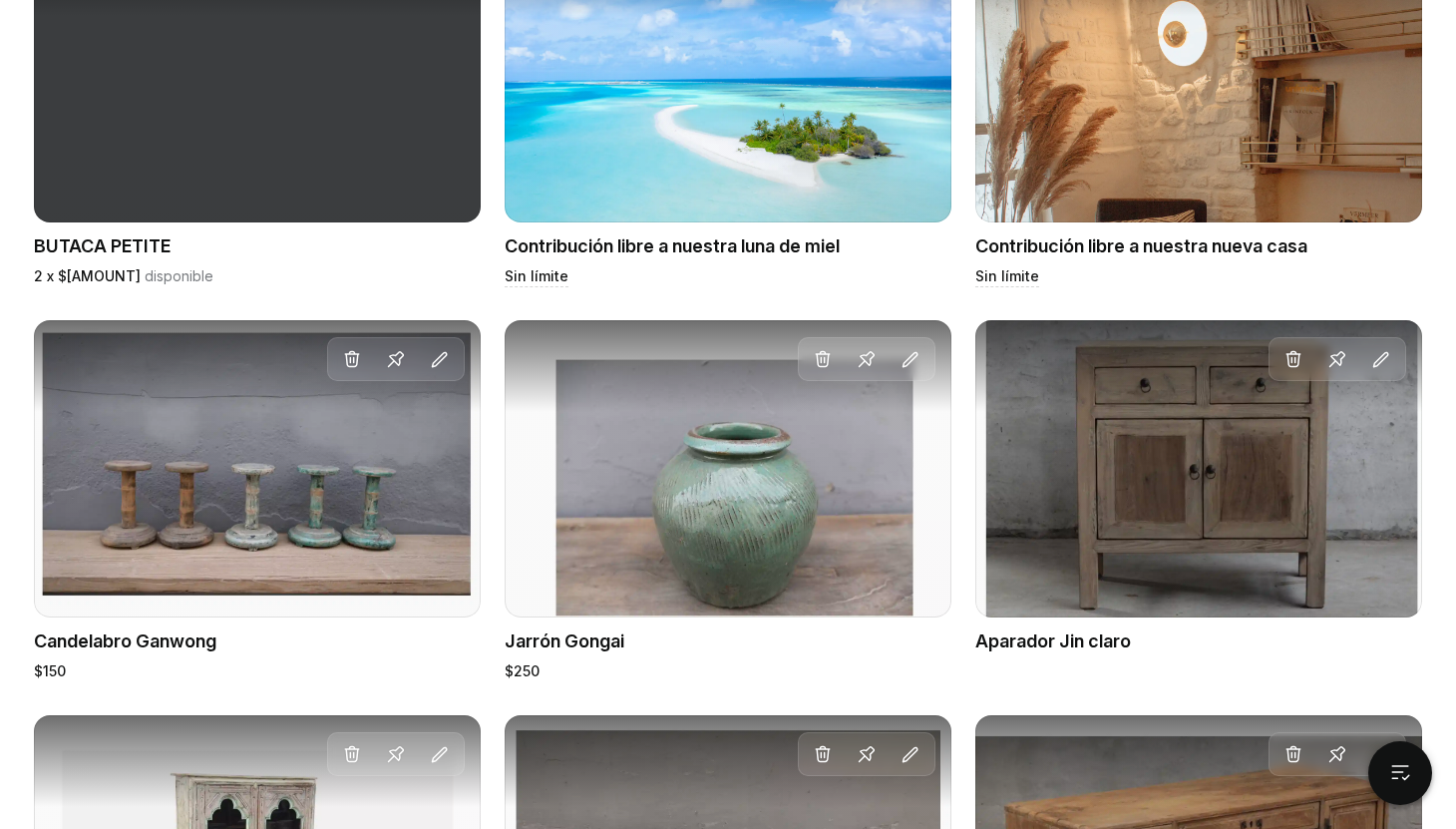 scroll, scrollTop: 1321, scrollLeft: 0, axis: vertical 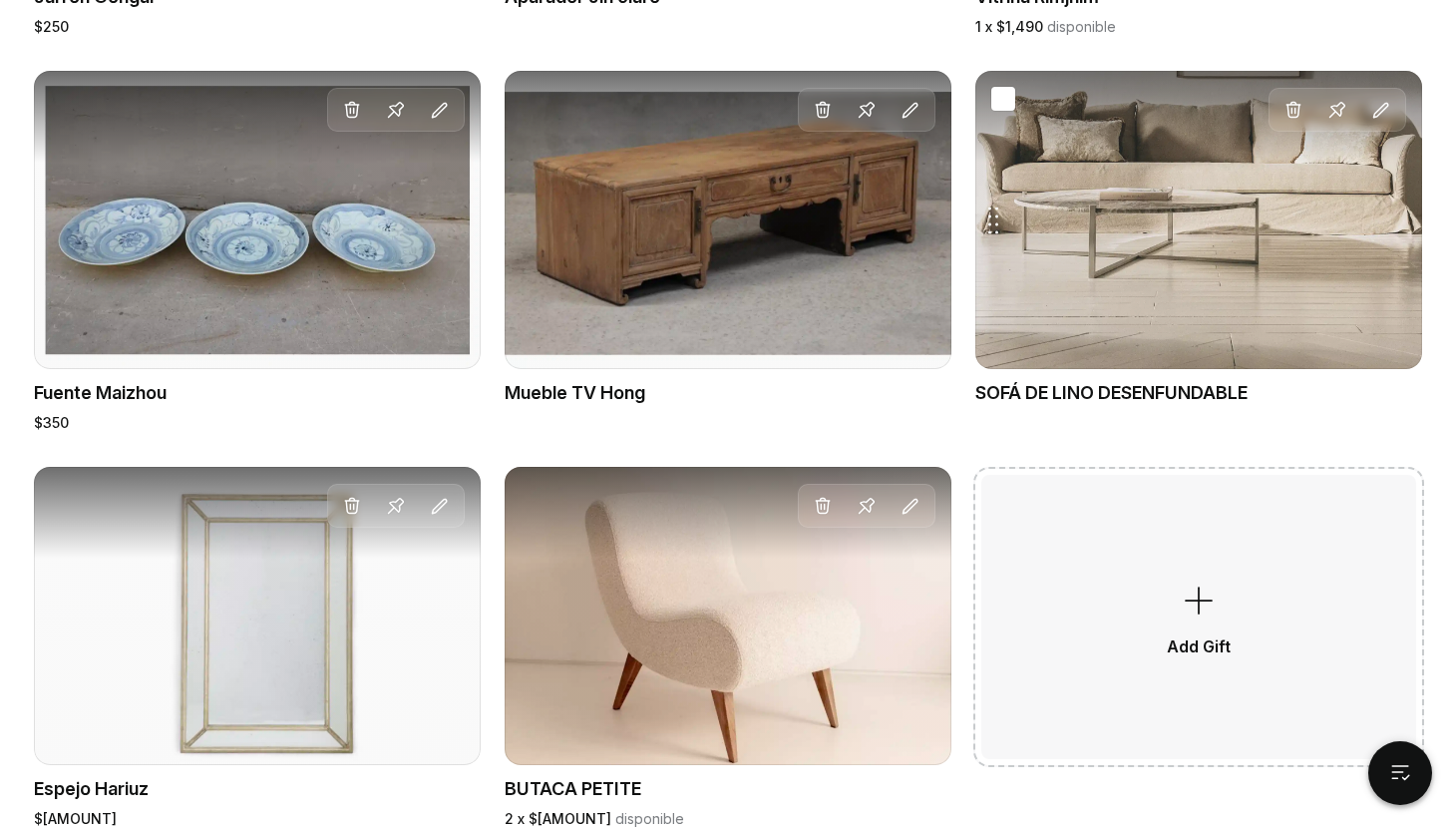 click on "Drag gift
Delete
Pin
Edit" at bounding box center (1199, 219) 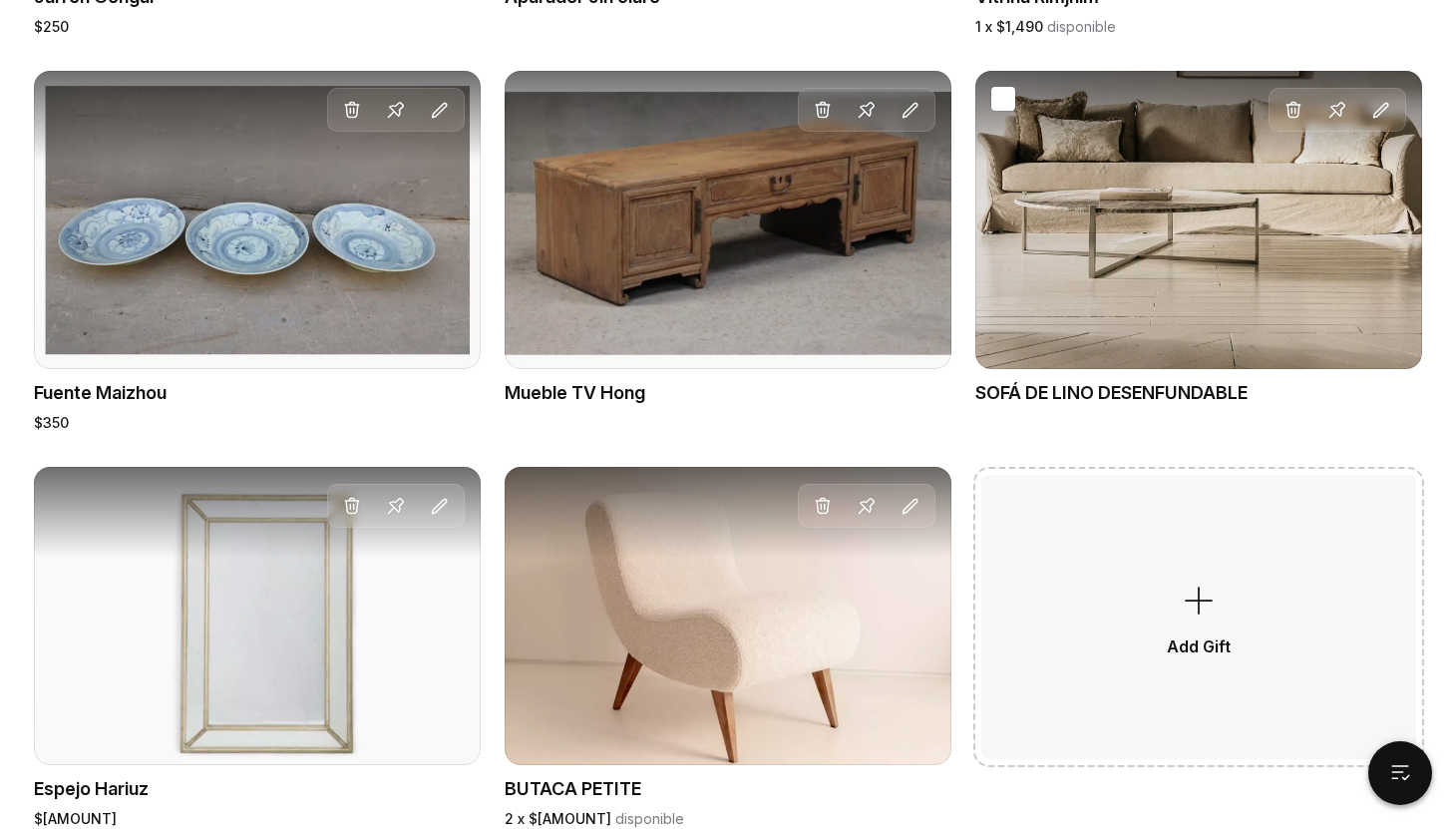scroll, scrollTop: 0, scrollLeft: 0, axis: both 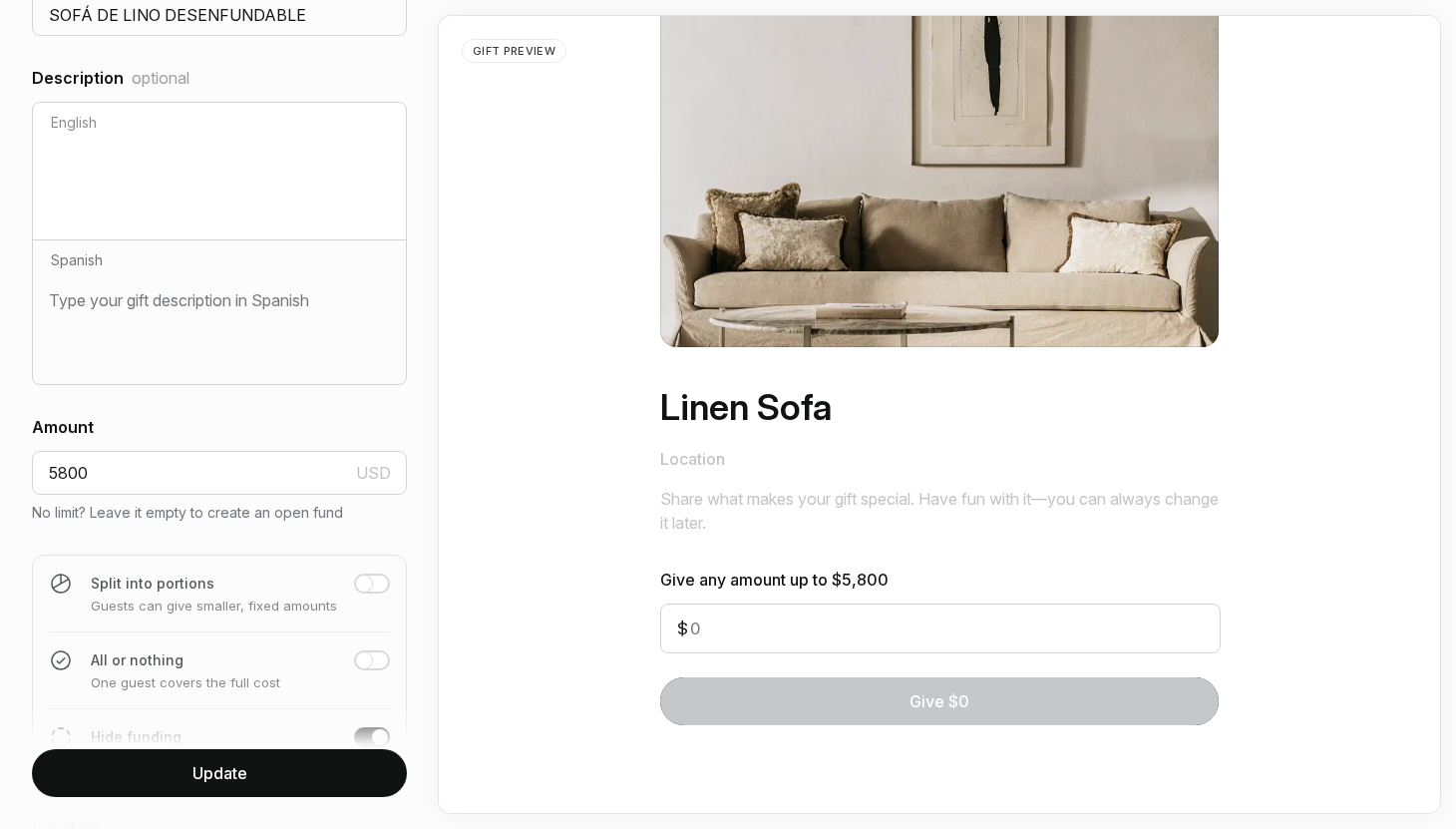 click at bounding box center [364, 584] 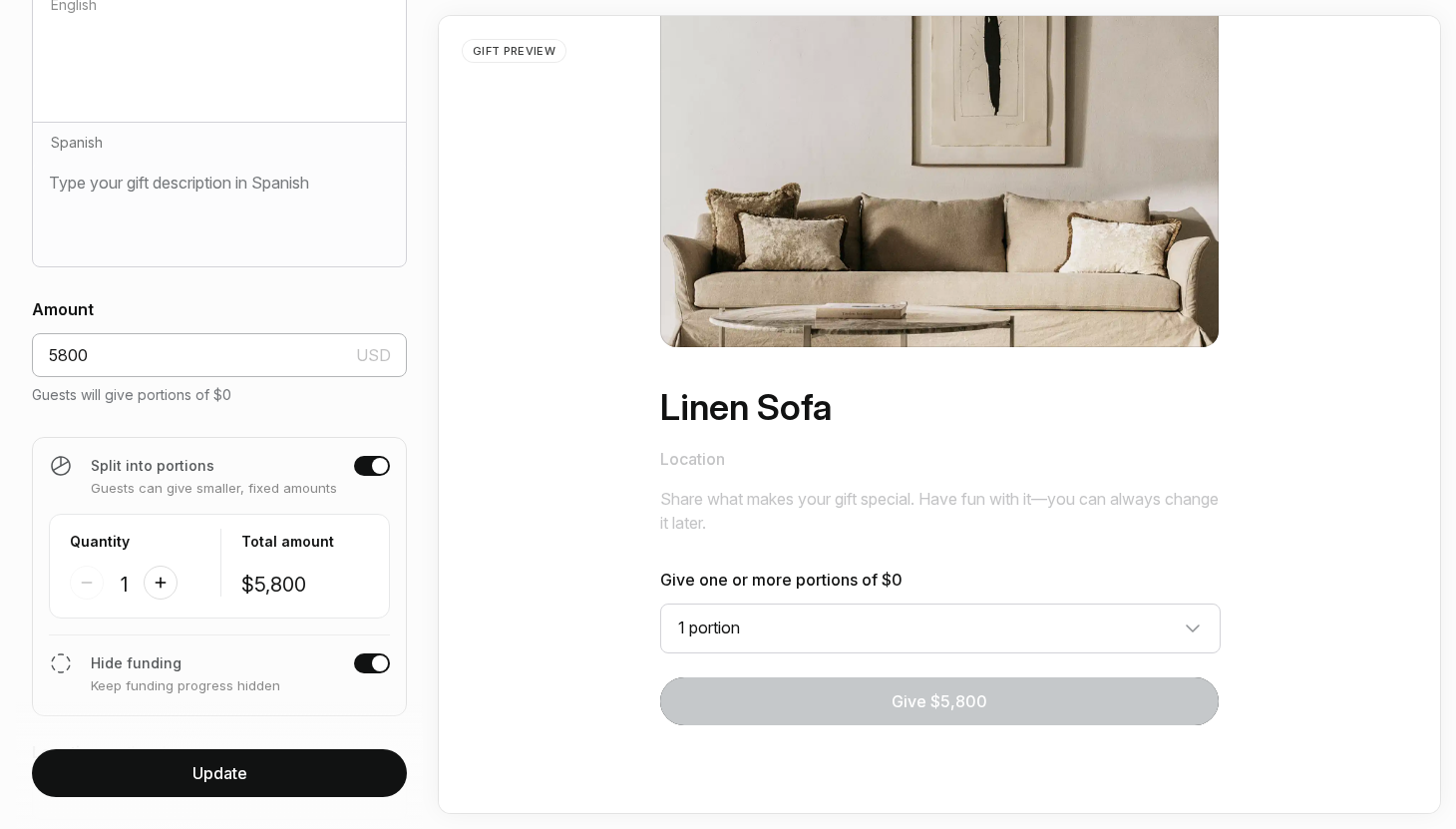 scroll, scrollTop: 789, scrollLeft: 0, axis: vertical 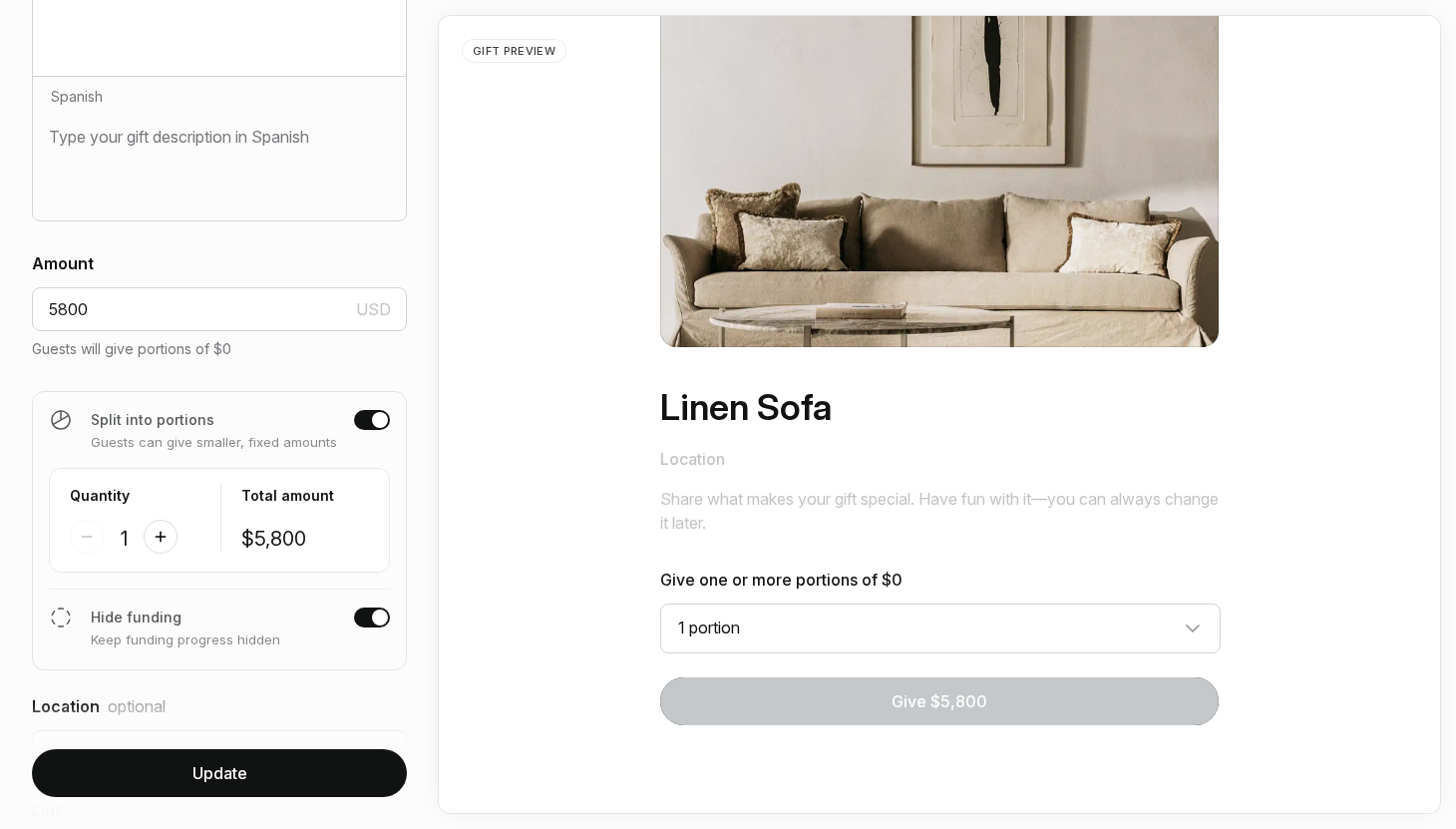 click at bounding box center [380, 618] 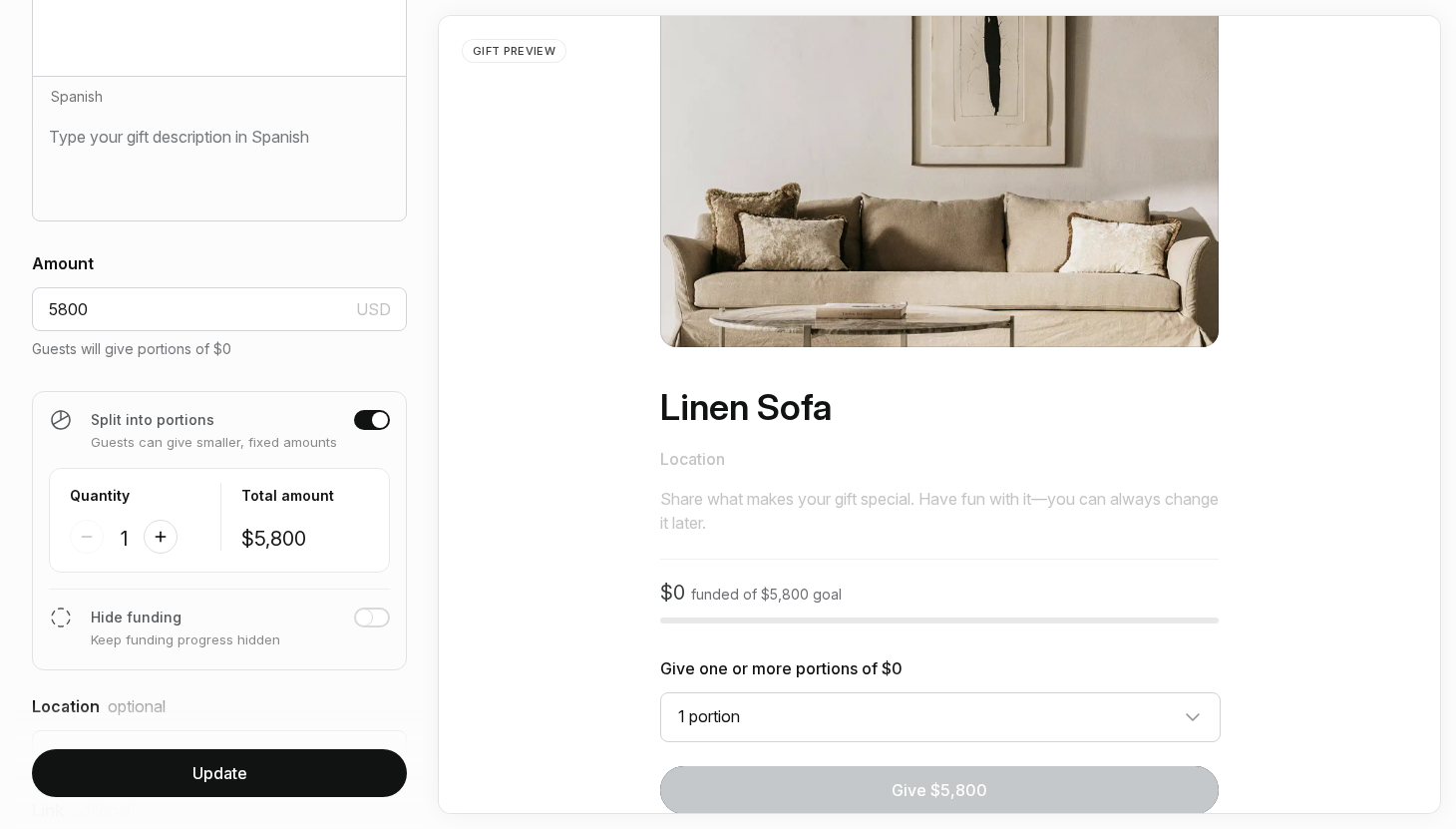 click at bounding box center (364, 618) 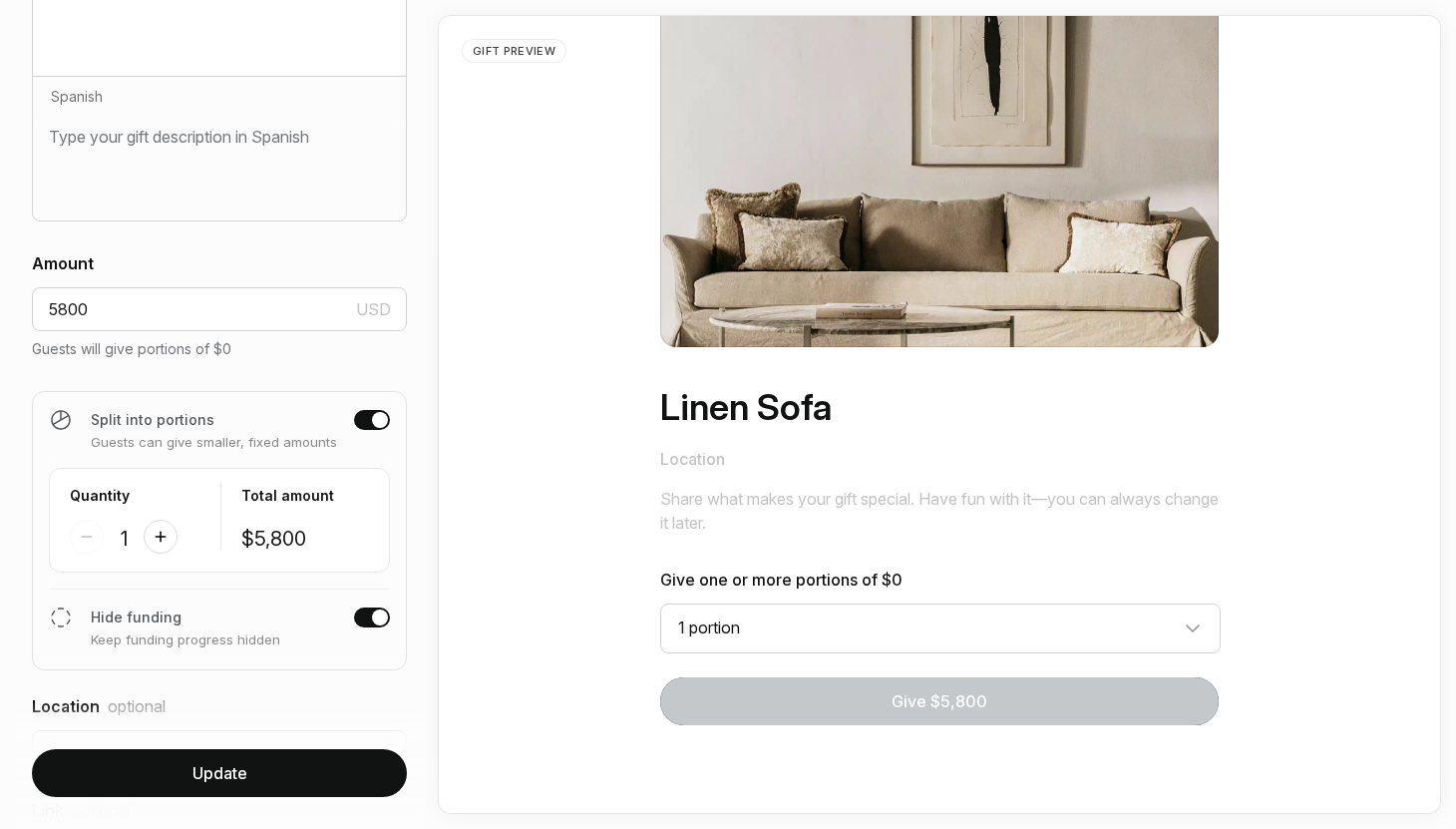 click at bounding box center [372, 618] 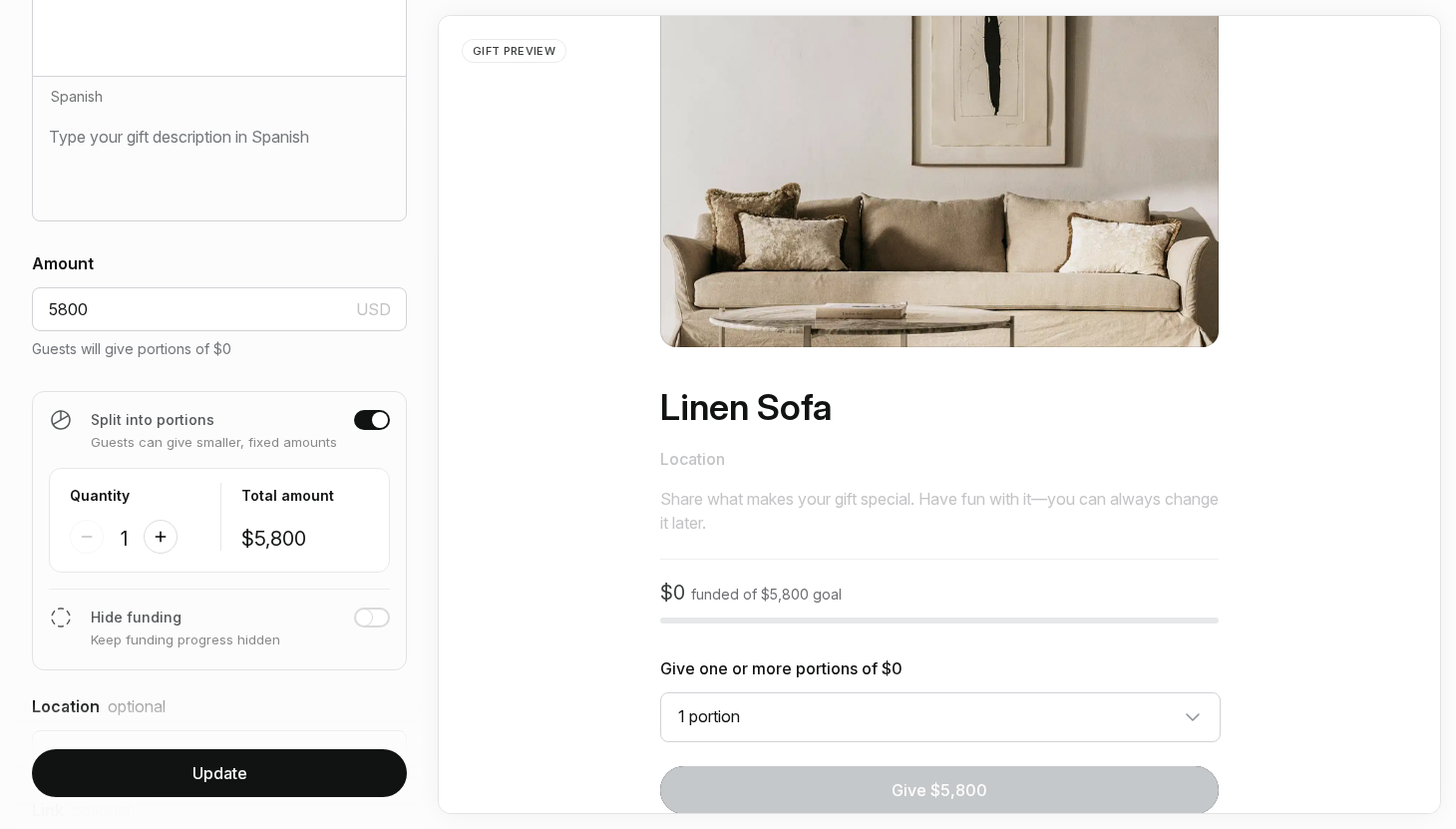 click at bounding box center [380, 420] 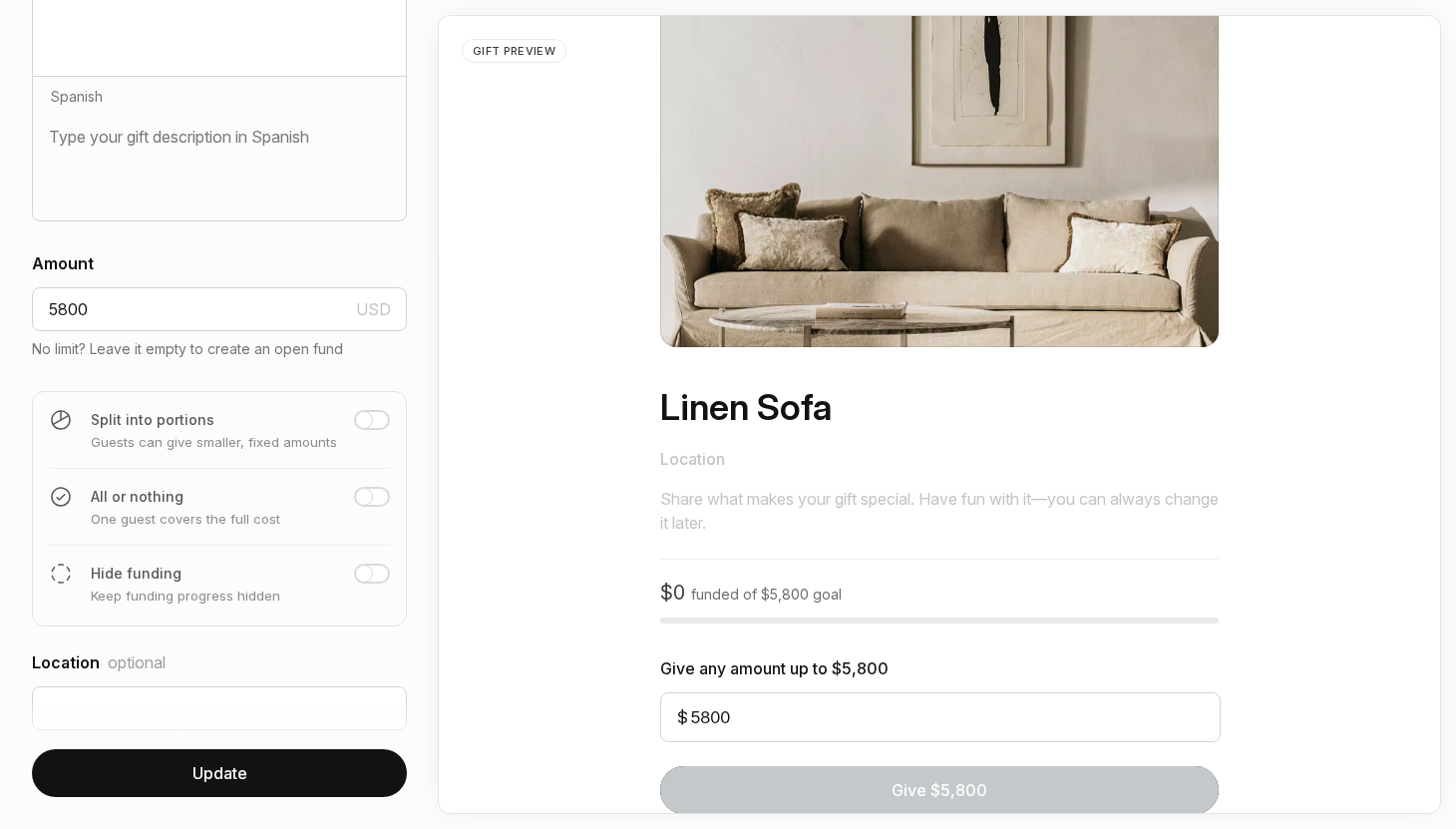 click on "Update" at bounding box center (219, 773) 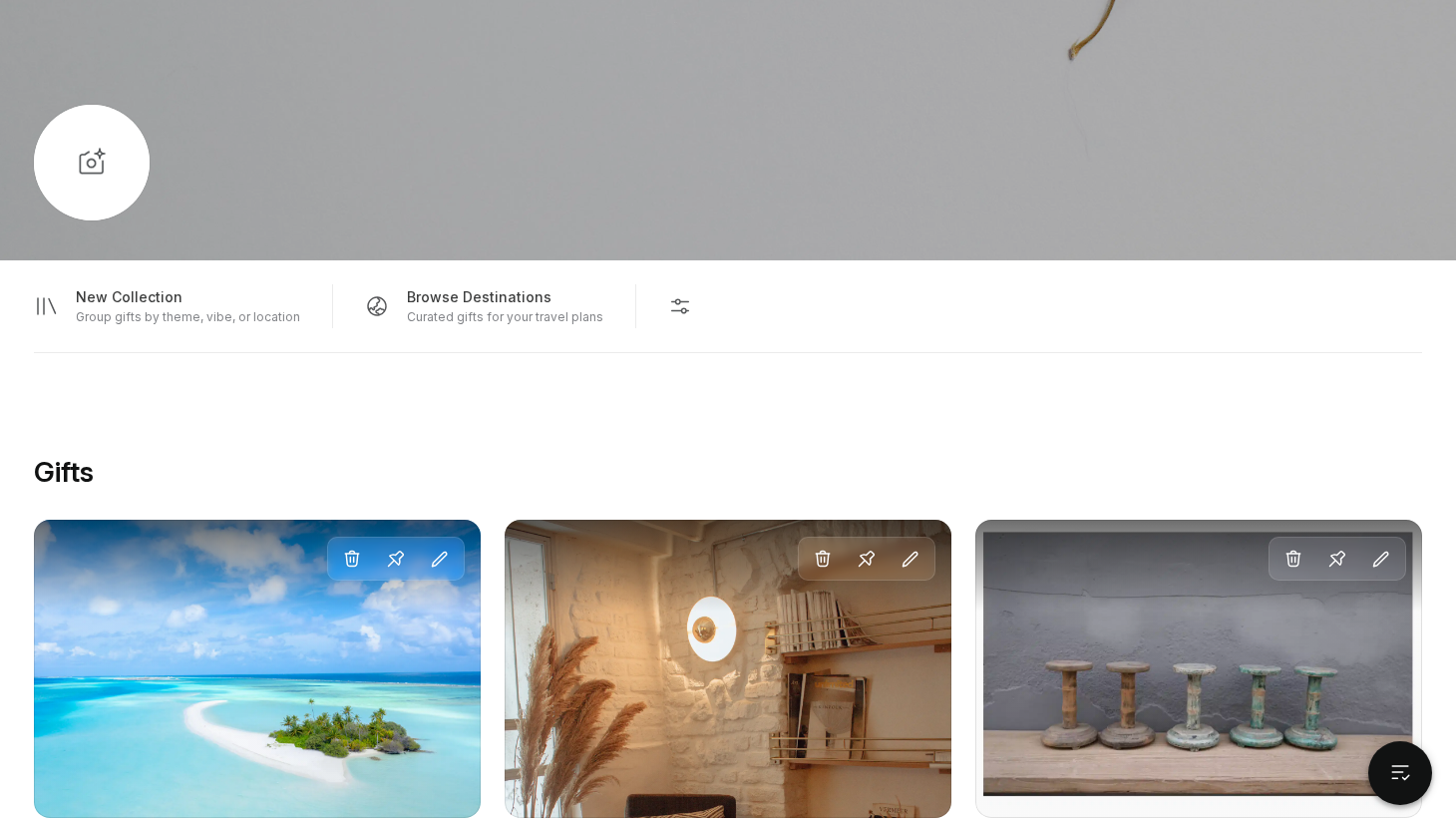 scroll, scrollTop: 804, scrollLeft: 0, axis: vertical 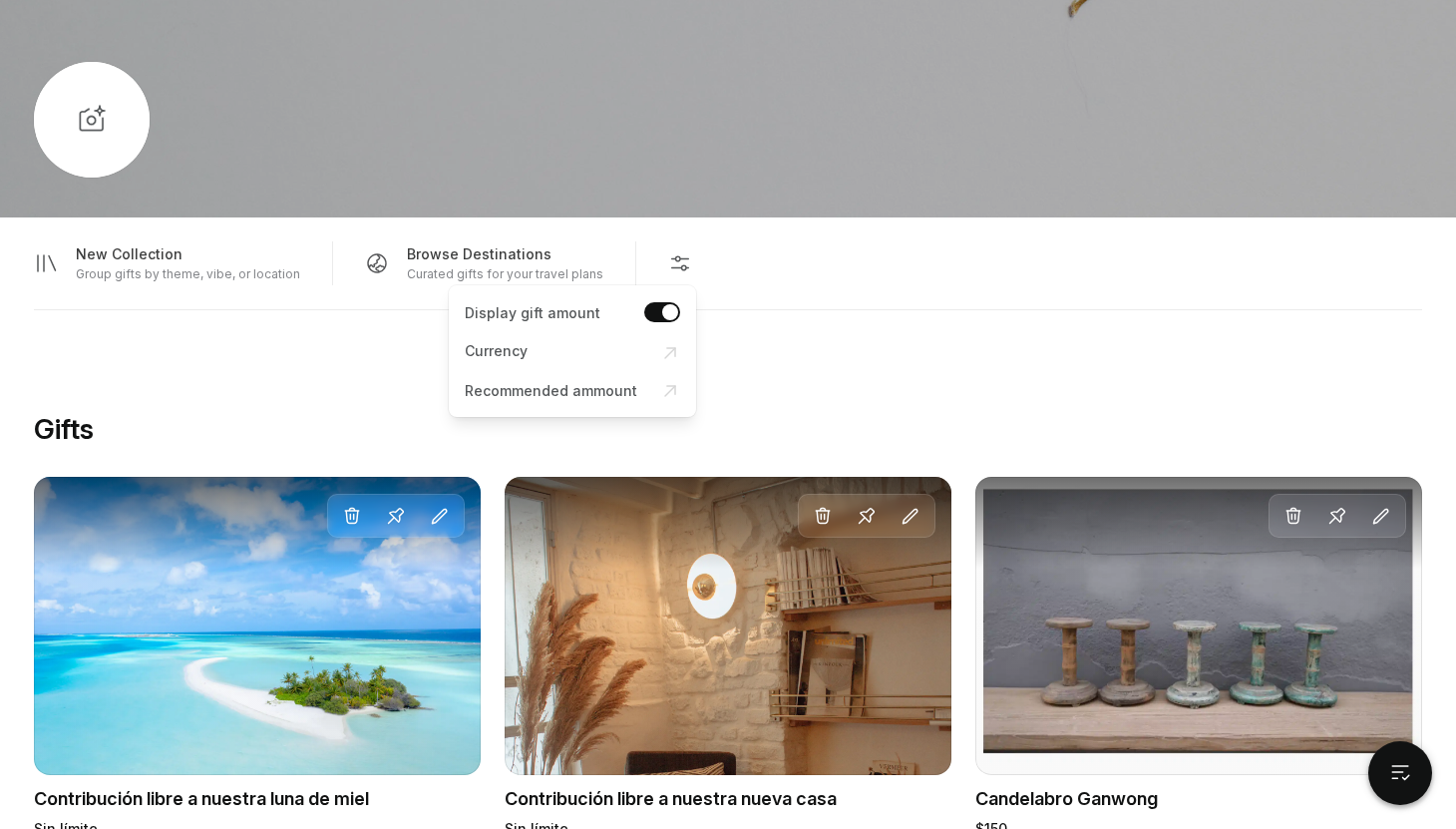 click at bounding box center (670, 312) 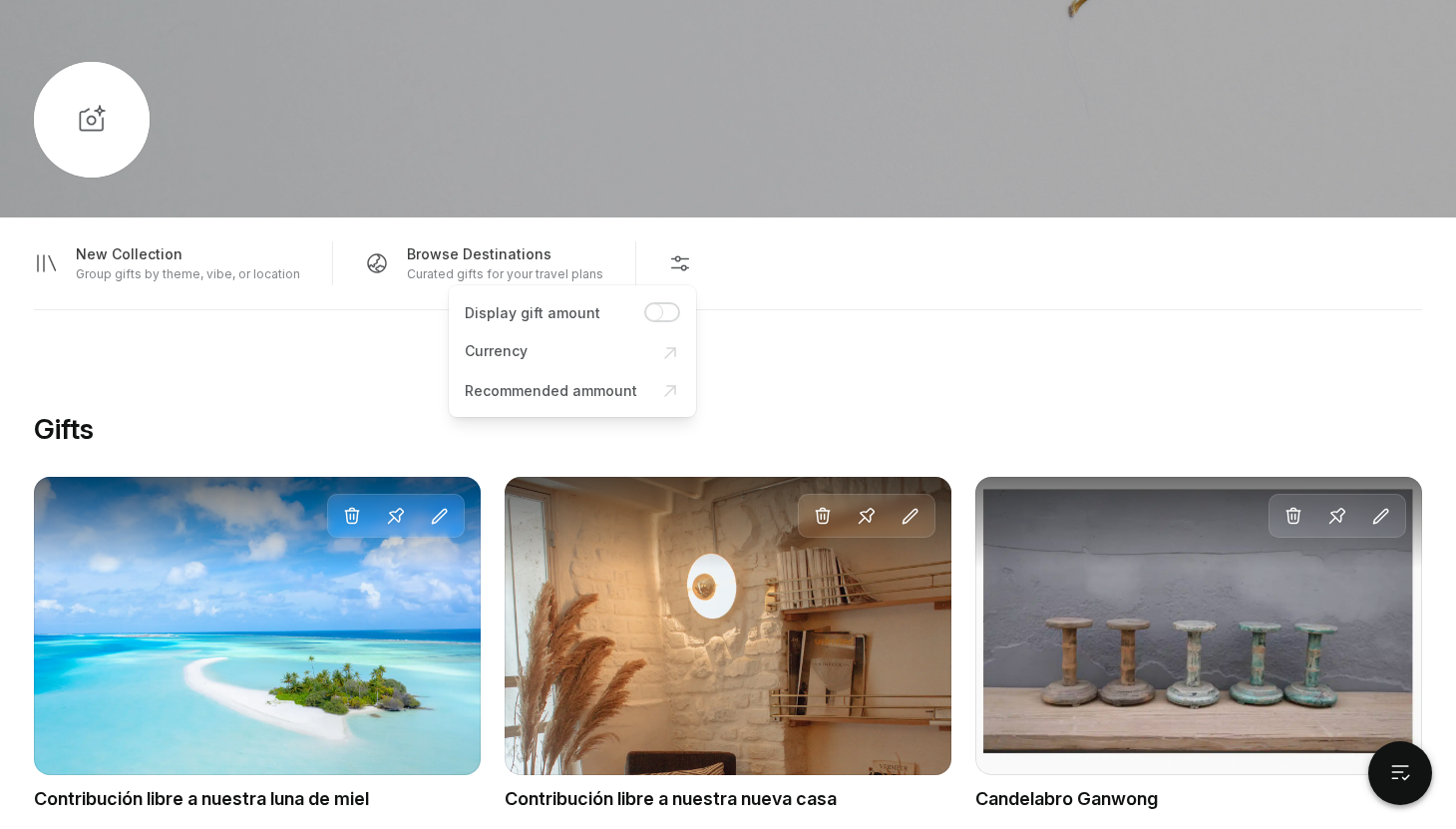 click at bounding box center (662, 312) 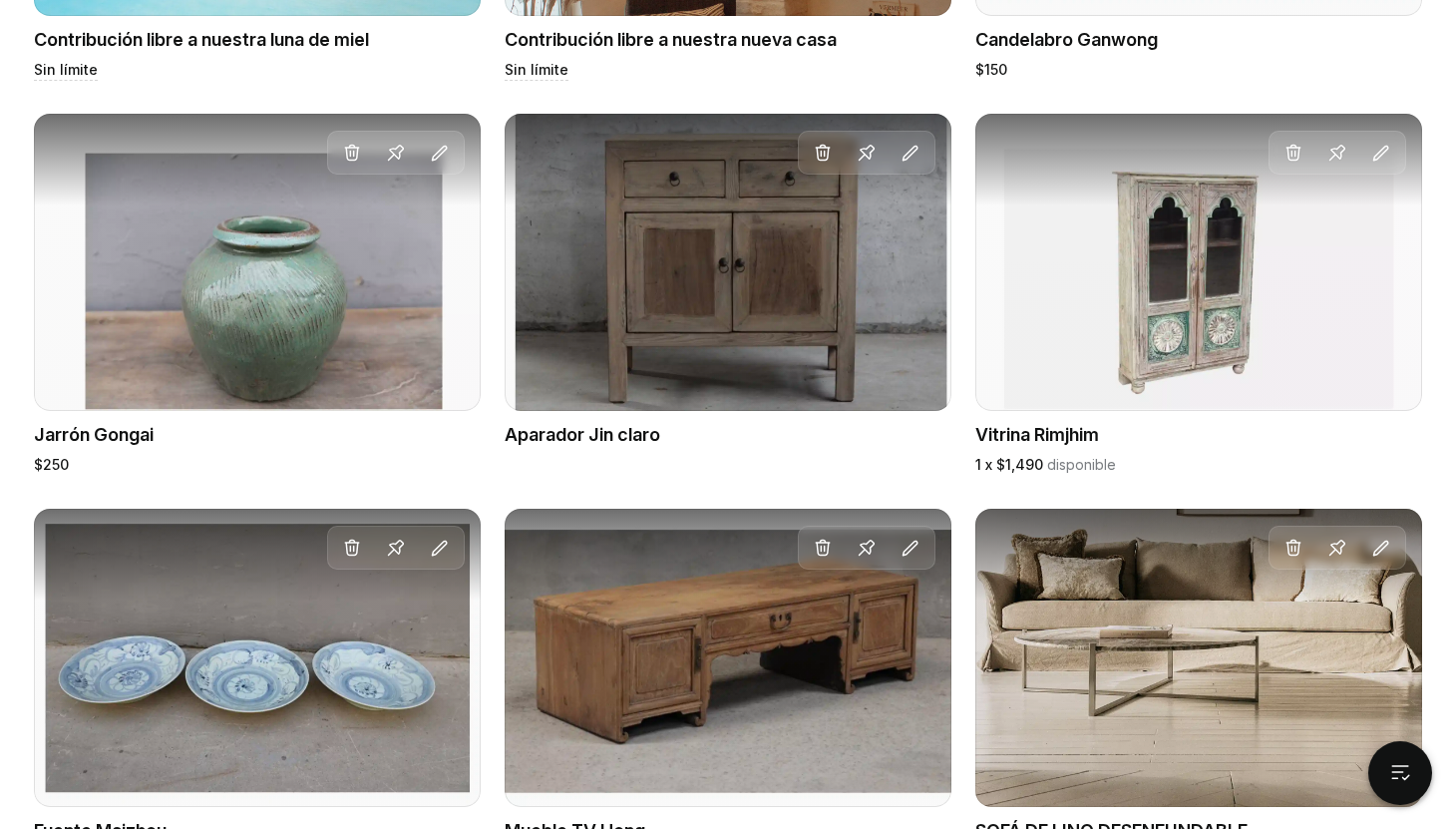 scroll, scrollTop: 1627, scrollLeft: 0, axis: vertical 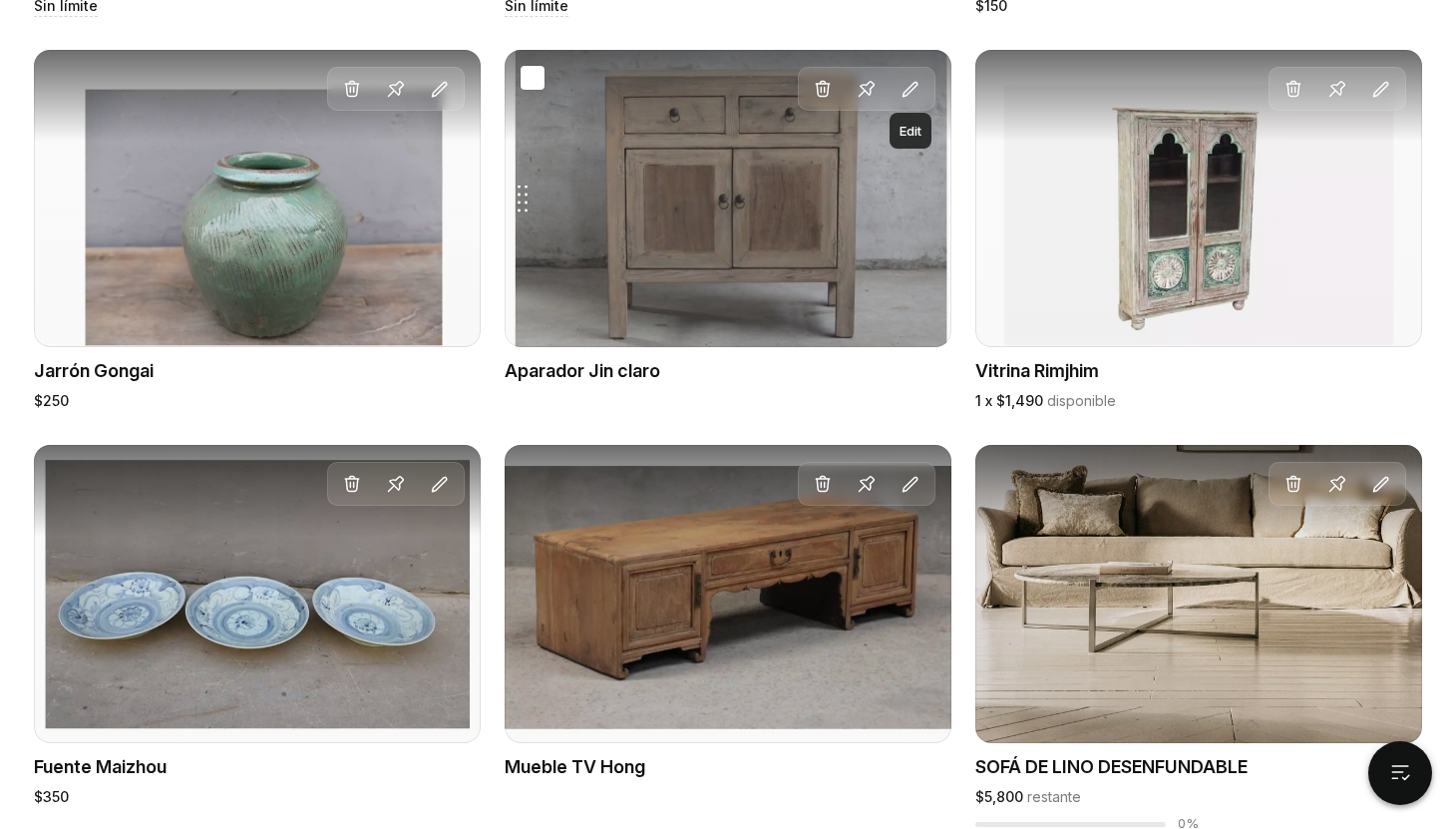 click at bounding box center (910, 90) 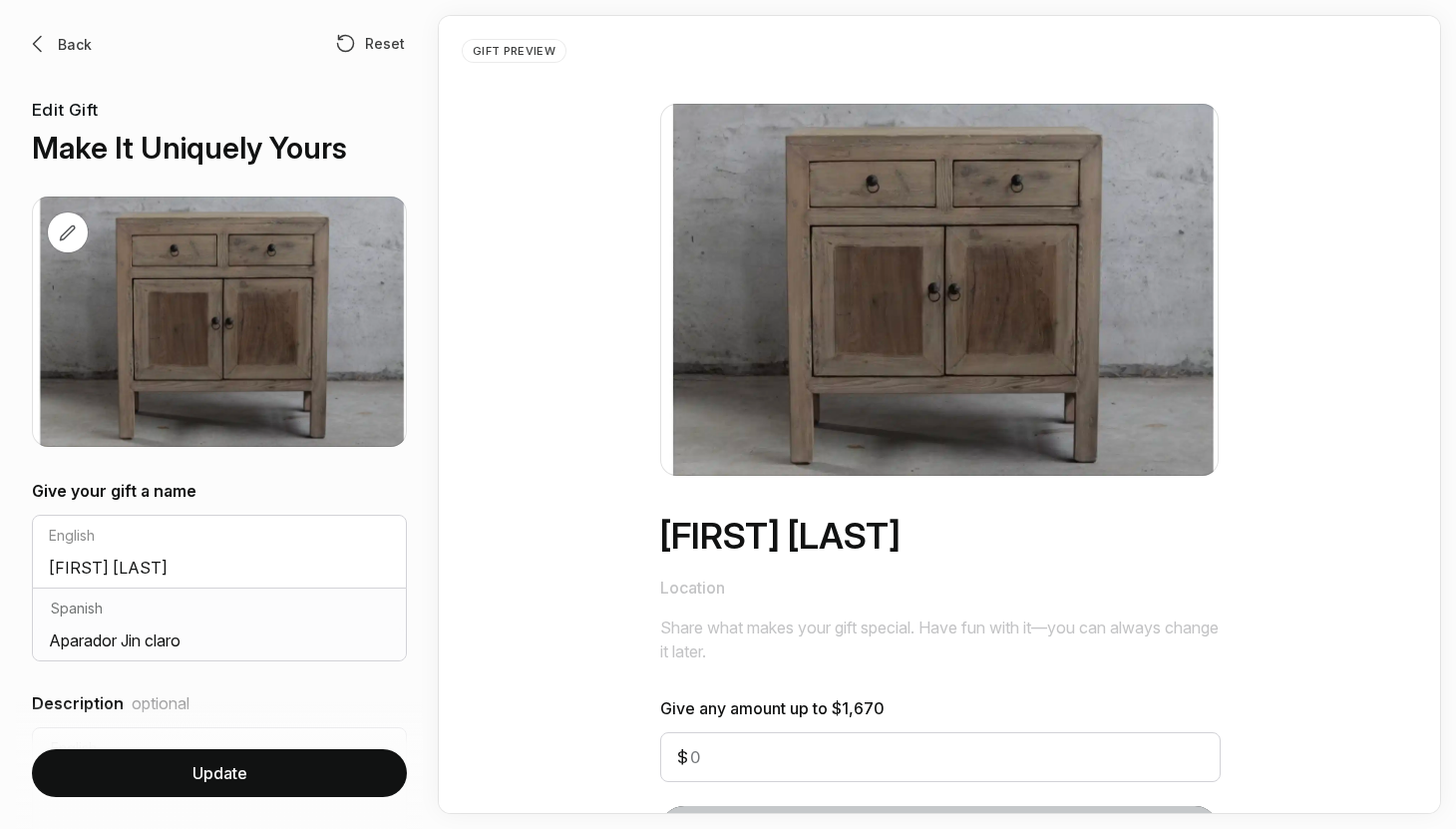 scroll, scrollTop: 0, scrollLeft: 0, axis: both 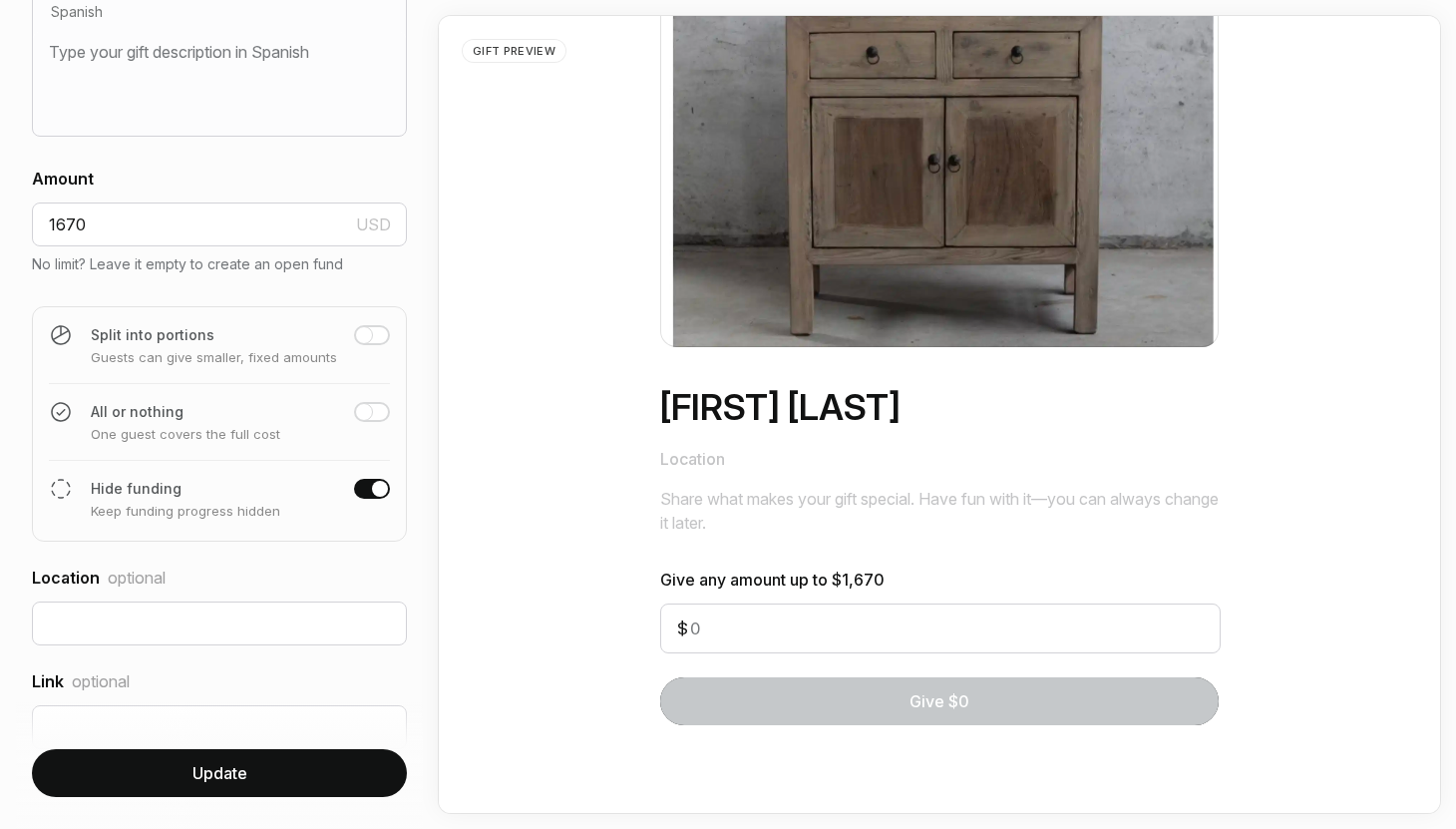 click on "Give any amount up to
$1,670" at bounding box center (939, 580) 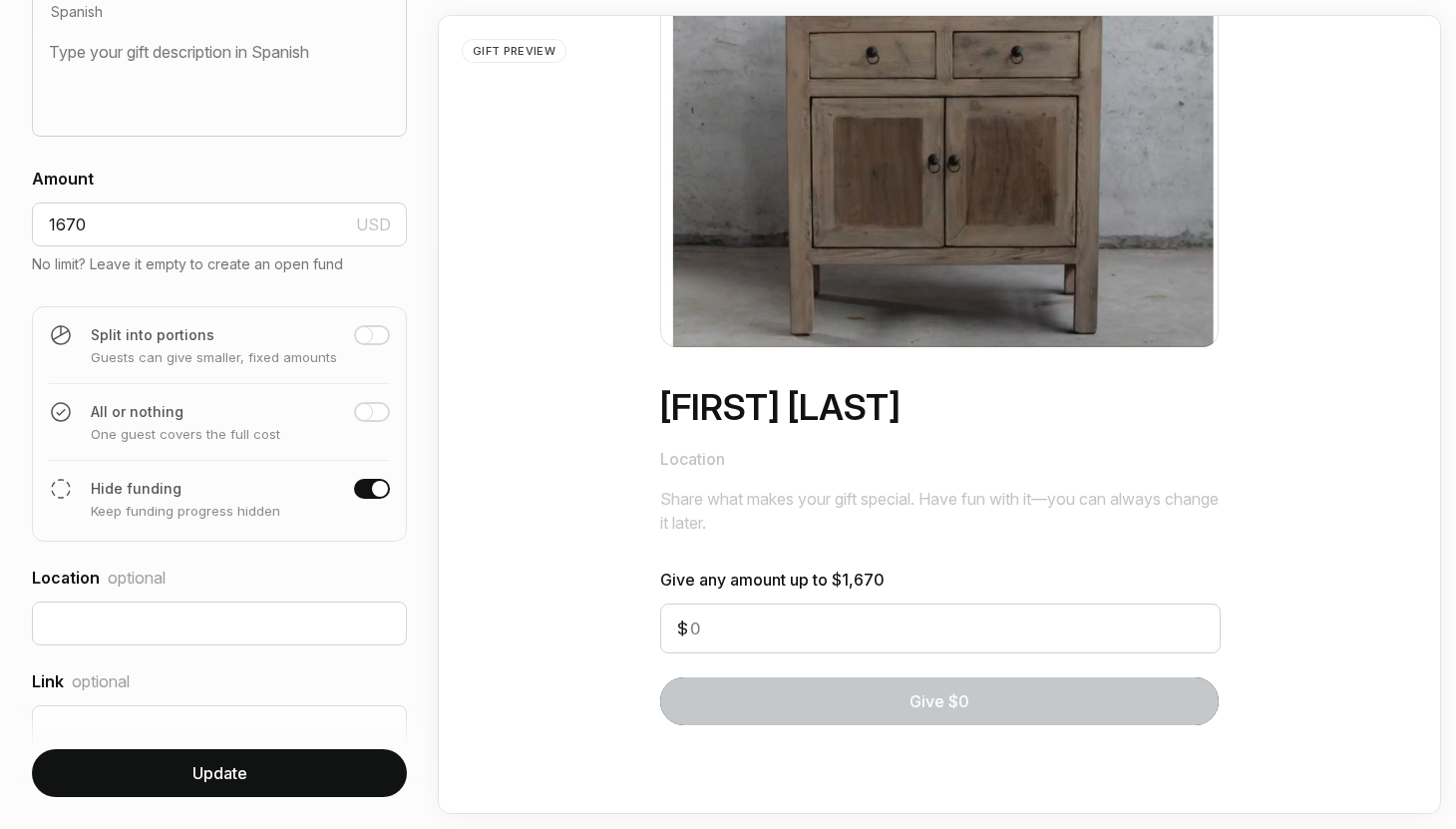 click on "Update" at bounding box center (219, 773) 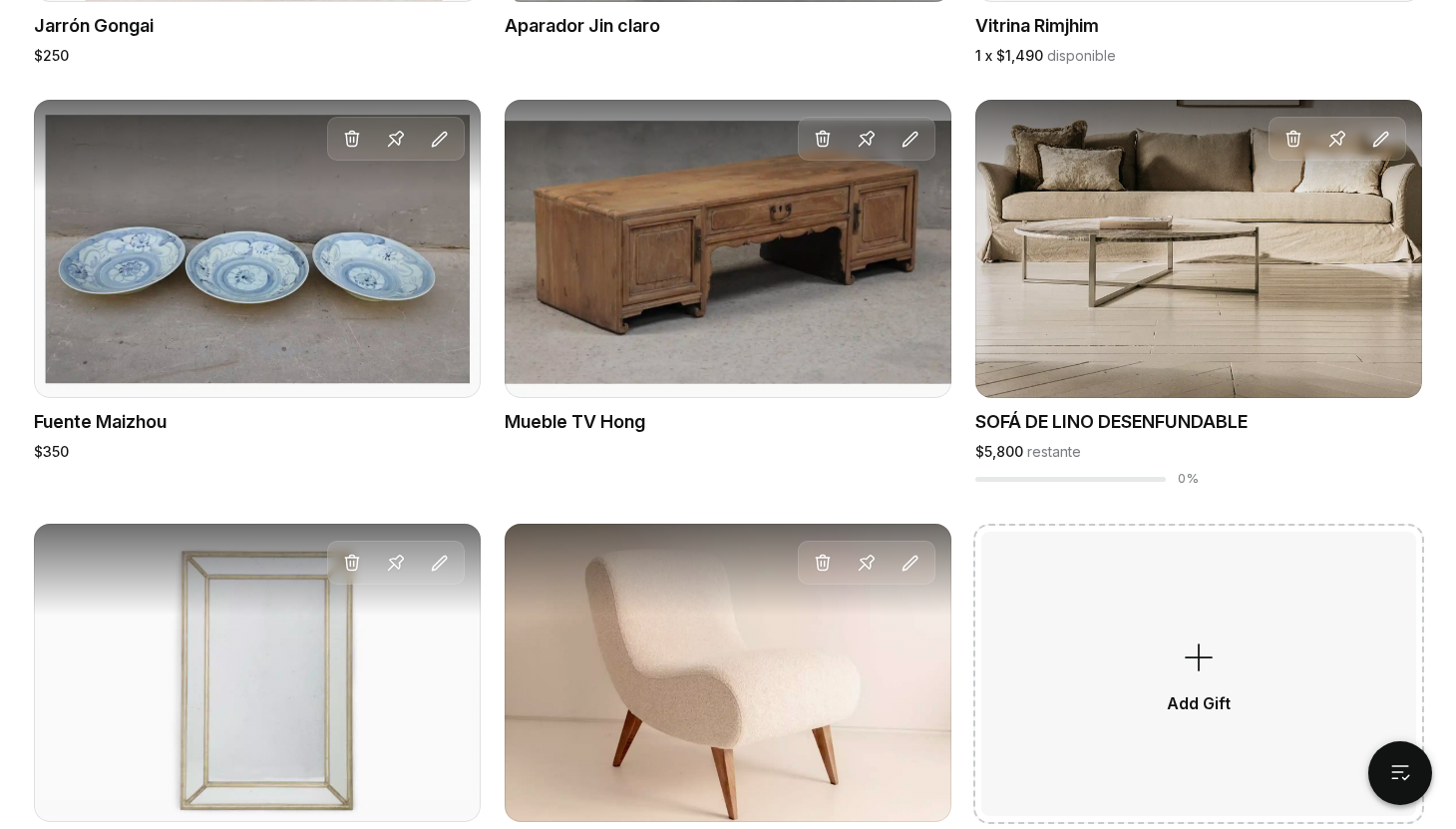scroll, scrollTop: 1974, scrollLeft: 0, axis: vertical 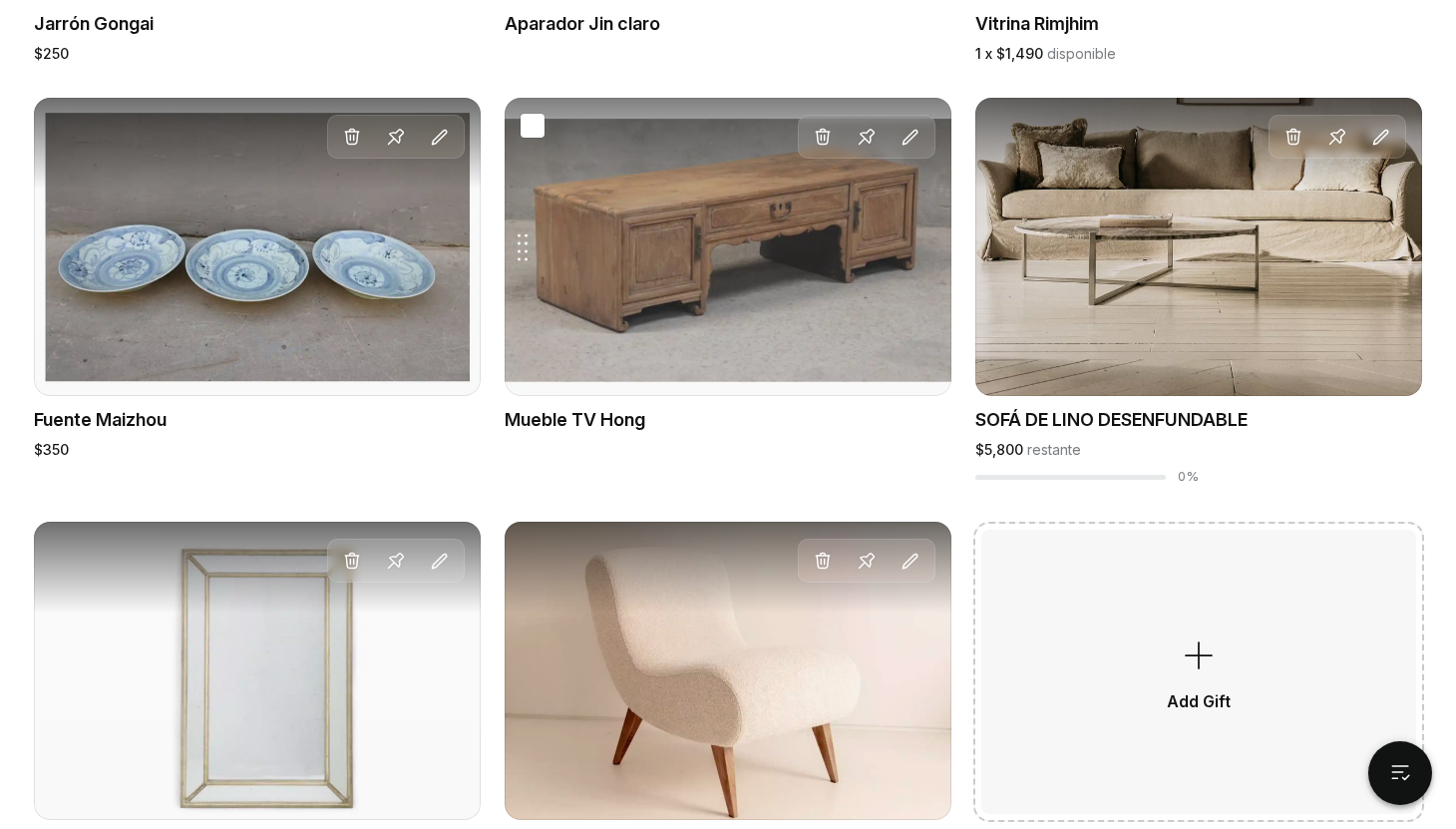 click on "Drag gift
Delete
Pin
Edit" at bounding box center (728, 246) 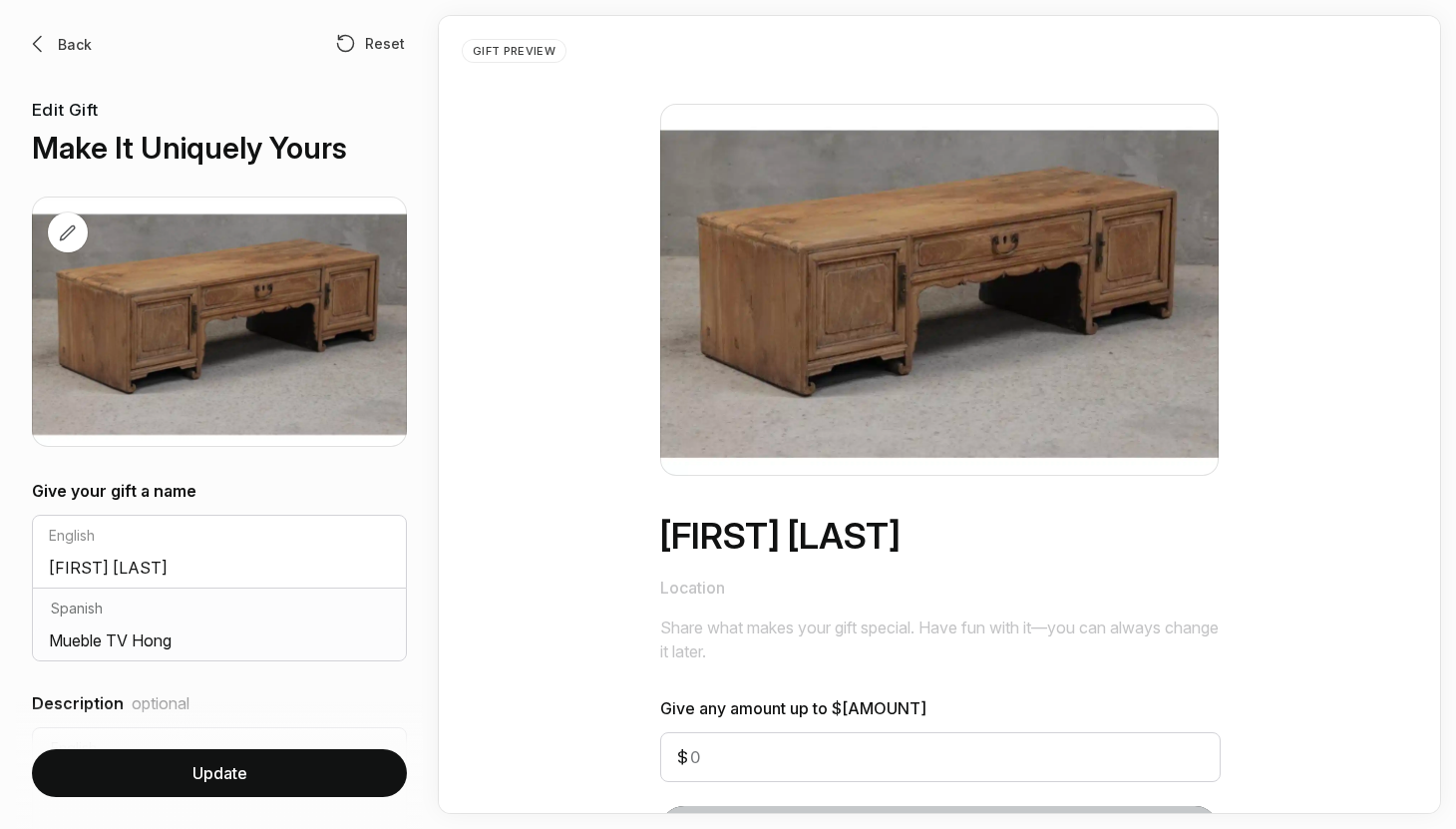 scroll, scrollTop: 0, scrollLeft: 0, axis: both 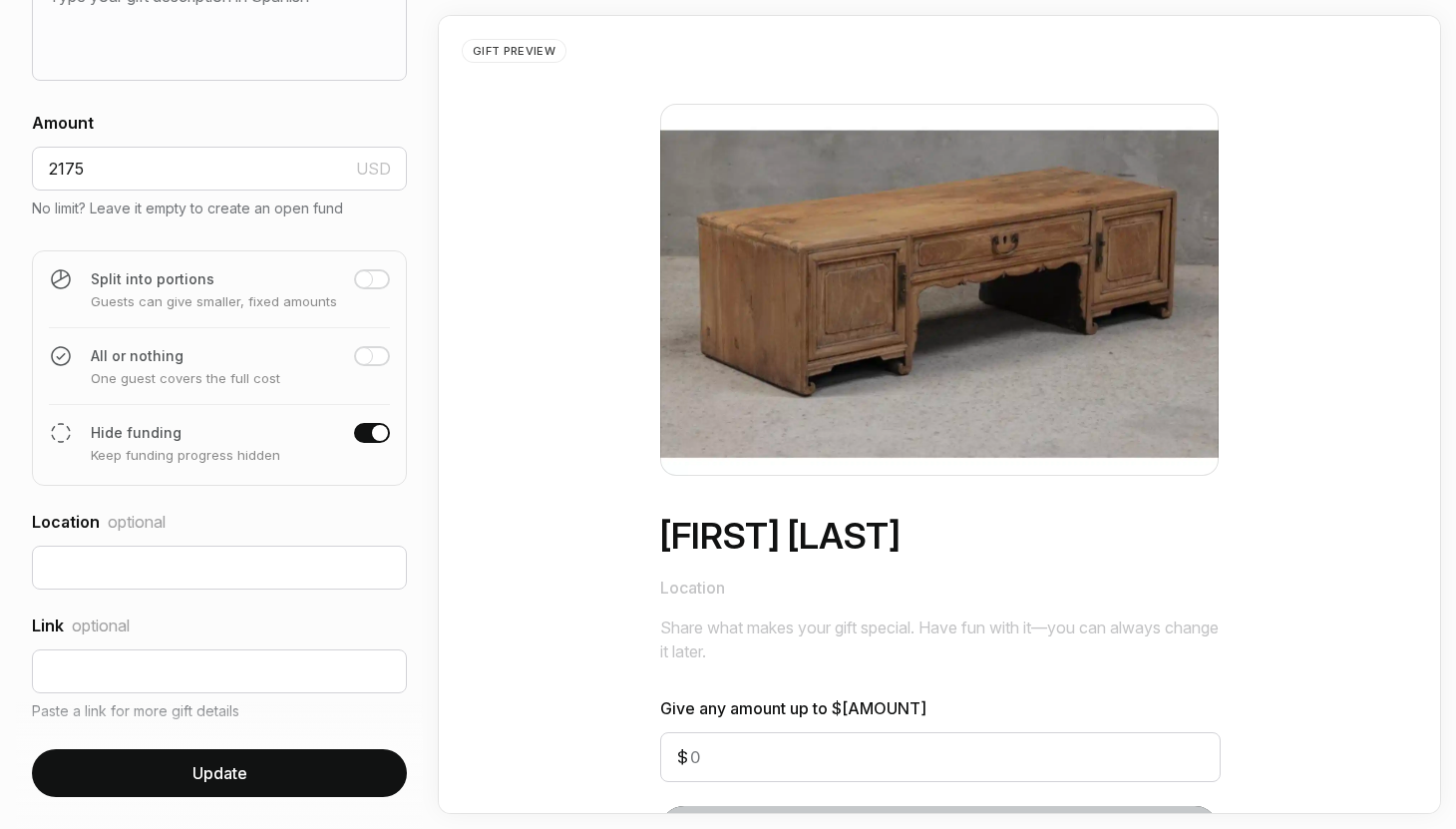 click at bounding box center [364, 279] 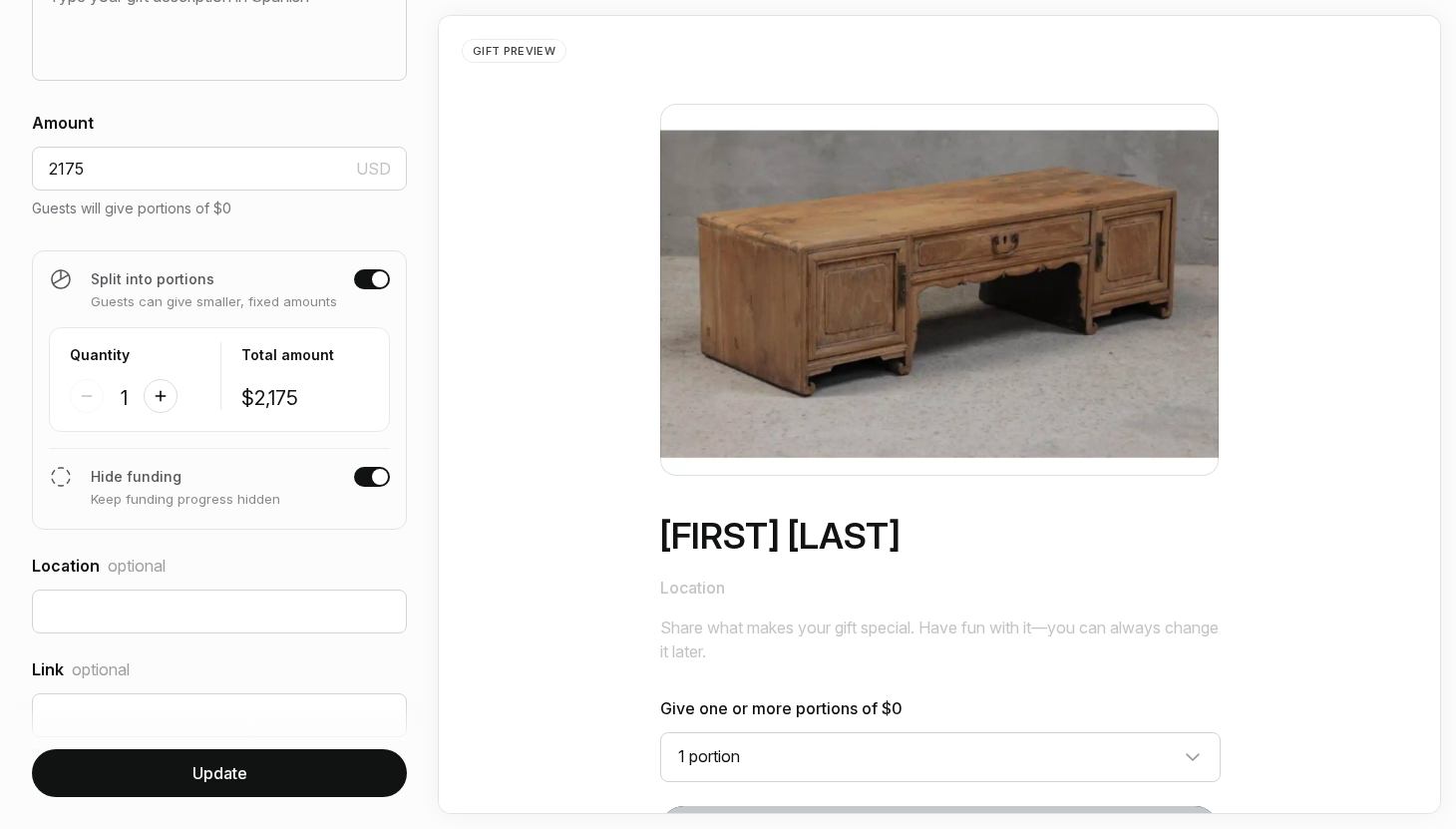 click at bounding box center [372, 477] 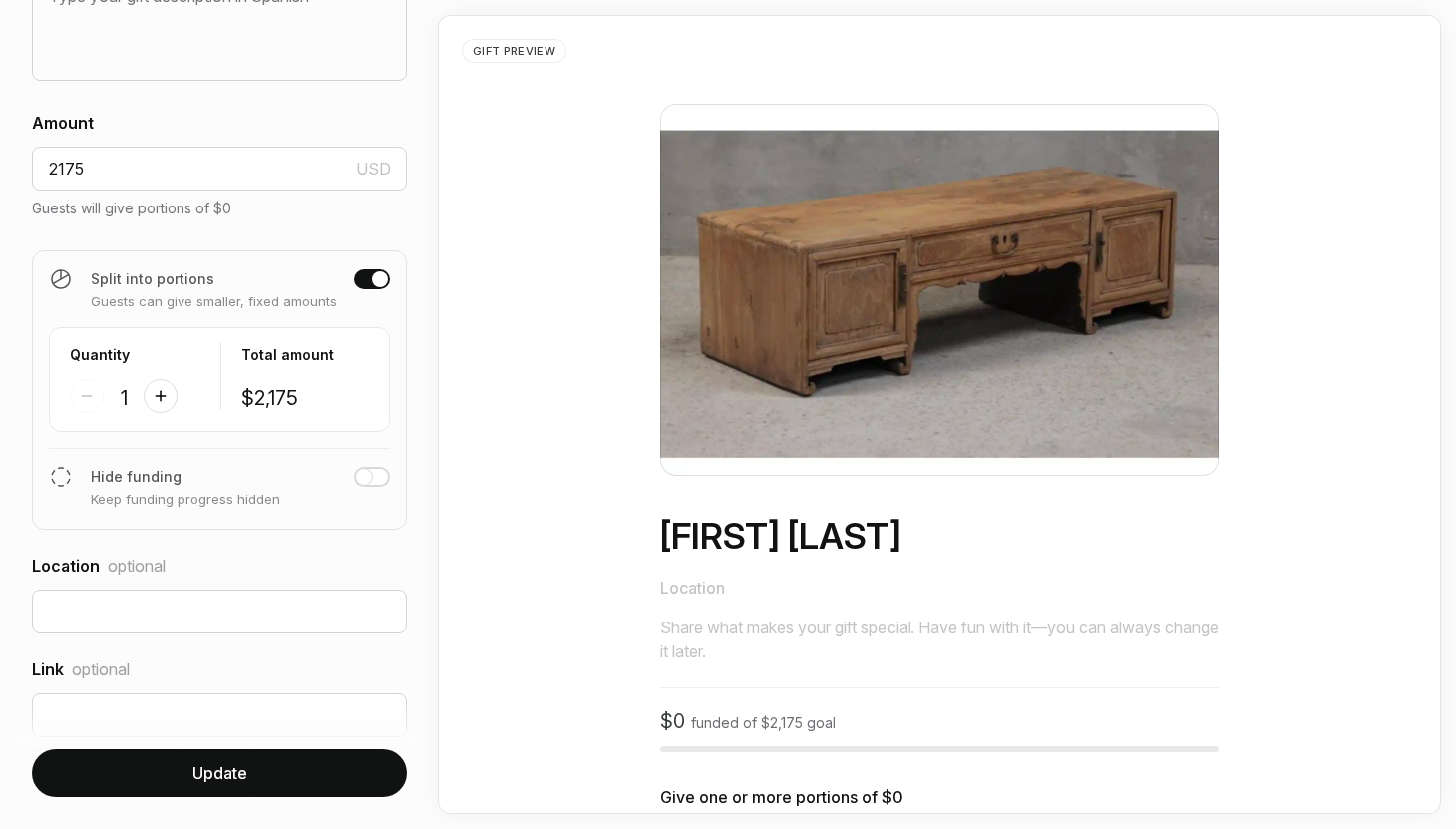 click on "Update" at bounding box center (219, 773) 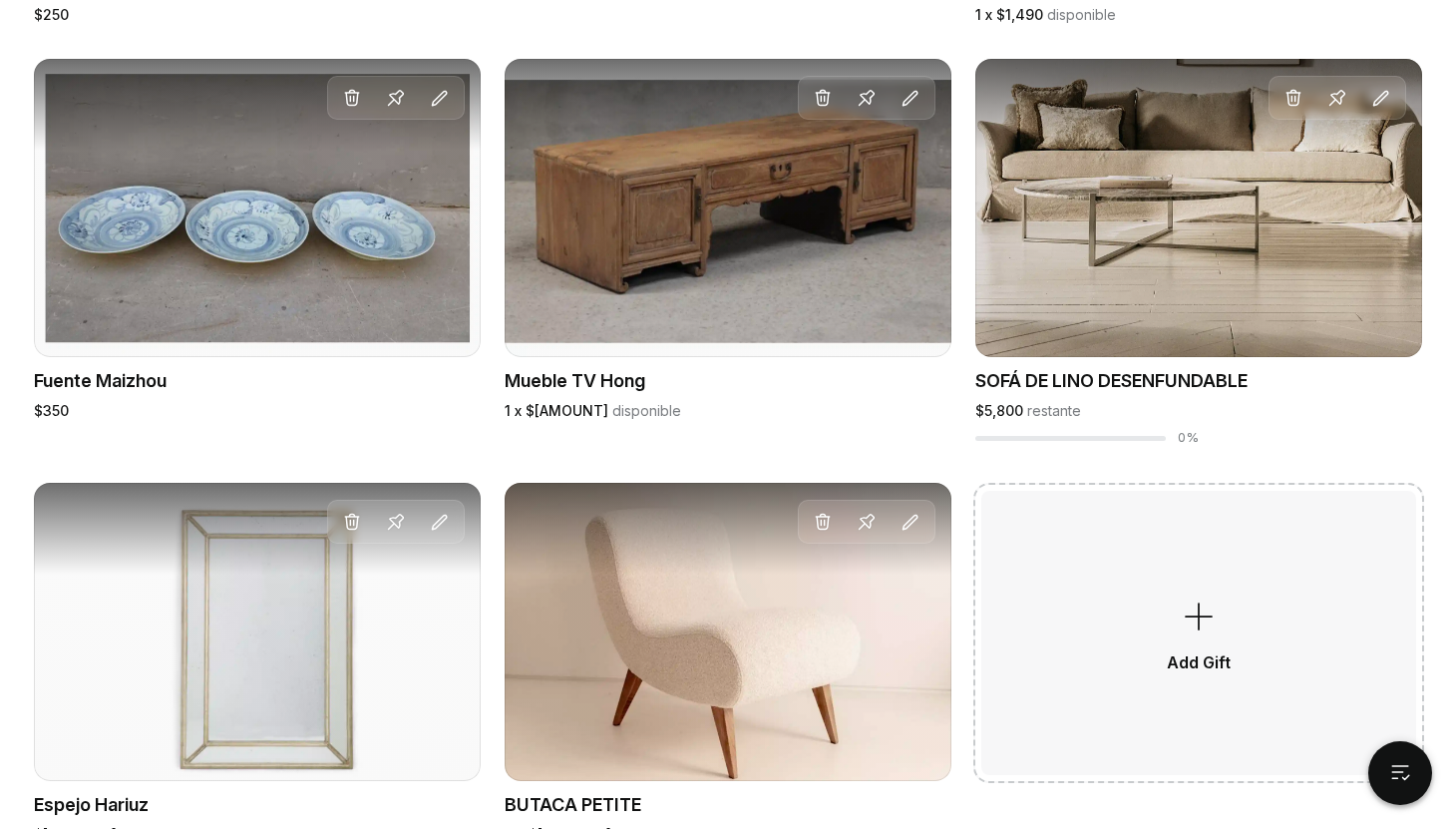 scroll, scrollTop: 2002, scrollLeft: 0, axis: vertical 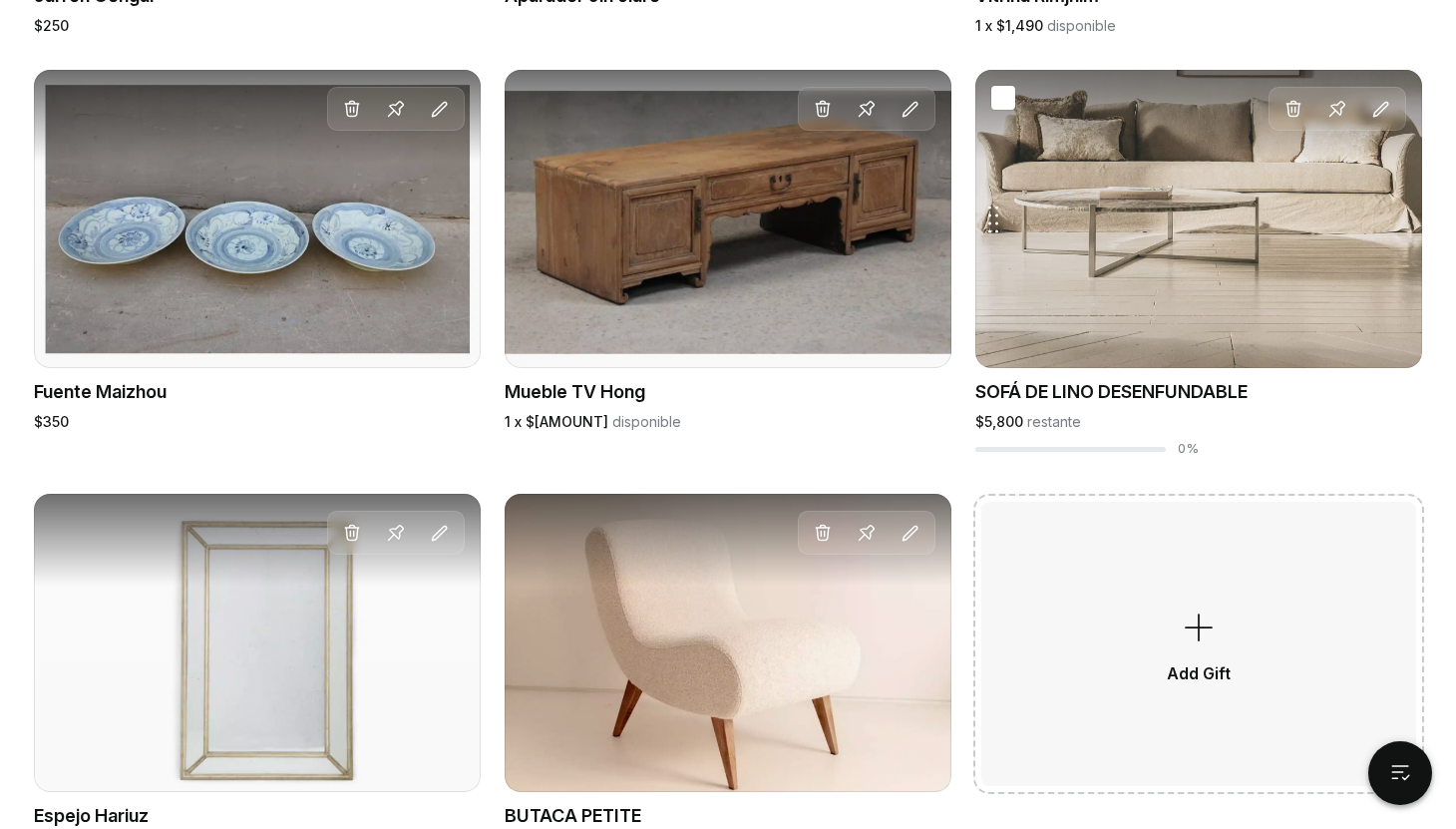 click on "Drag gift
Delete
Pin
Edit" at bounding box center (1199, 218) 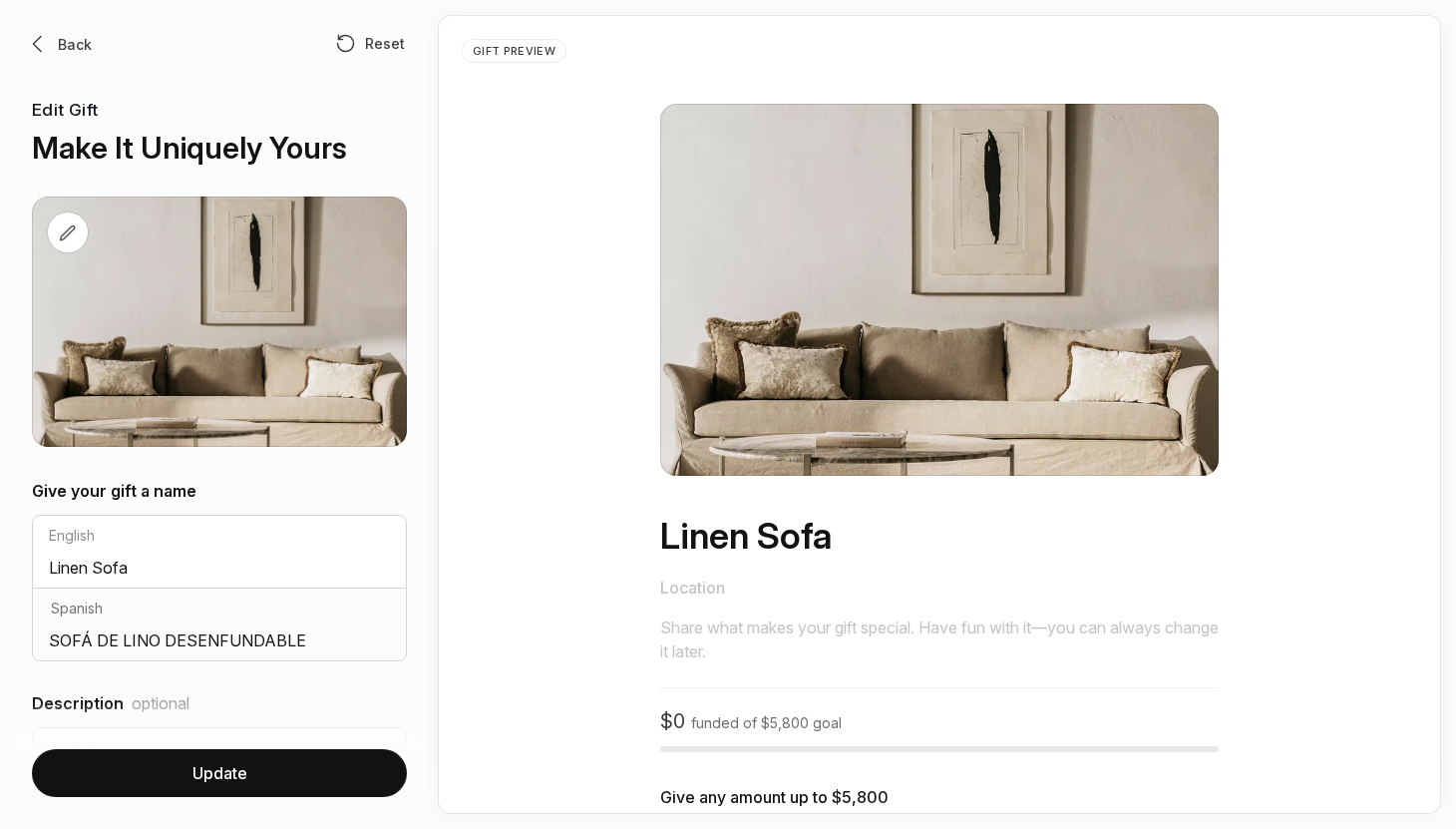 scroll, scrollTop: 0, scrollLeft: 0, axis: both 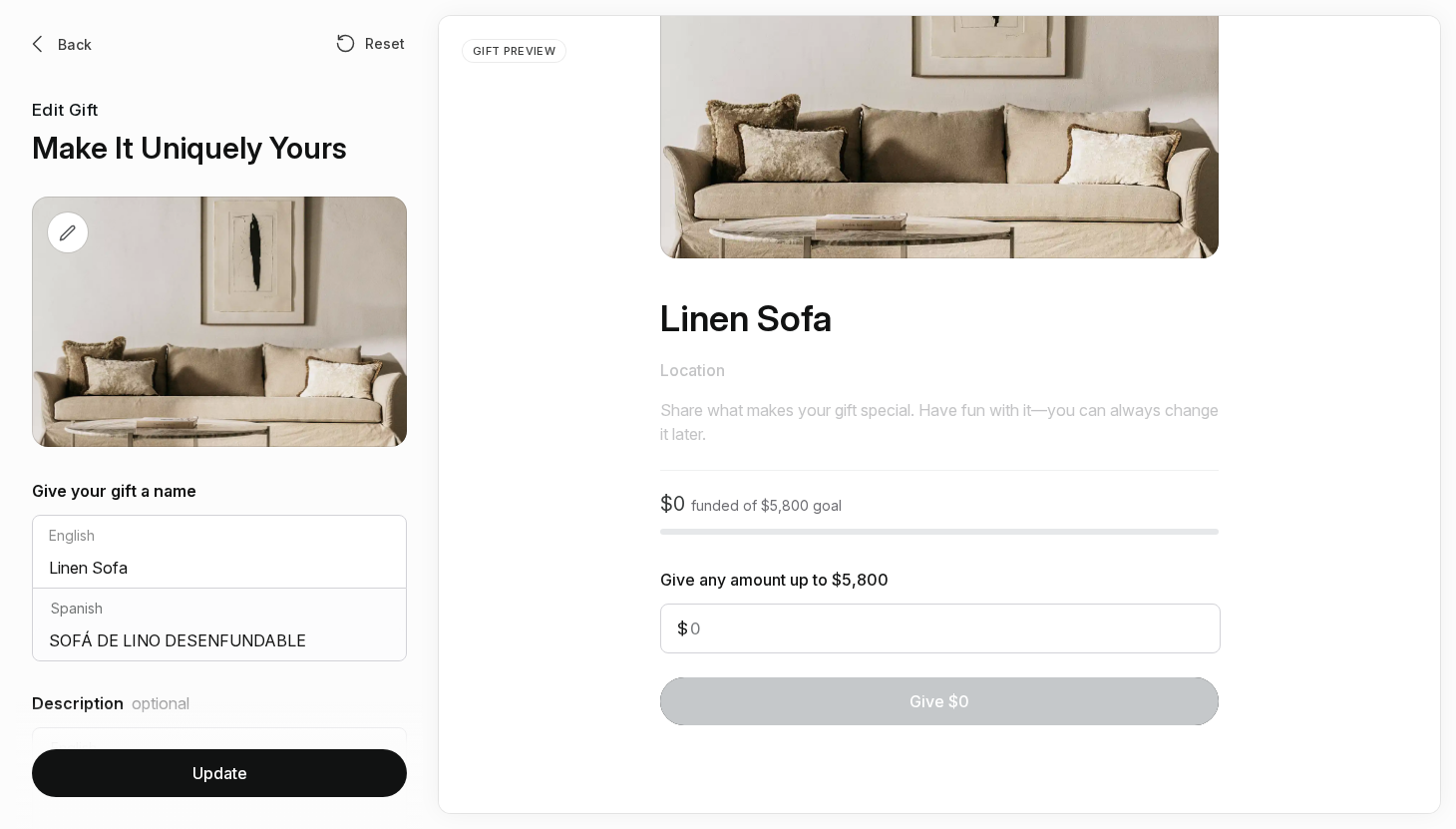 click on "Make It Uniquely Yours" at bounding box center (189, 148) 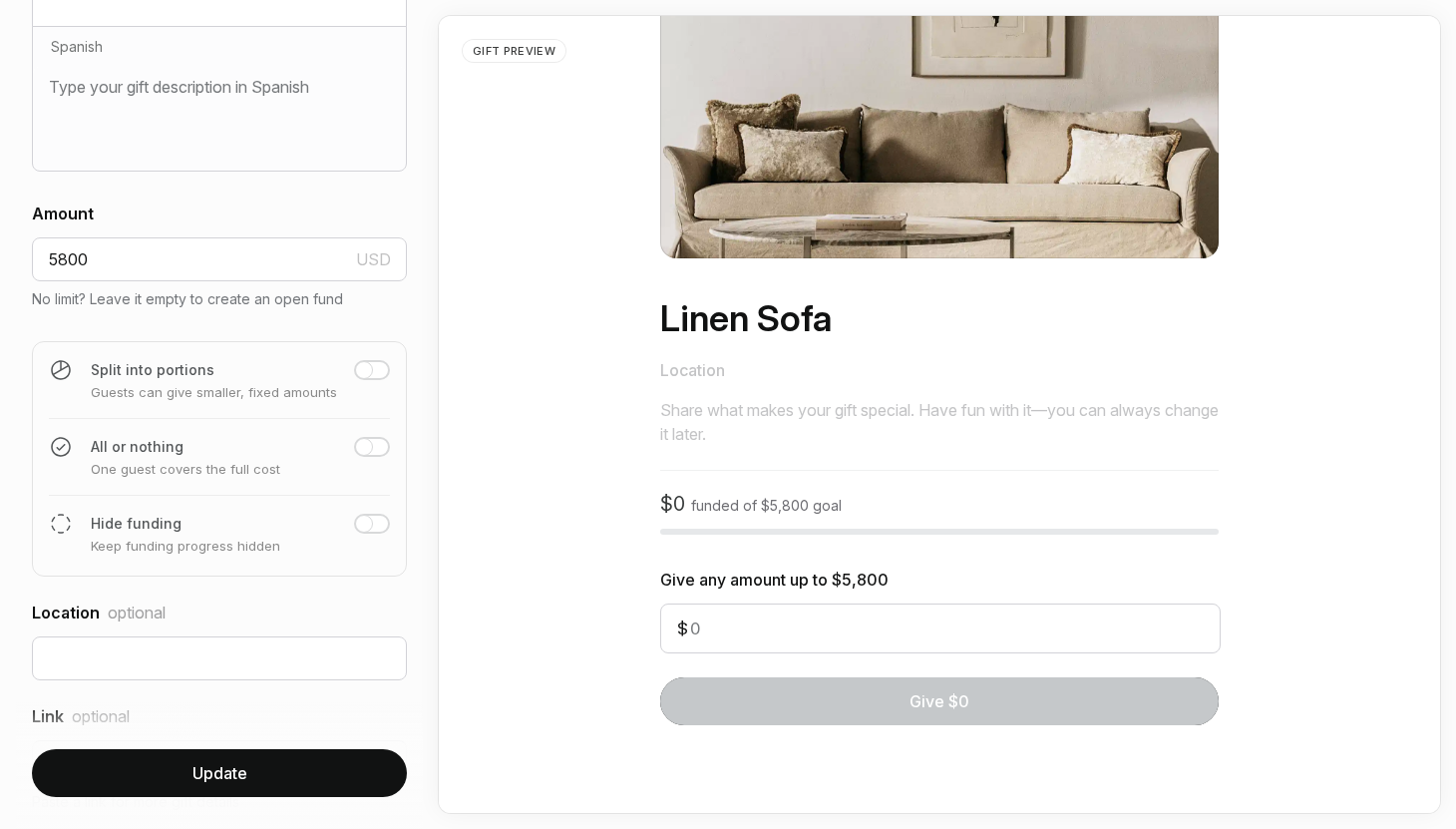 scroll, scrollTop: 935, scrollLeft: 0, axis: vertical 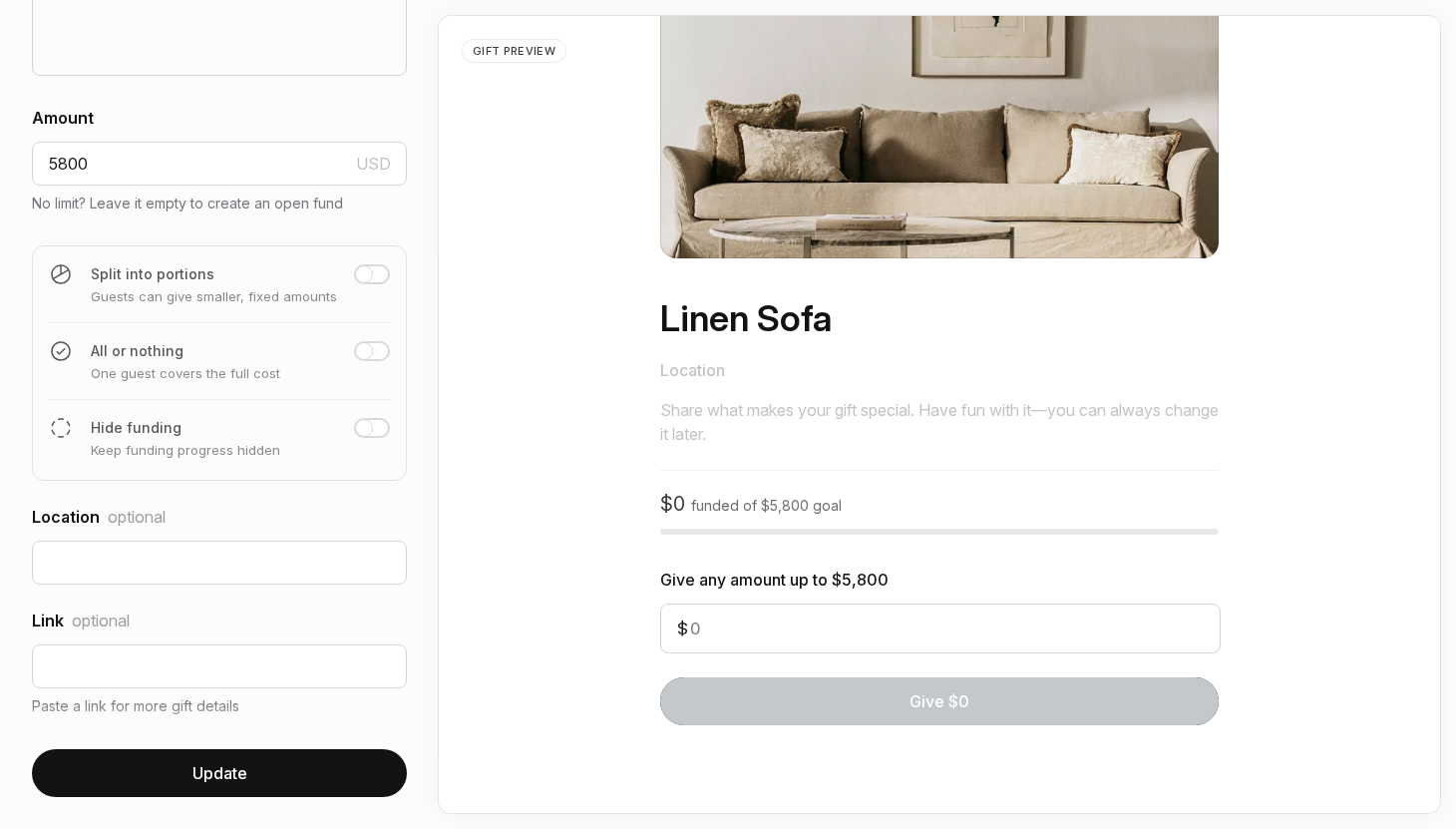 click on "Update" at bounding box center [219, 773] 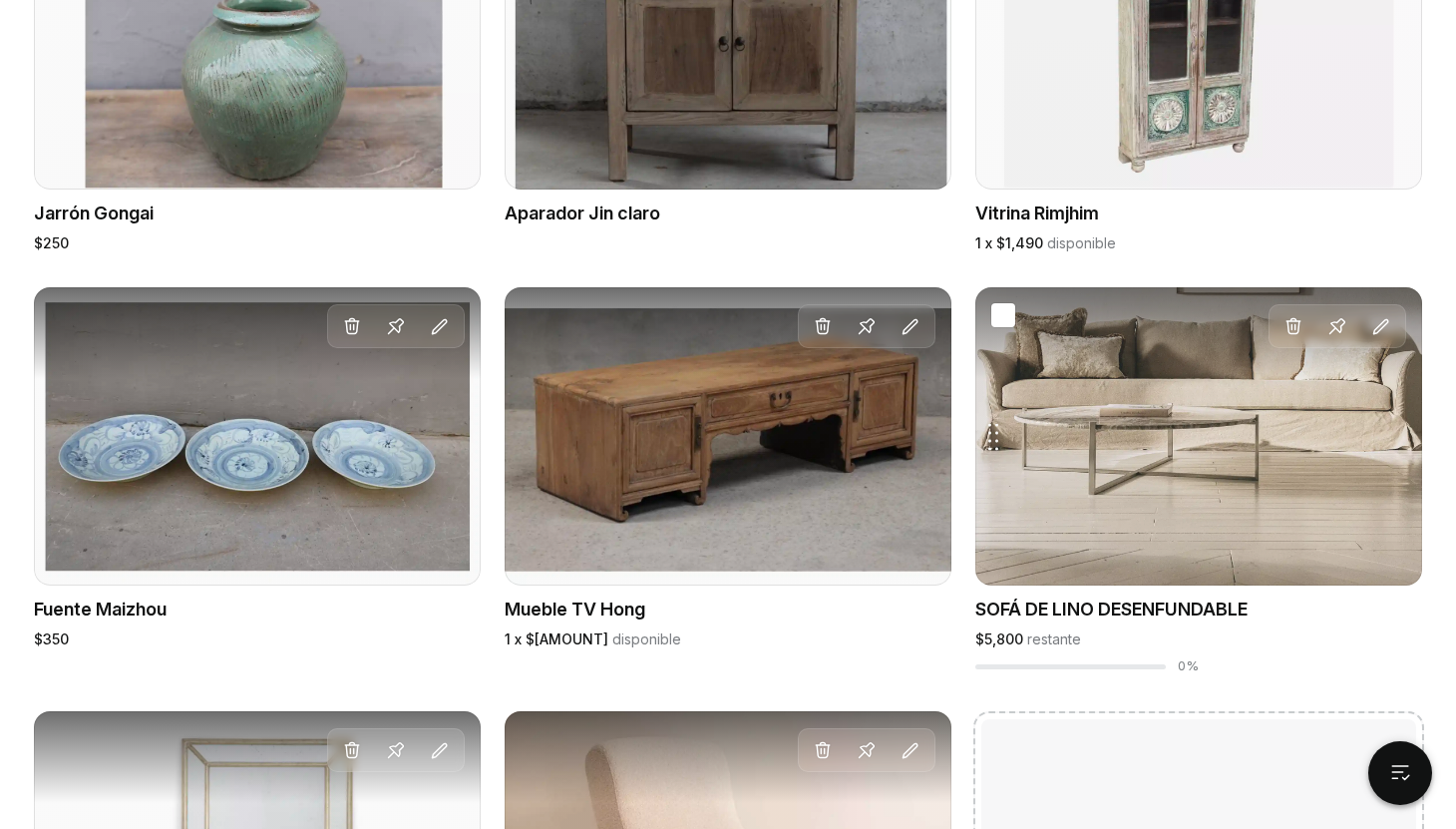scroll, scrollTop: 1724, scrollLeft: 0, axis: vertical 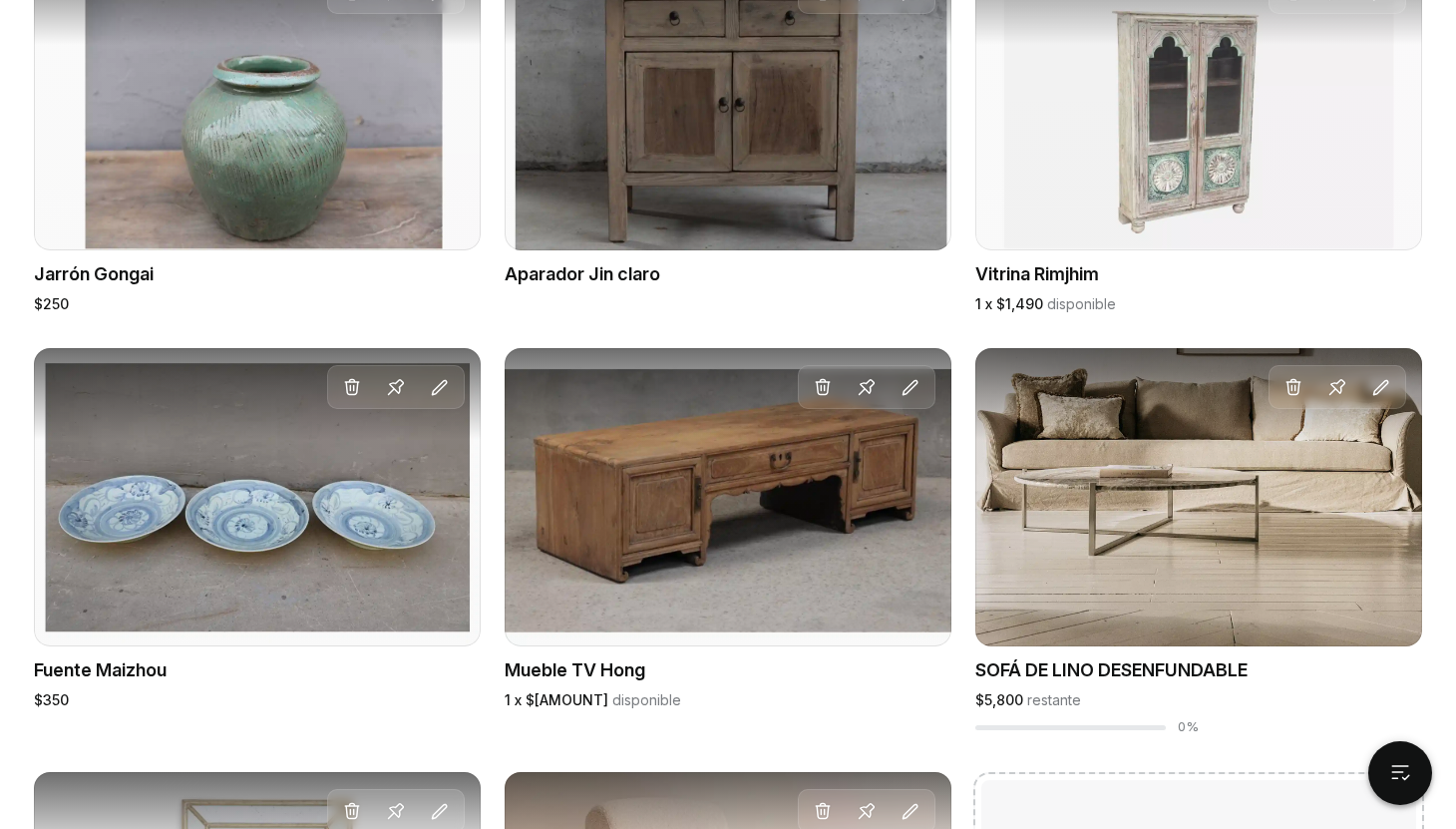 click on "Drag gift
Delete
Pin
Edit" at bounding box center [1199, 102] 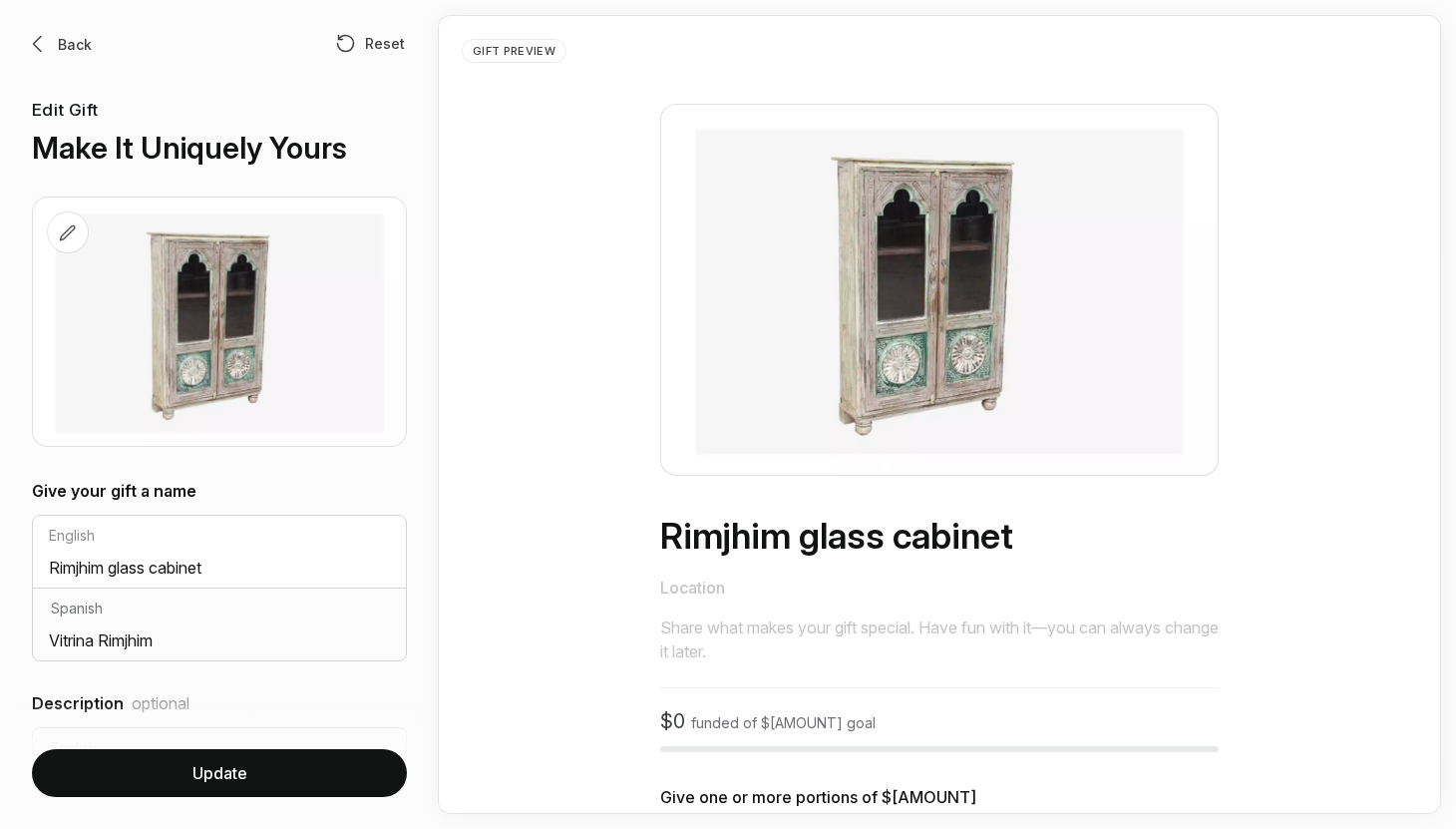 scroll, scrollTop: 0, scrollLeft: 0, axis: both 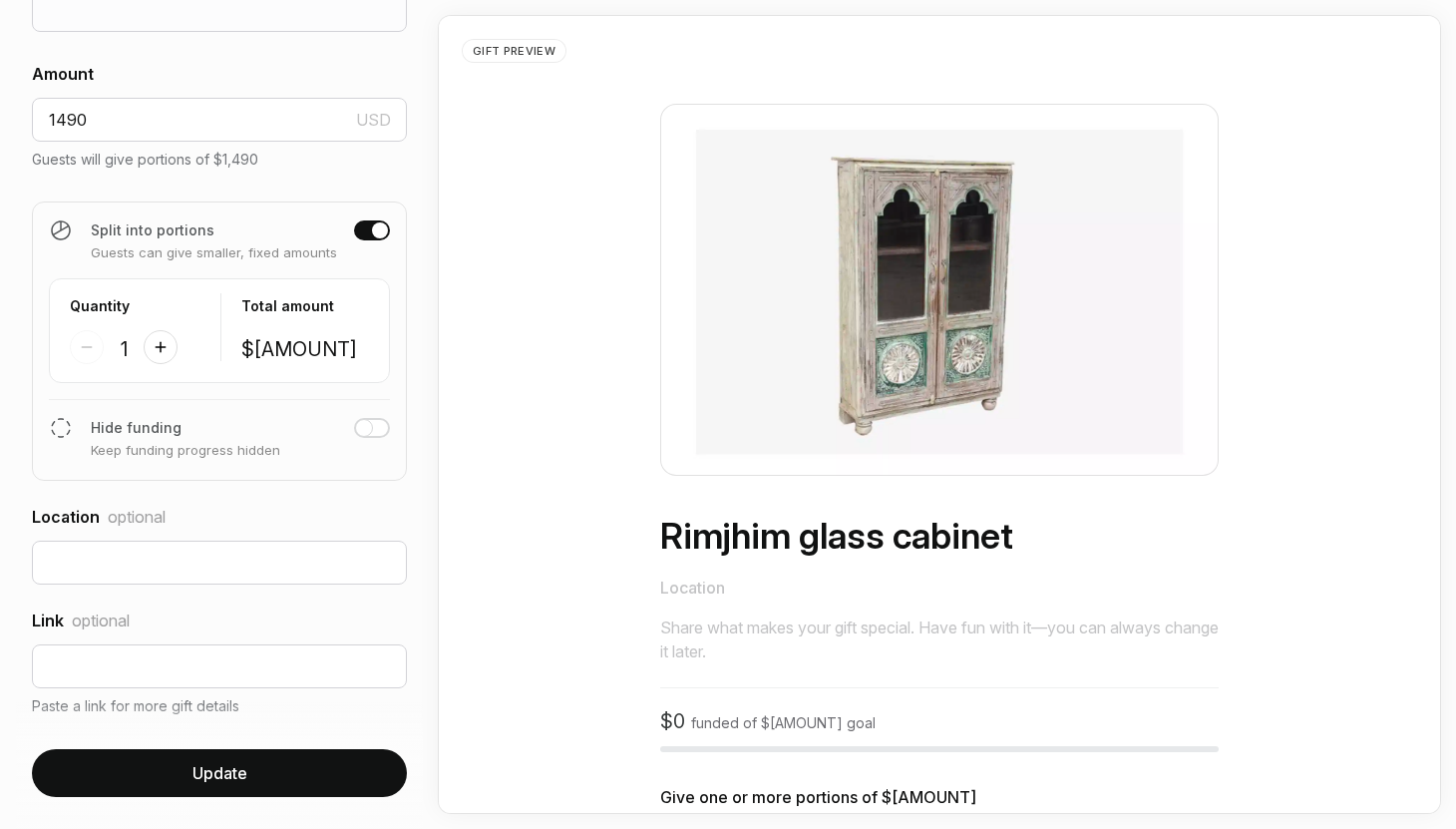 click at bounding box center [380, 230] 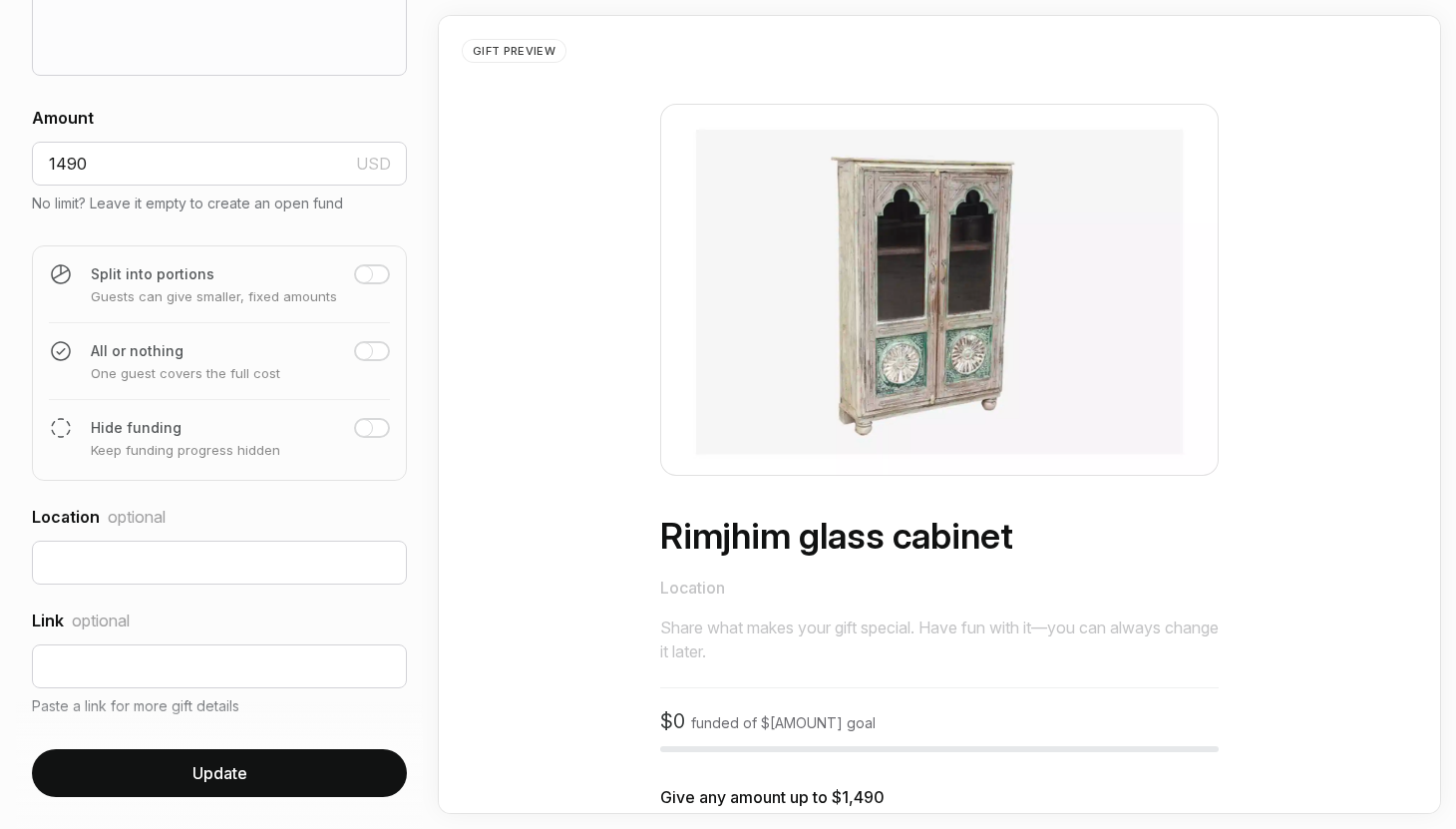 scroll, scrollTop: 935, scrollLeft: 0, axis: vertical 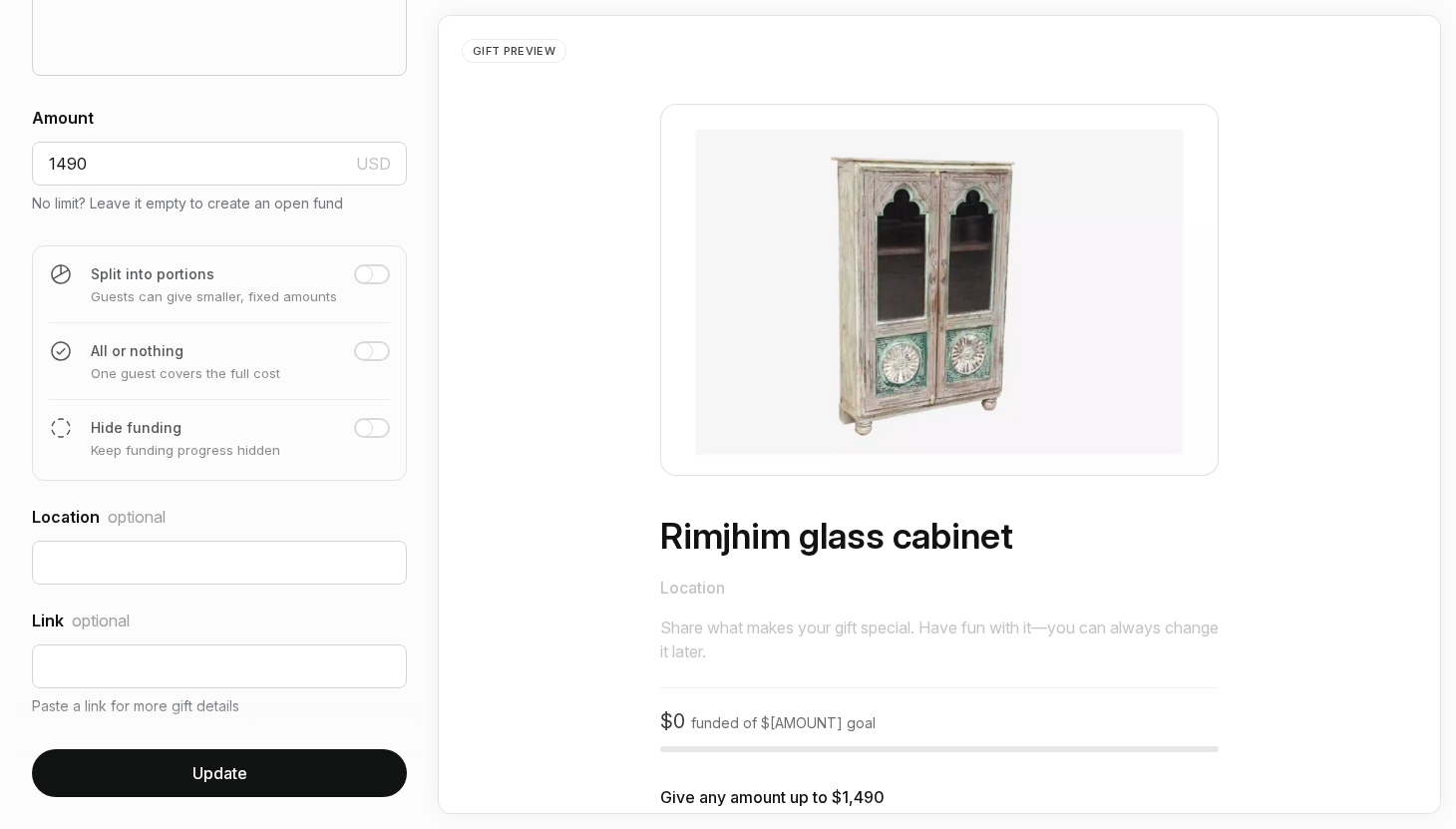 click on "Update" at bounding box center (219, 773) 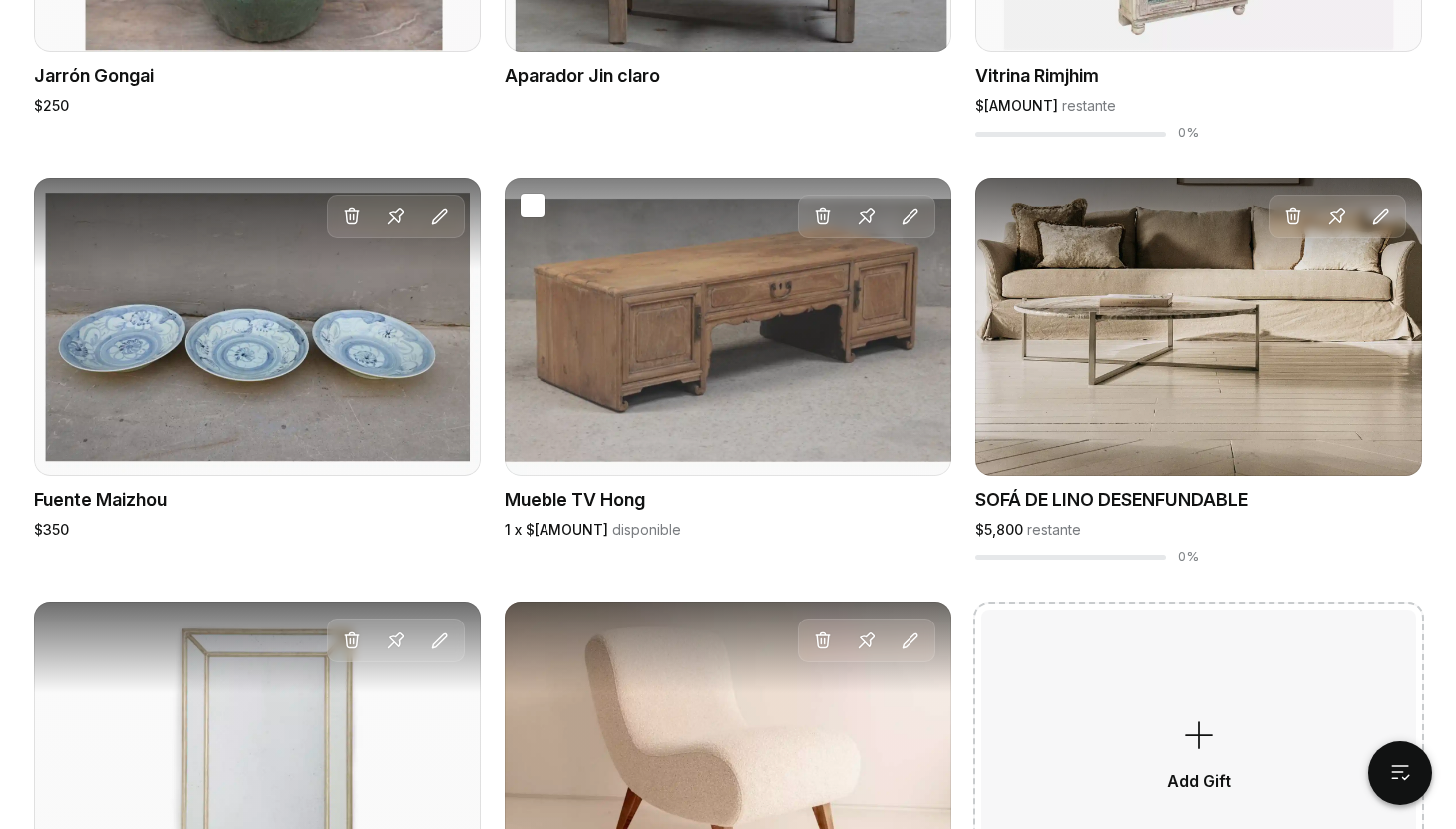 scroll, scrollTop: 1941, scrollLeft: 0, axis: vertical 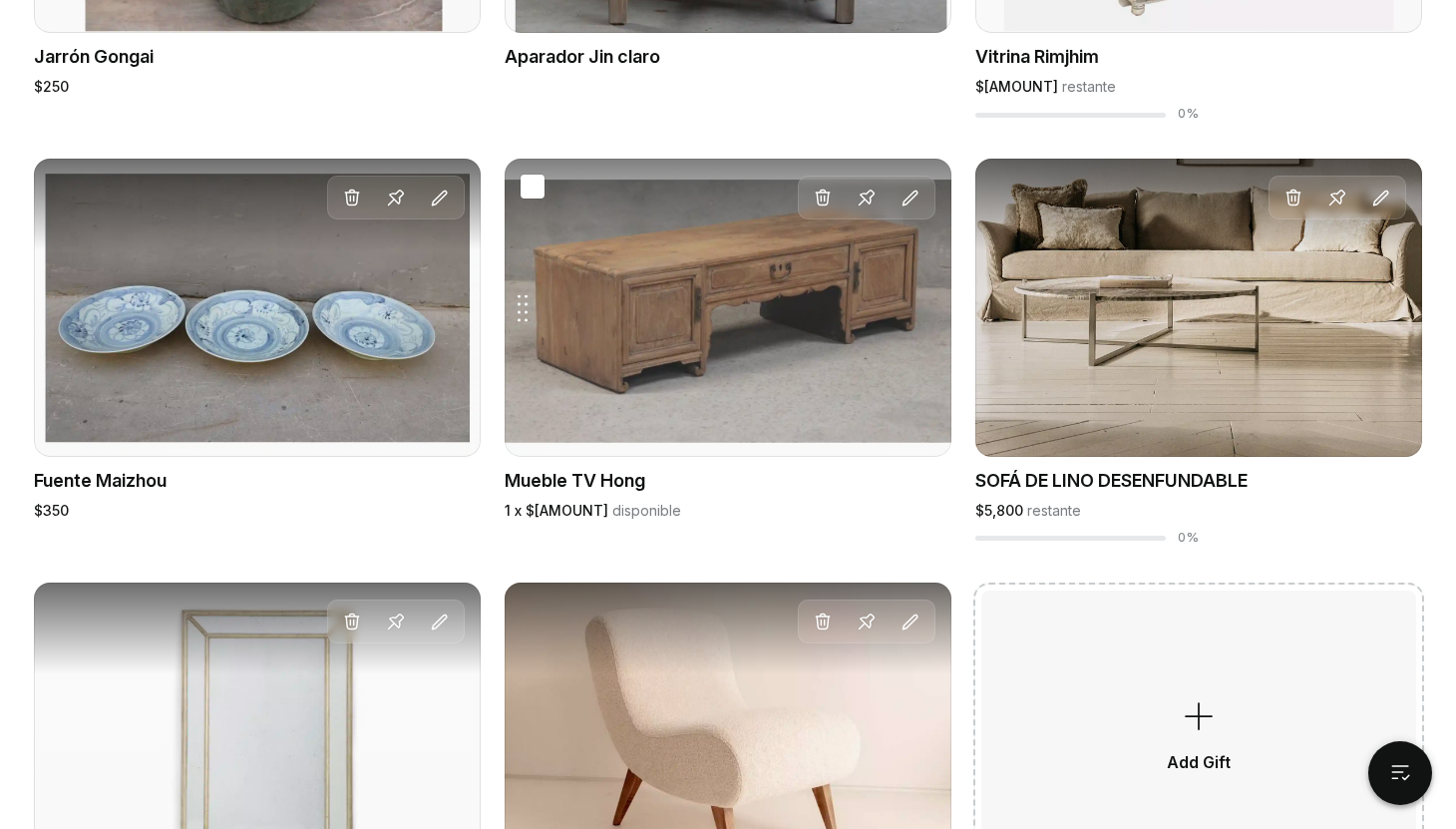 click on "Drag gift
Delete
Pin
Edit" at bounding box center [728, 307] 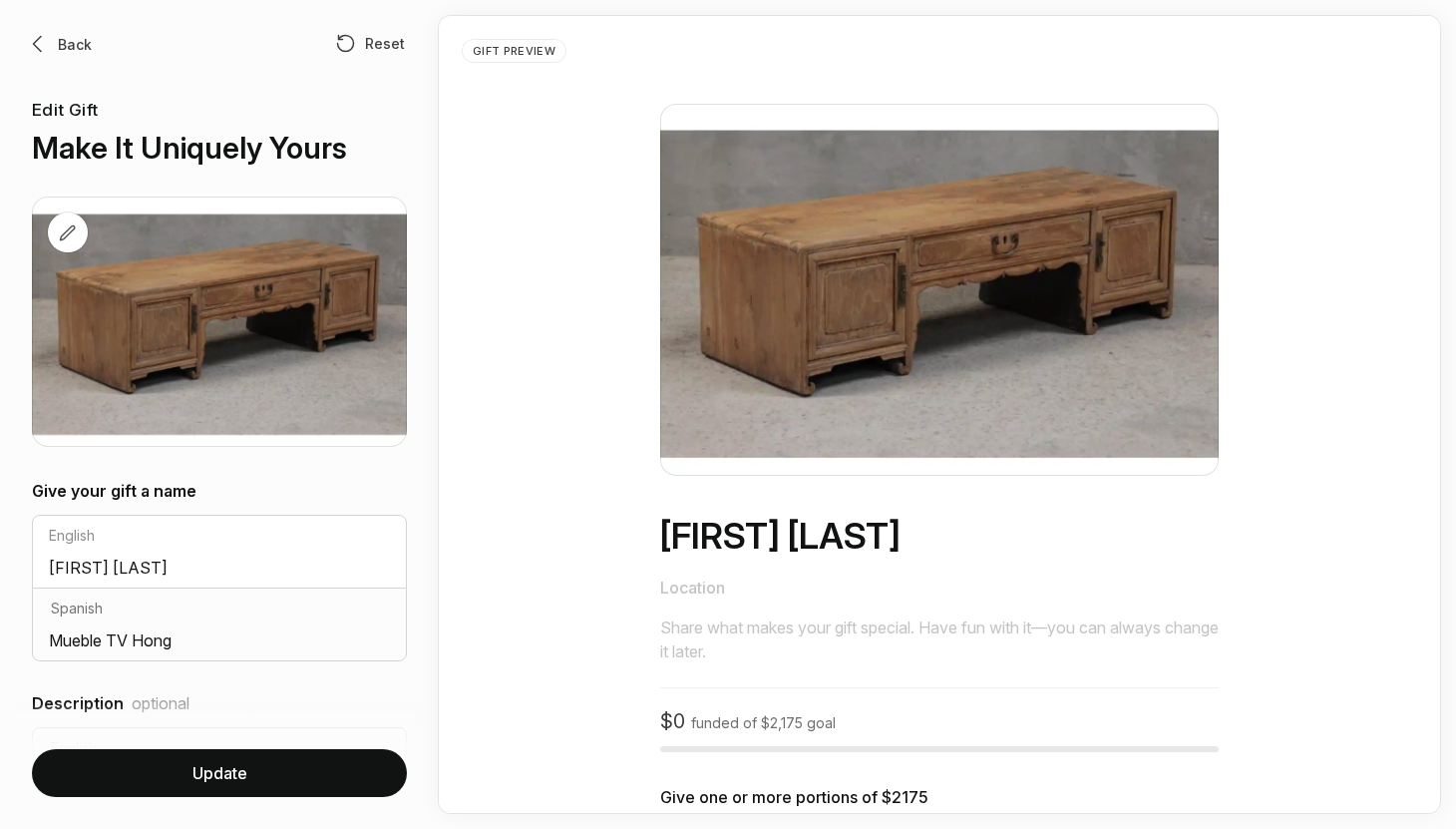 scroll, scrollTop: 0, scrollLeft: 0, axis: both 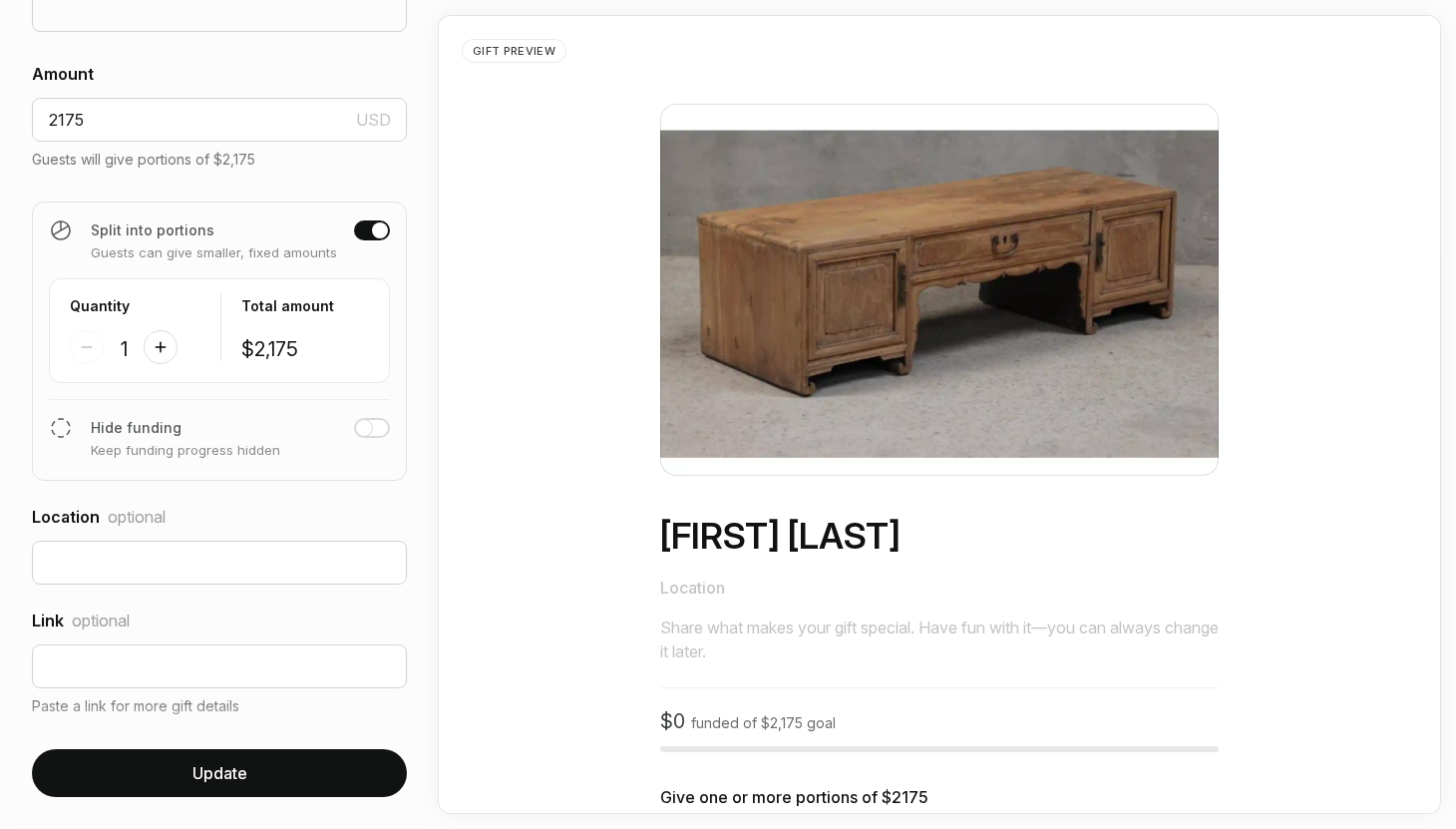 click at bounding box center (380, 230) 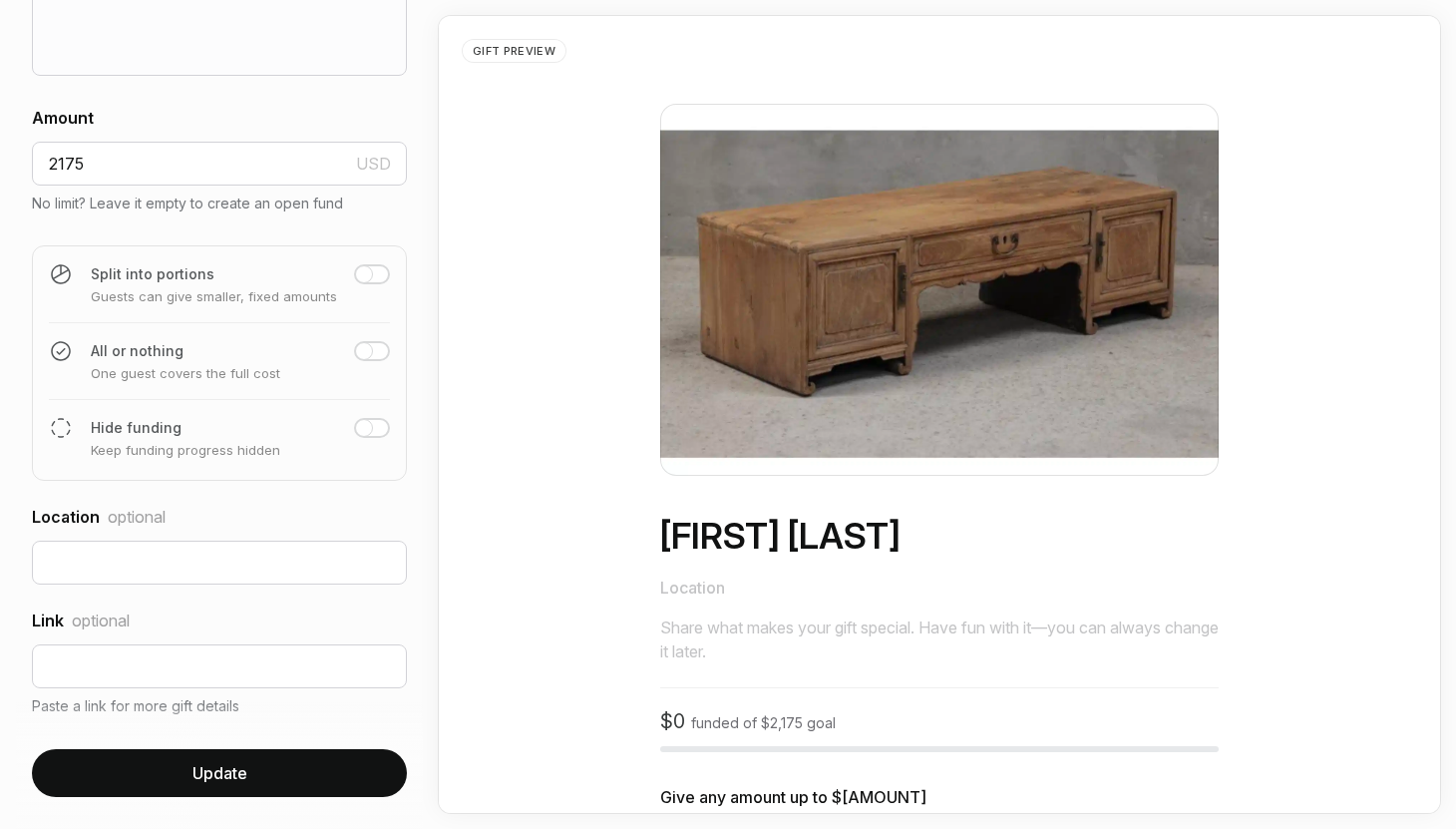 scroll, scrollTop: 935, scrollLeft: 0, axis: vertical 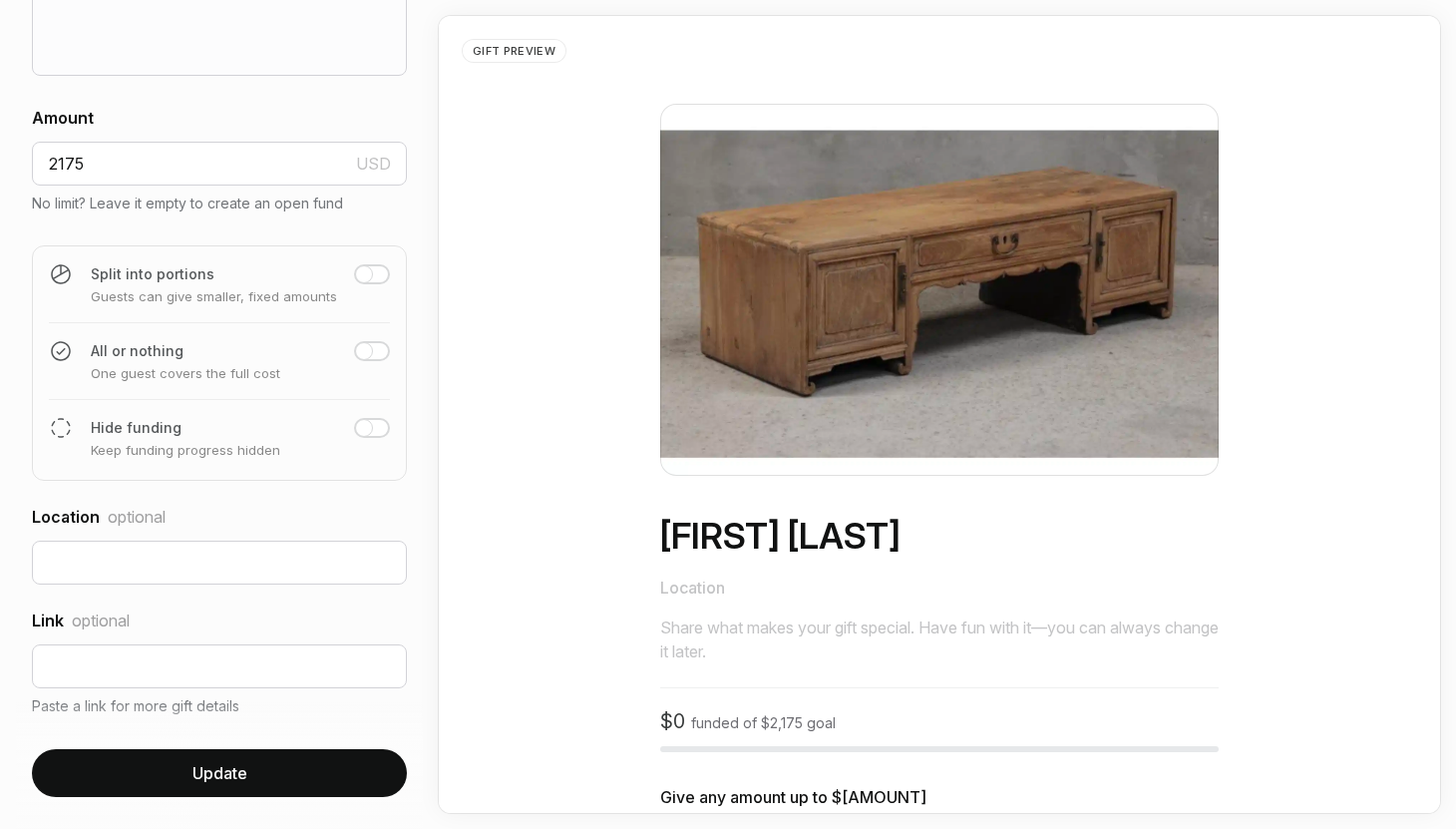 click on "Update" at bounding box center [219, 773] 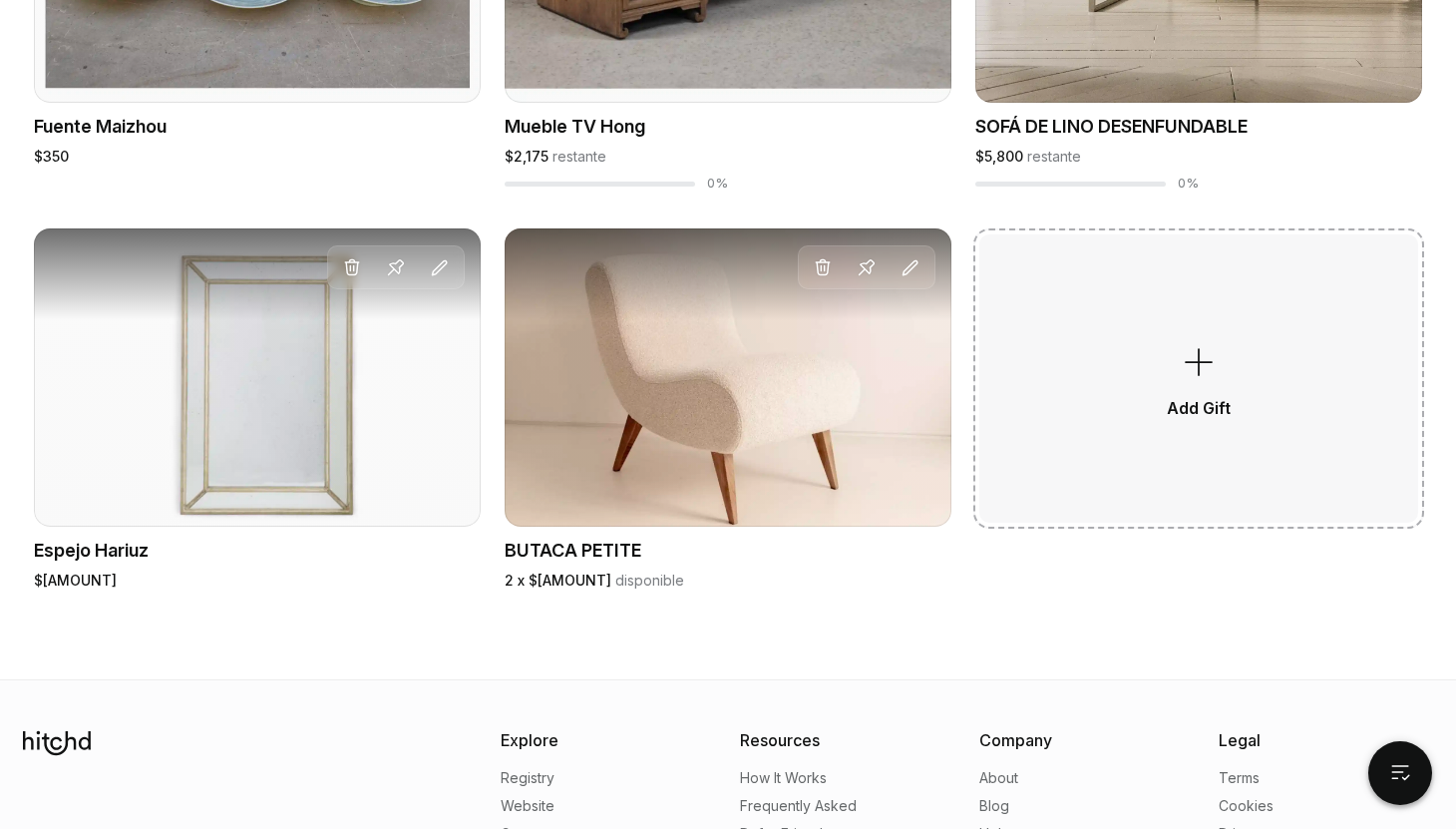 scroll, scrollTop: 2297, scrollLeft: 0, axis: vertical 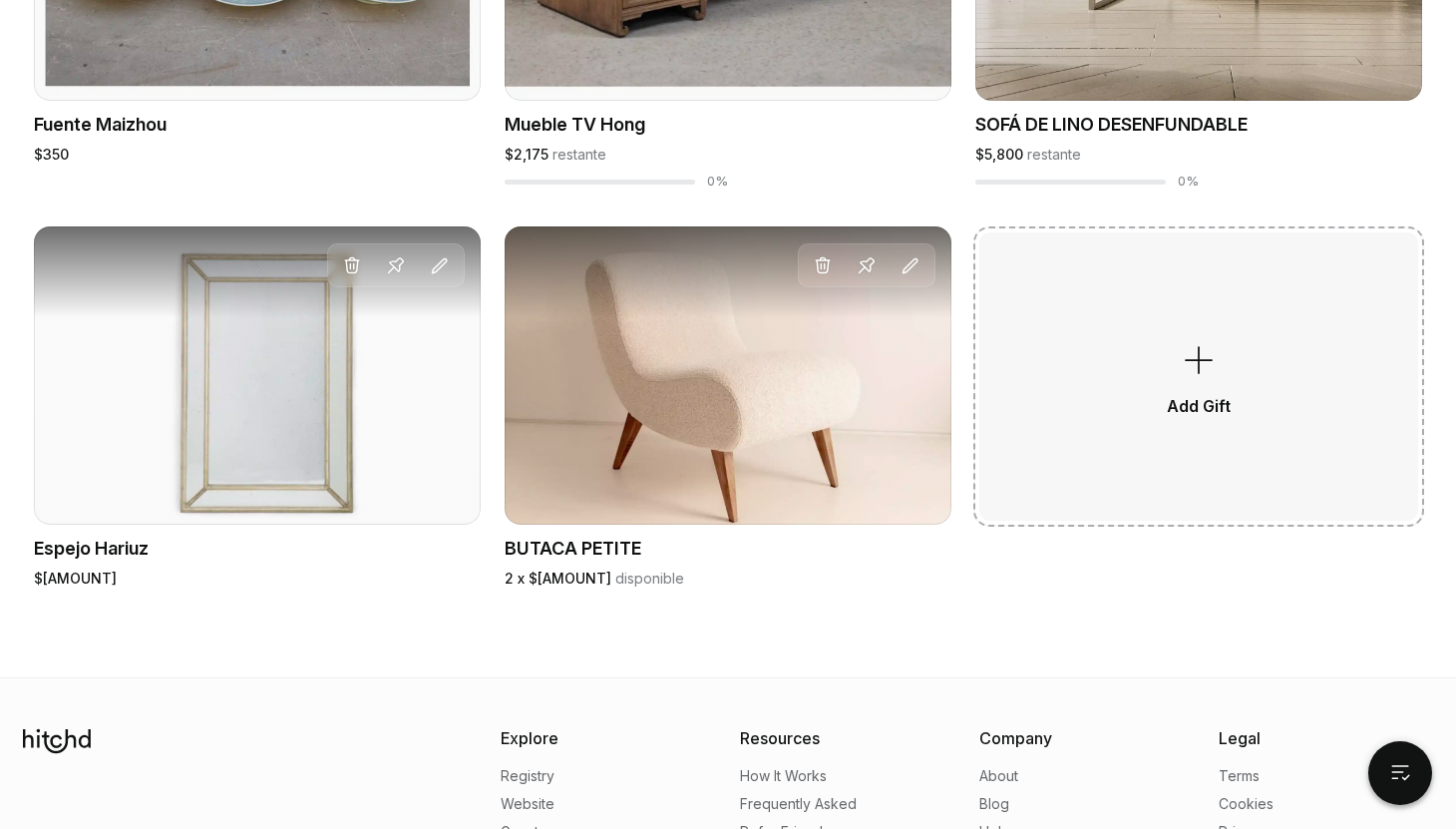 click on "Add Gift" at bounding box center (1199, 376) 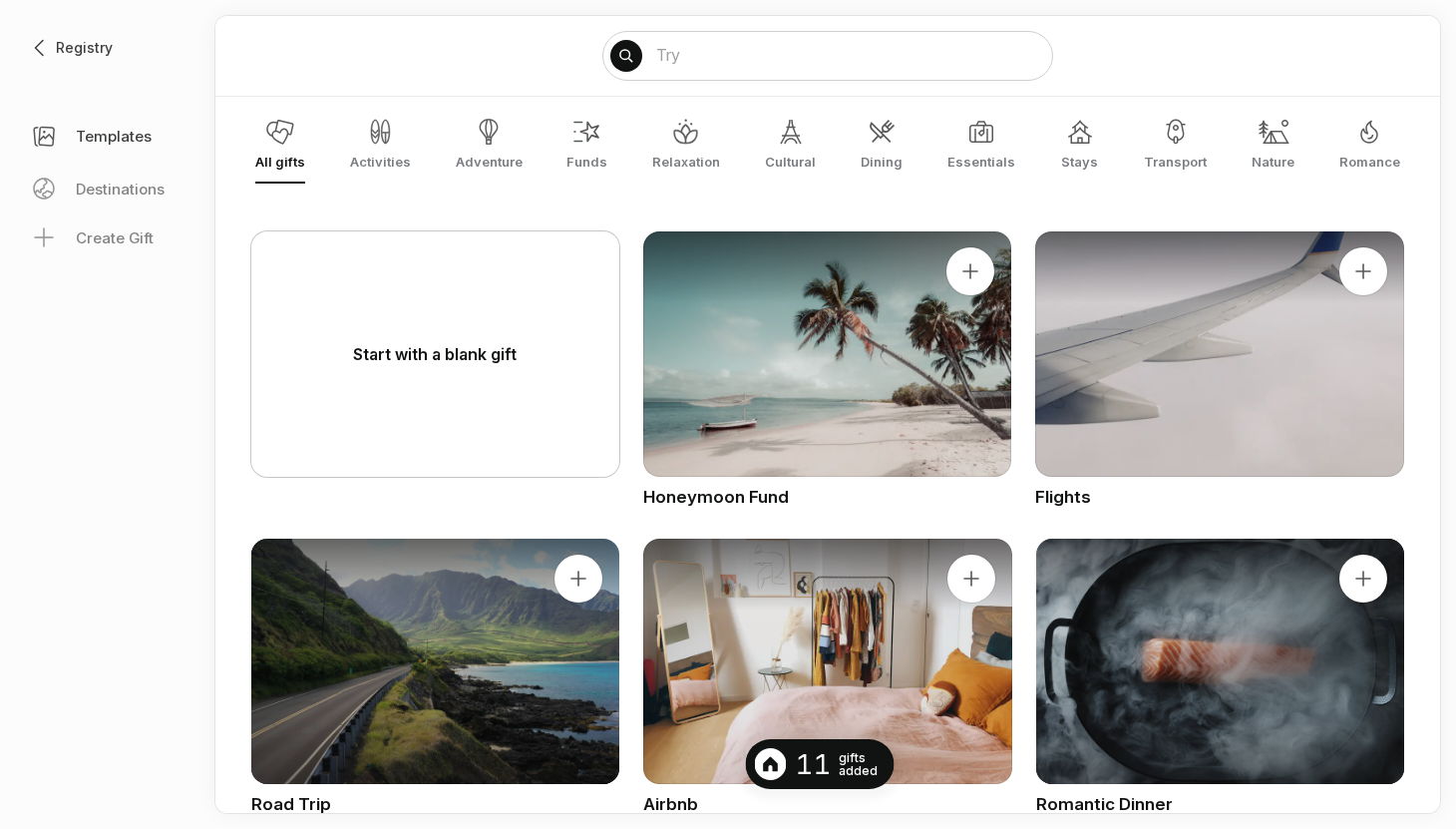 scroll, scrollTop: 0, scrollLeft: 0, axis: both 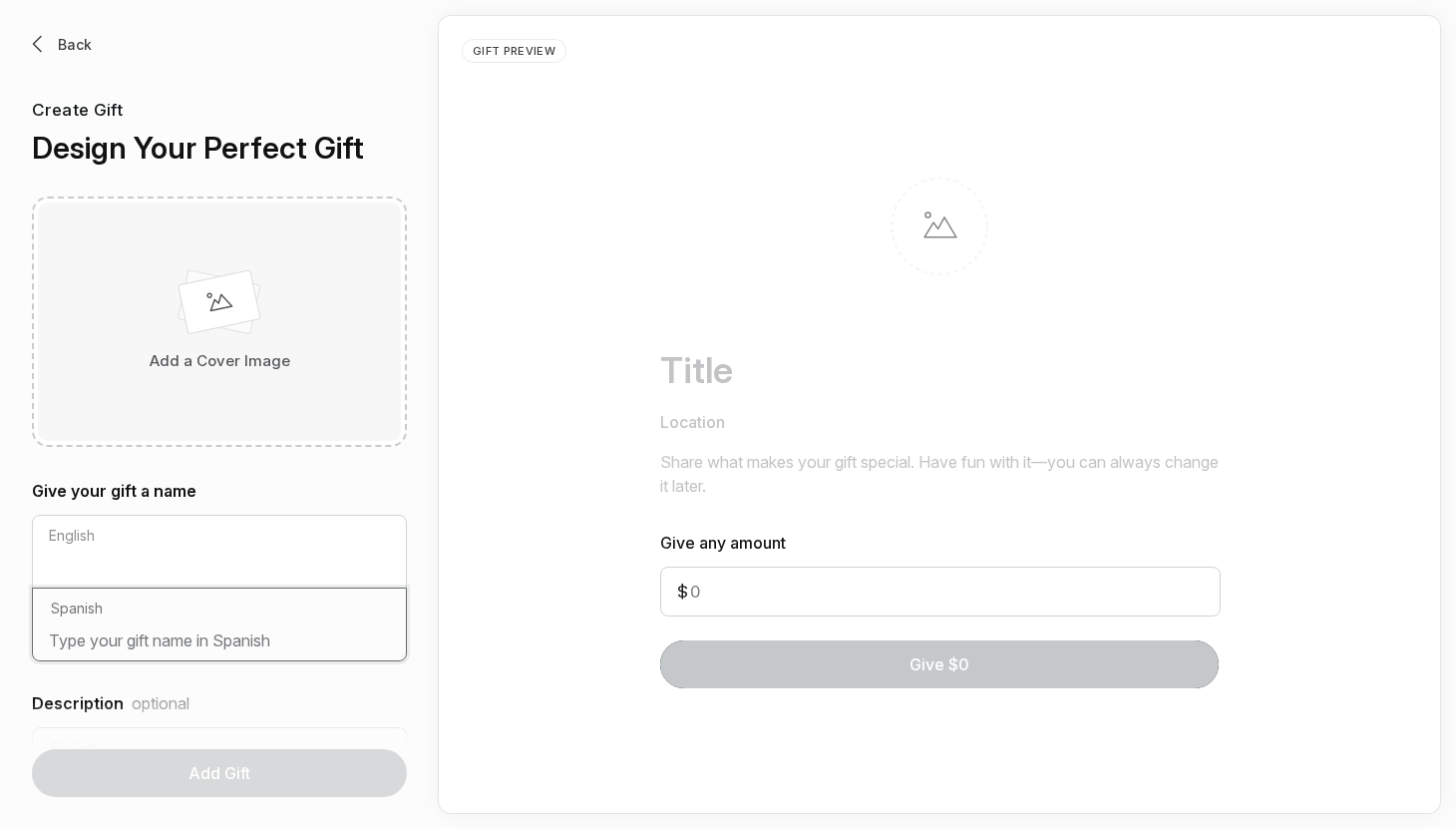 click at bounding box center (219, 644) 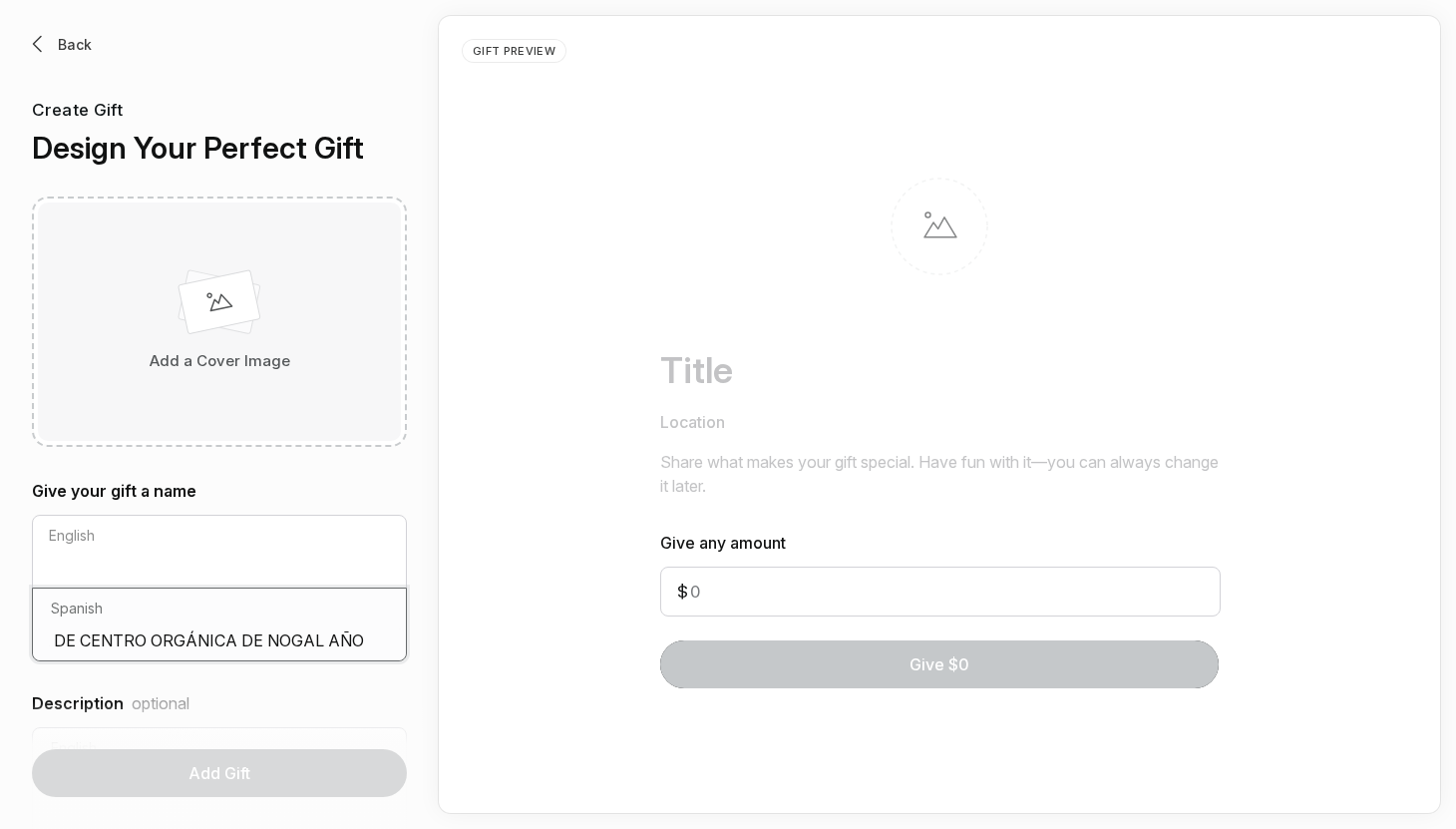 scroll, scrollTop: 0, scrollLeft: 0, axis: both 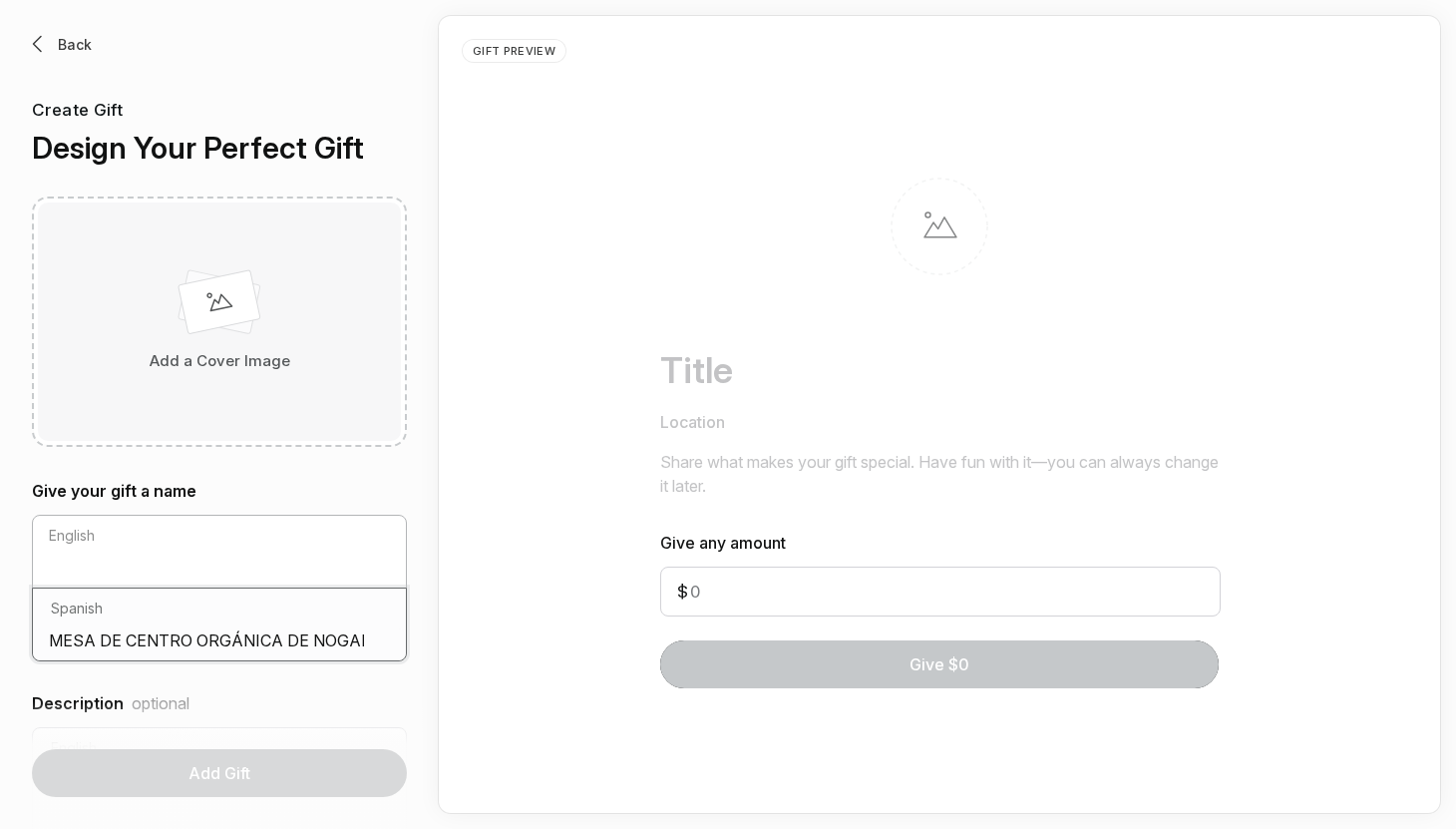 type on "MESA DE CENTRO ORGÁNICA DE NOGAL AÑOS 80" 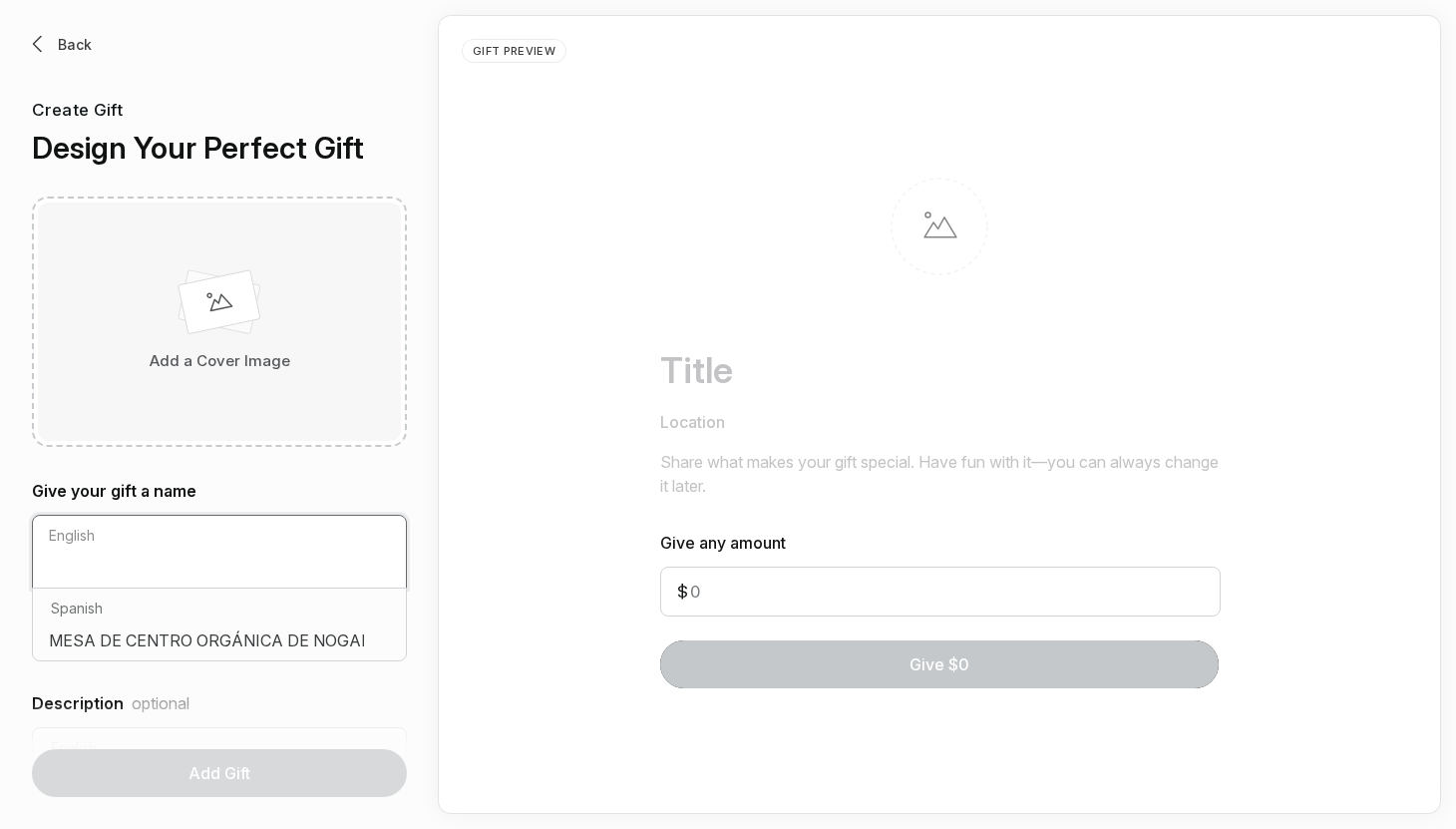 click at bounding box center [219, 572] 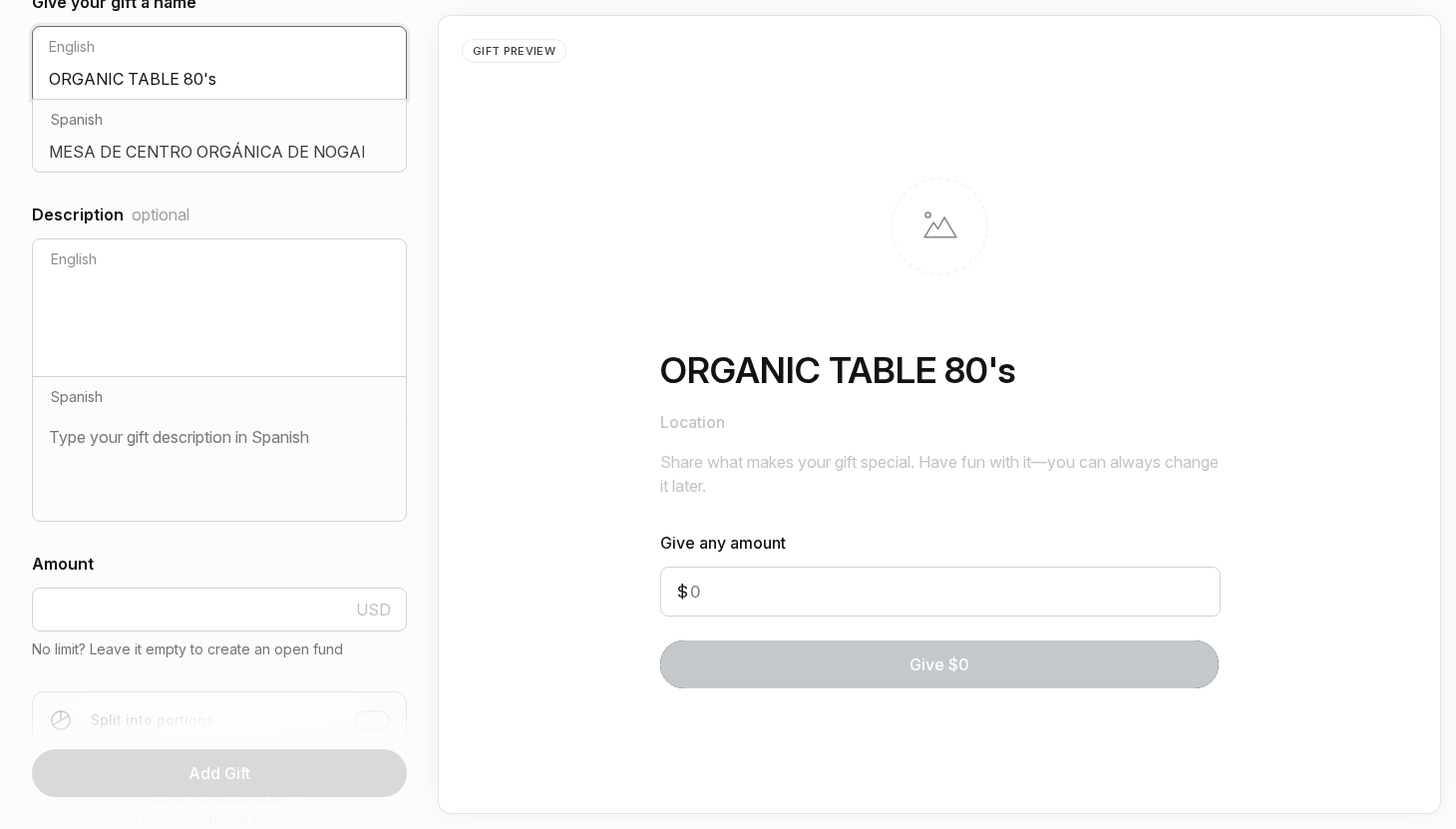 scroll, scrollTop: 547, scrollLeft: 0, axis: vertical 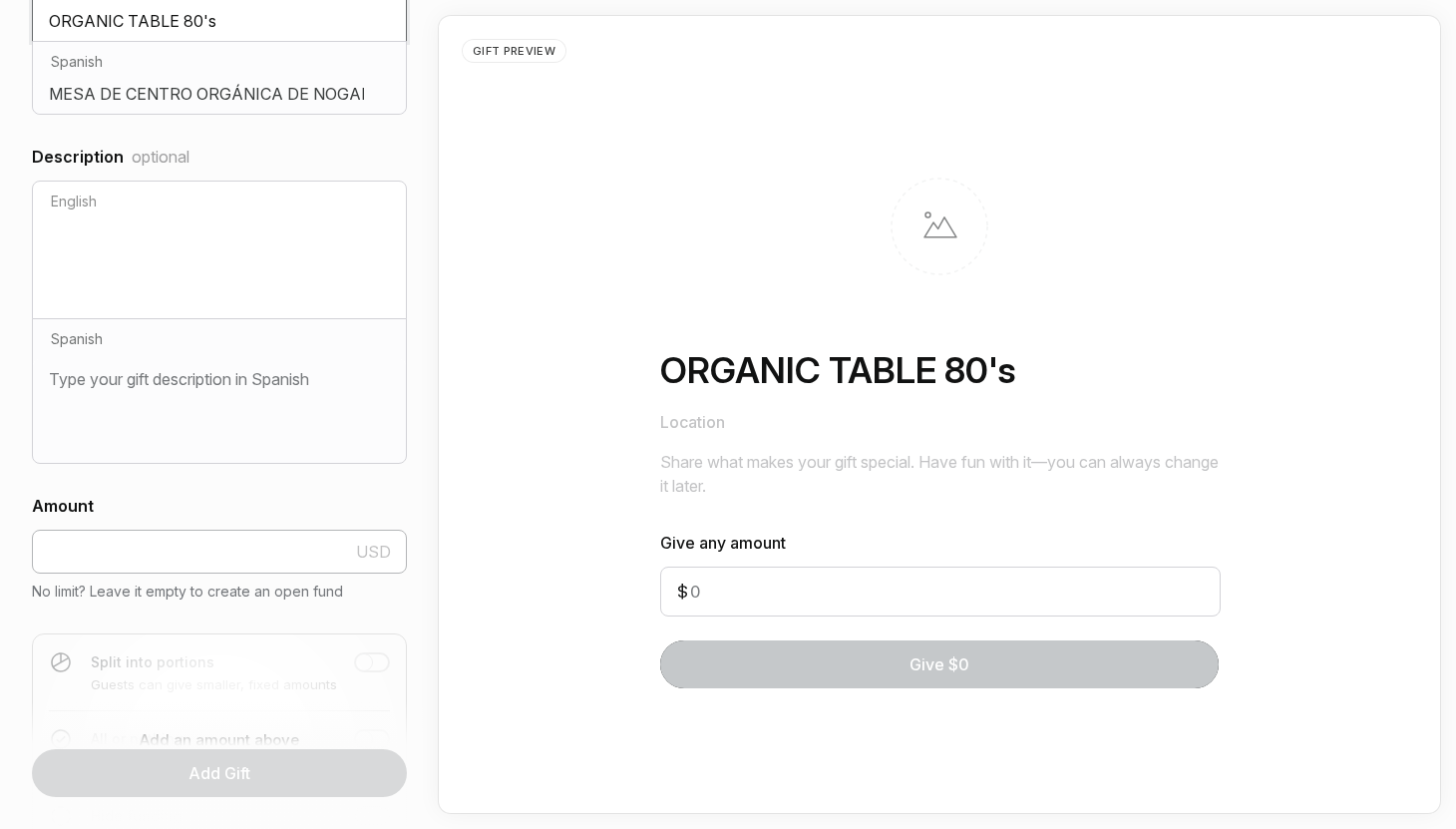 type on "ORGANIC TABLE 80's" 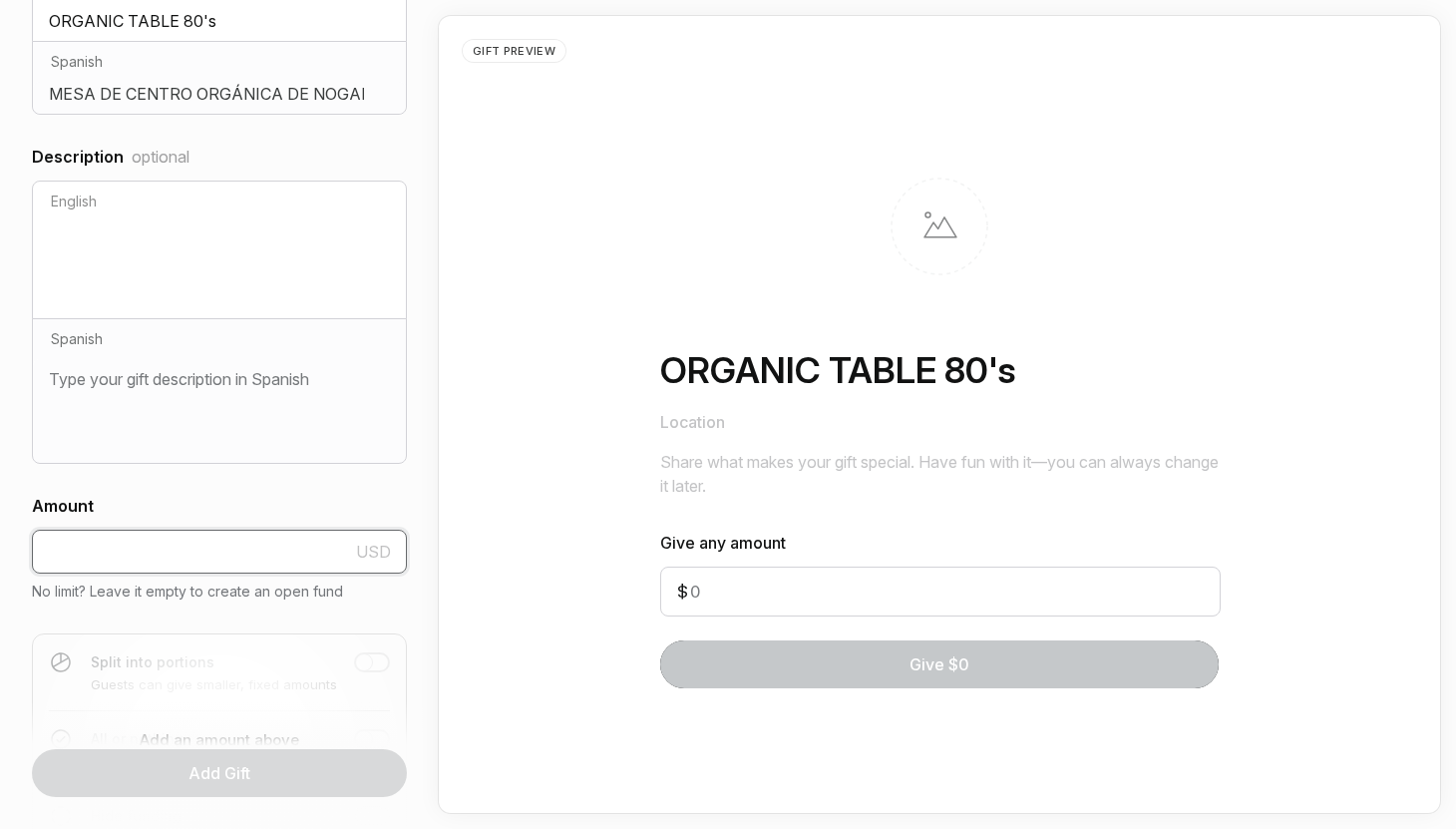 click at bounding box center [219, 552] 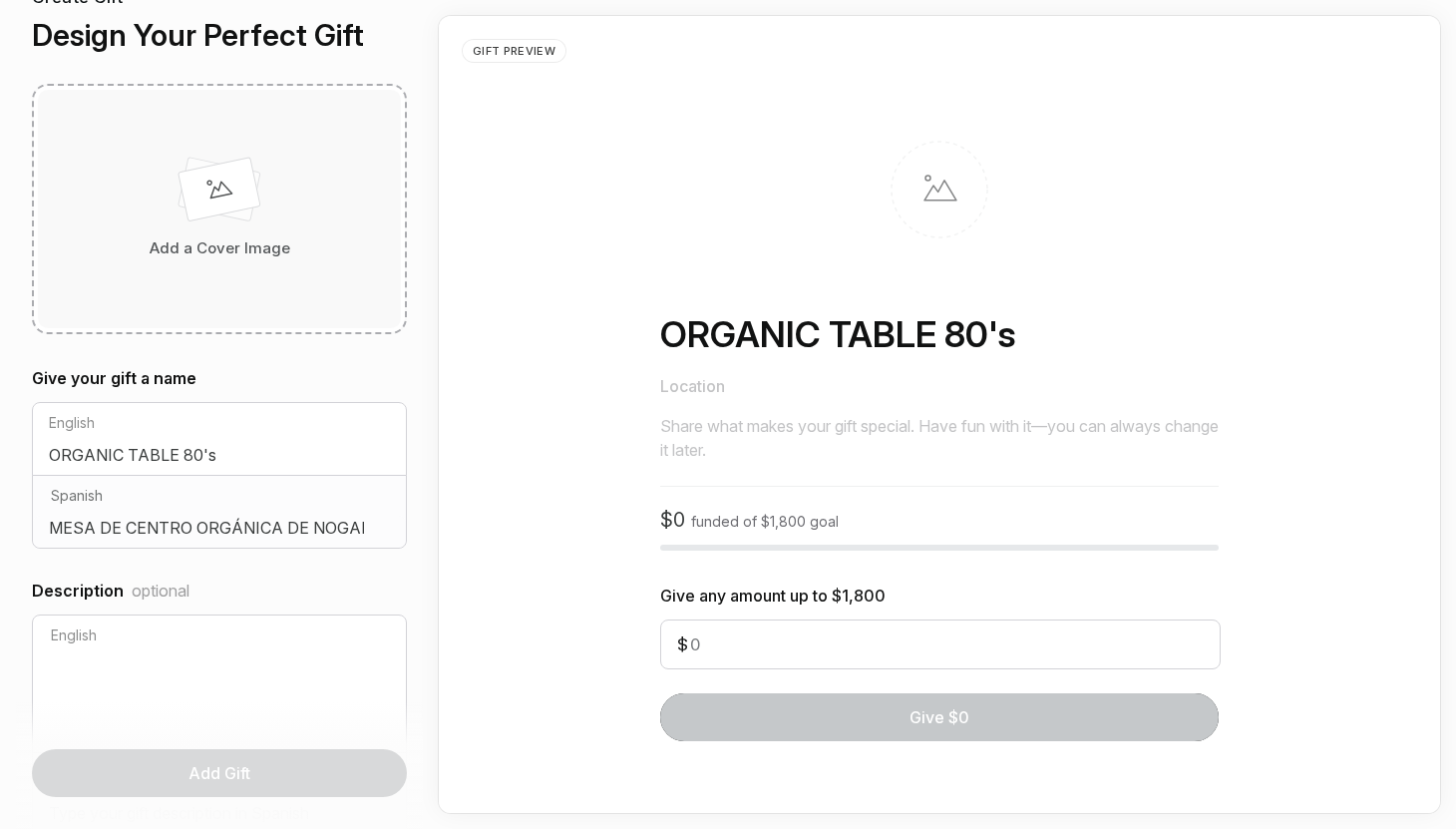 scroll, scrollTop: 71, scrollLeft: 0, axis: vertical 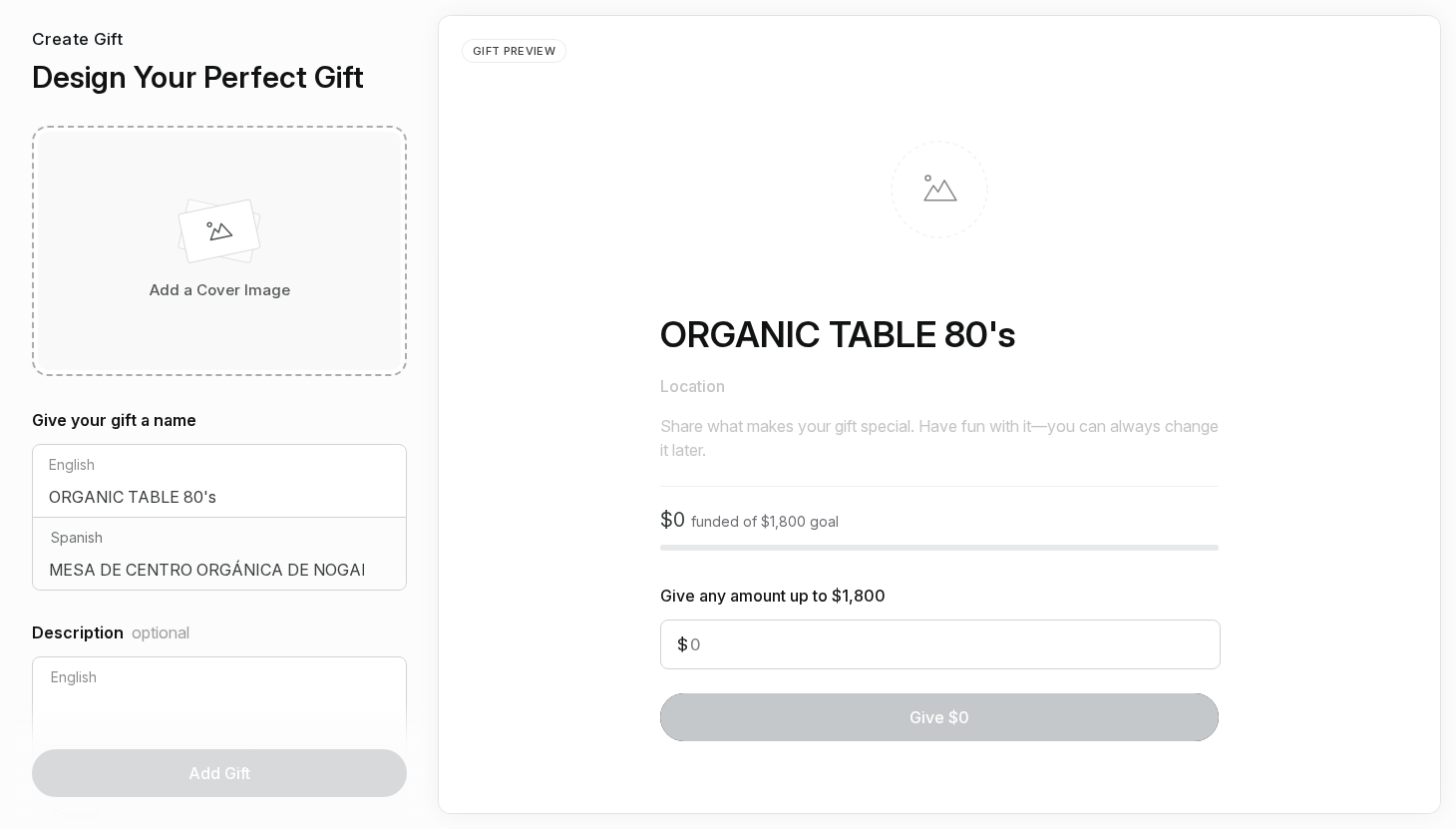 type on "1800" 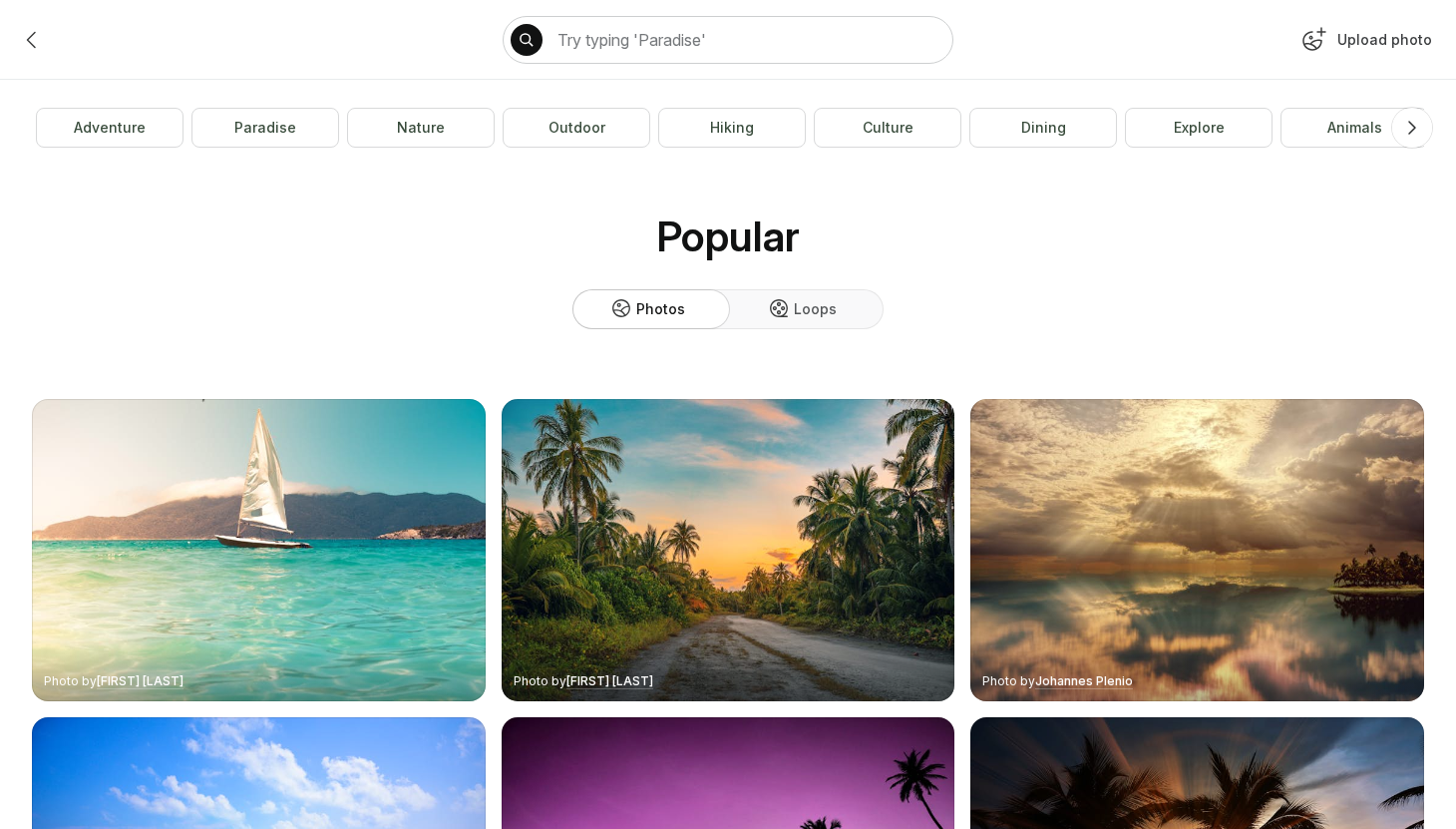 click on "Upload photo" at bounding box center (1364, 44) 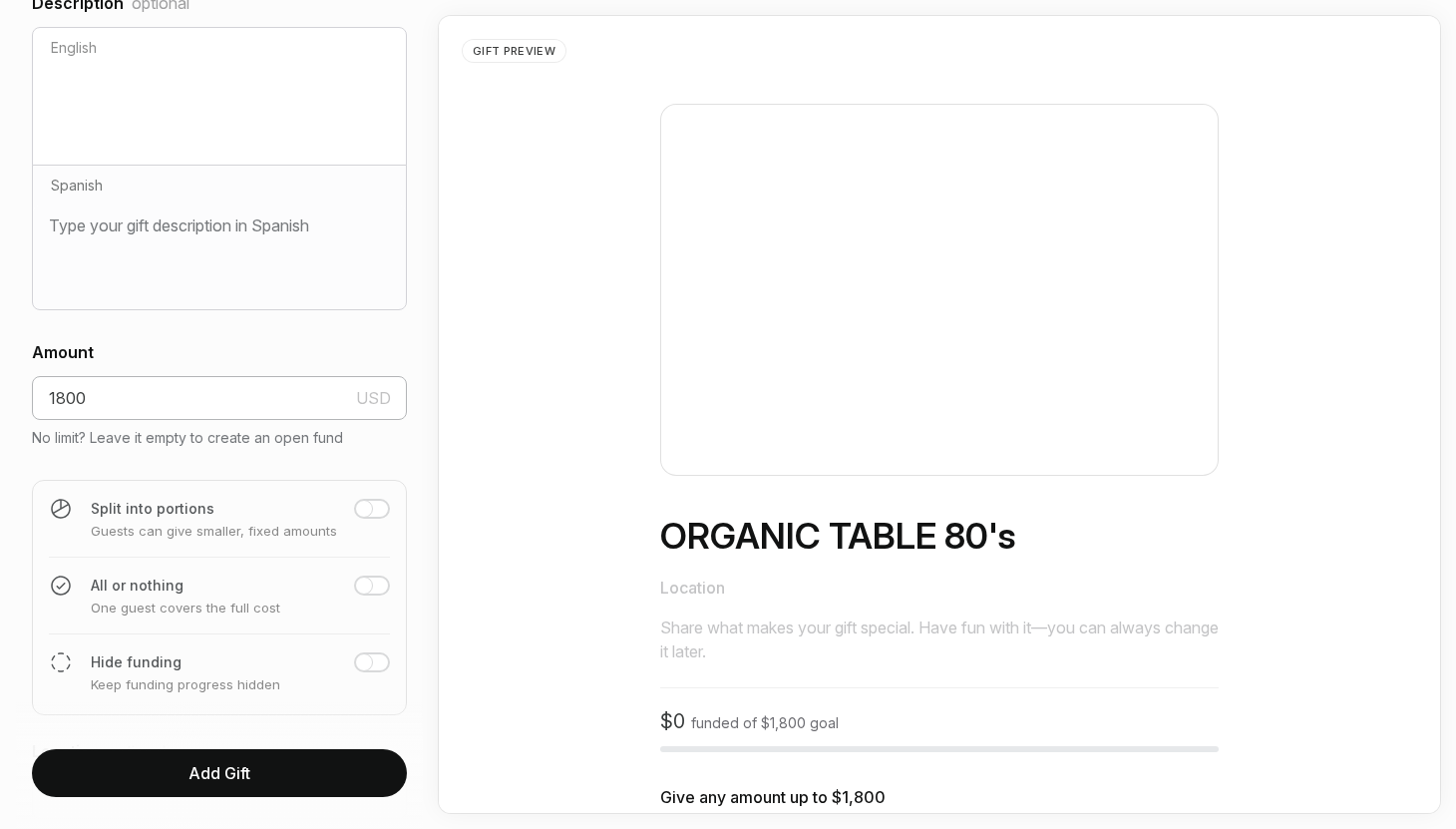 scroll, scrollTop: 935, scrollLeft: 0, axis: vertical 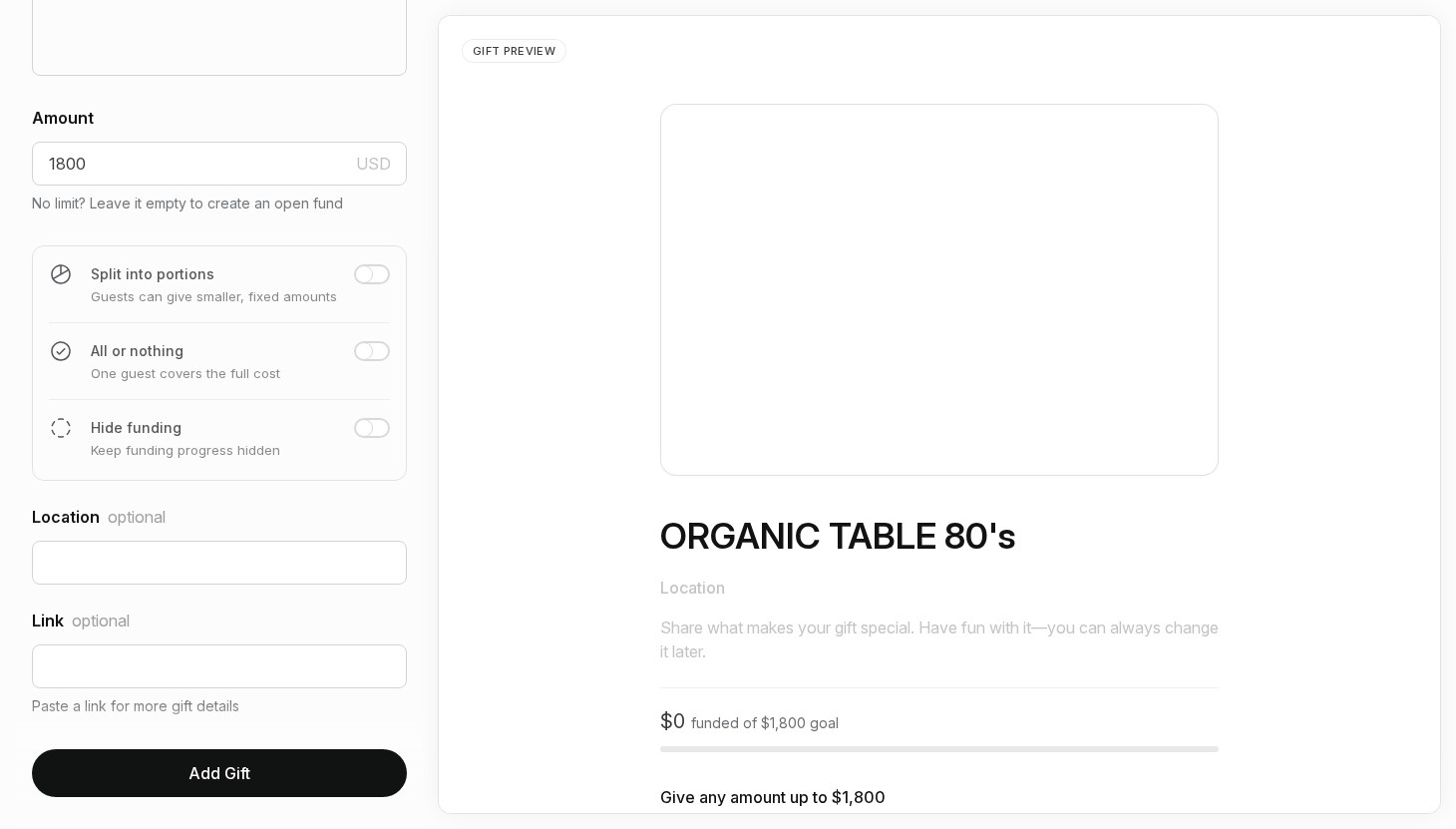 click on "Add Gift" at bounding box center [219, 773] 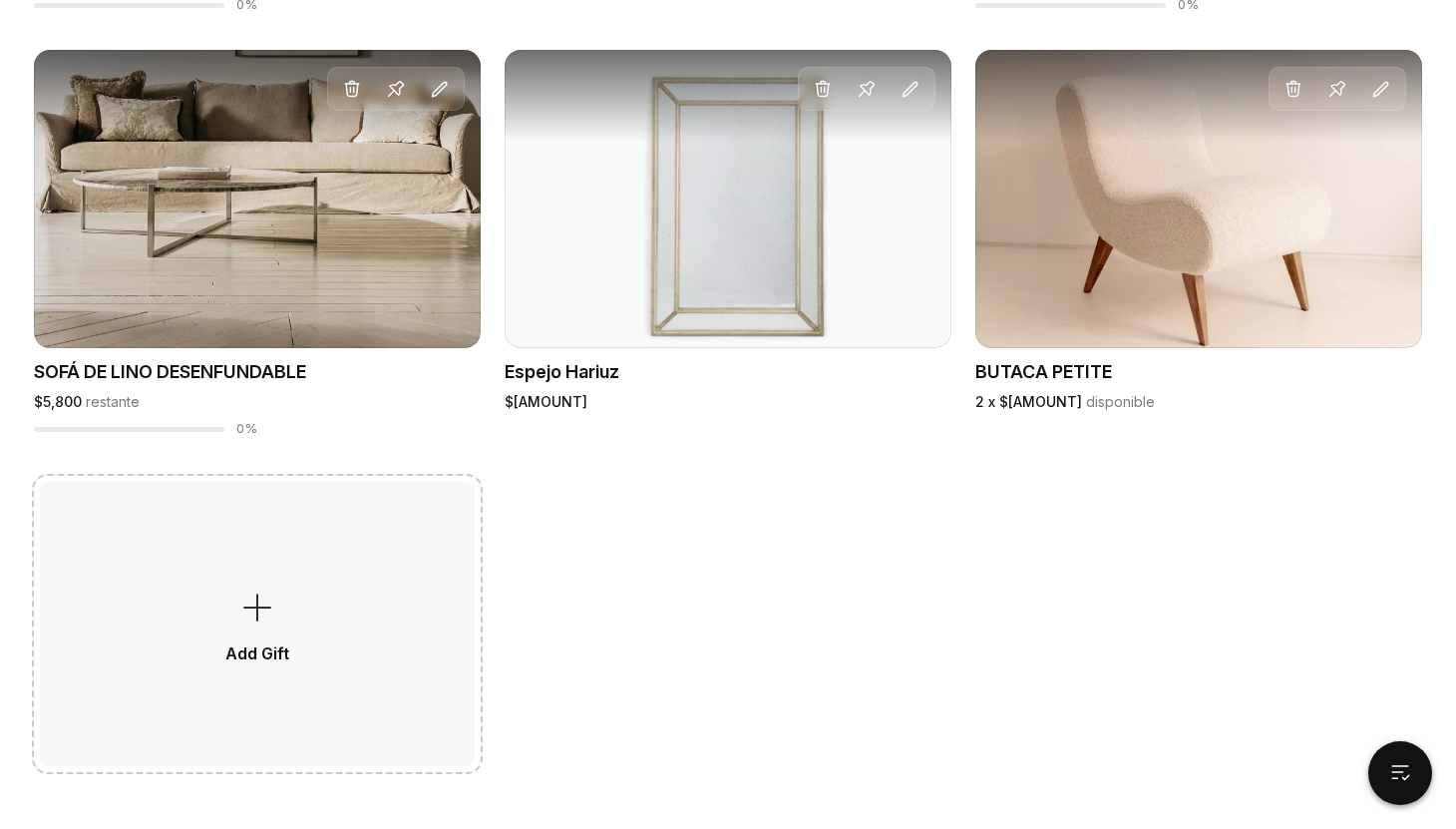 scroll, scrollTop: 2450, scrollLeft: 0, axis: vertical 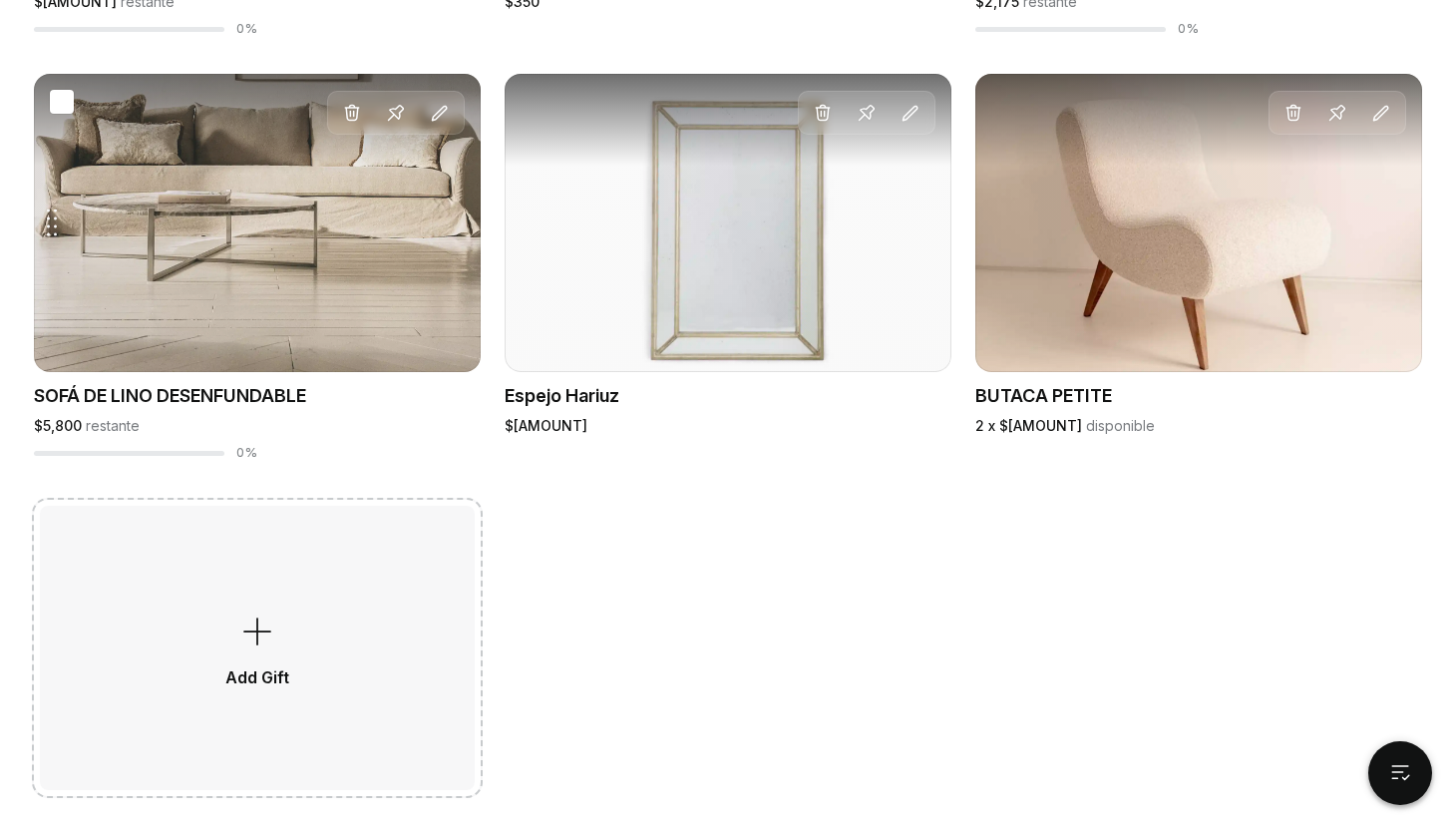 click on "Drag gift
Delete
Pin
Edit" at bounding box center (257, 222) 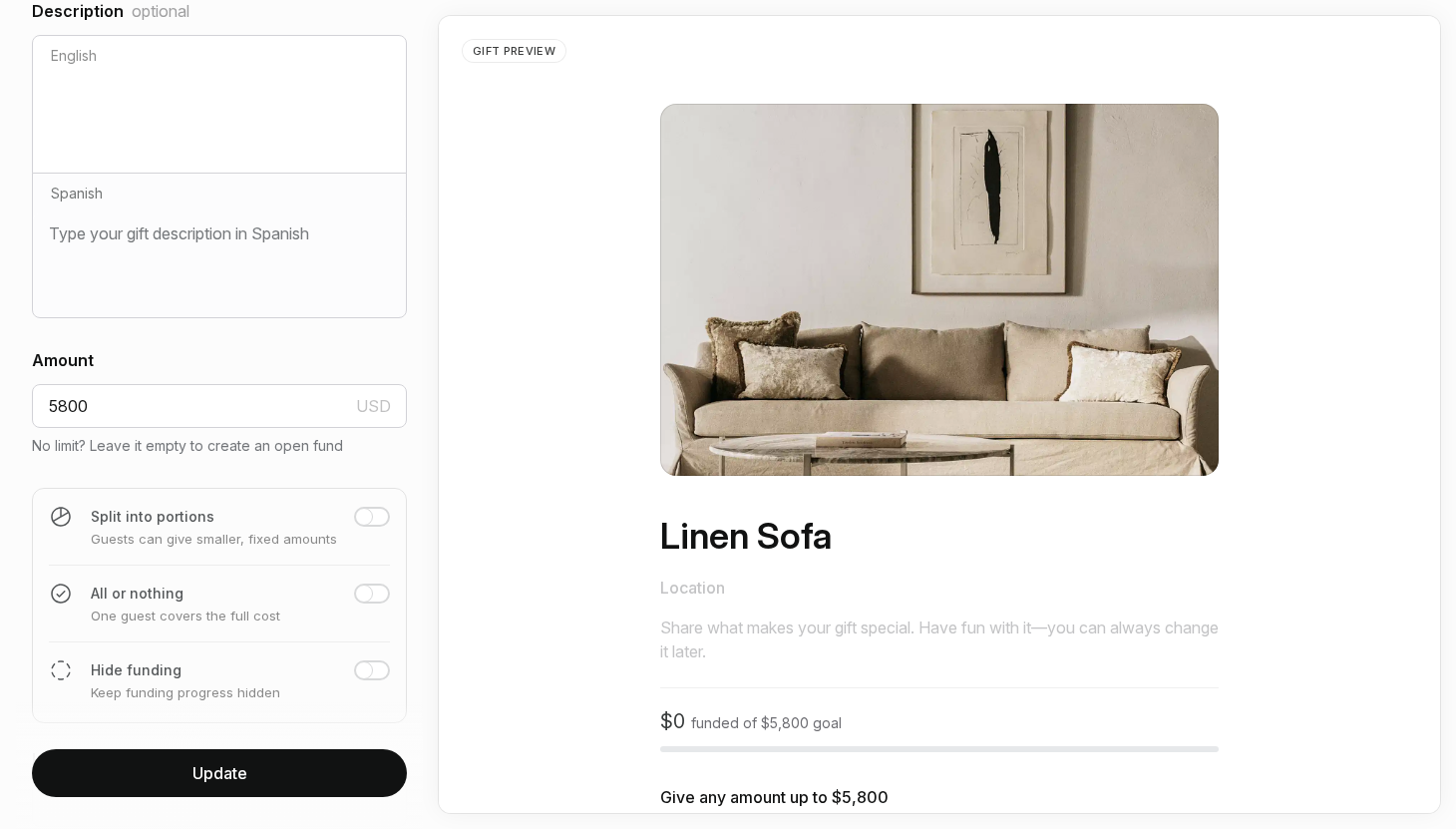scroll, scrollTop: 699, scrollLeft: 0, axis: vertical 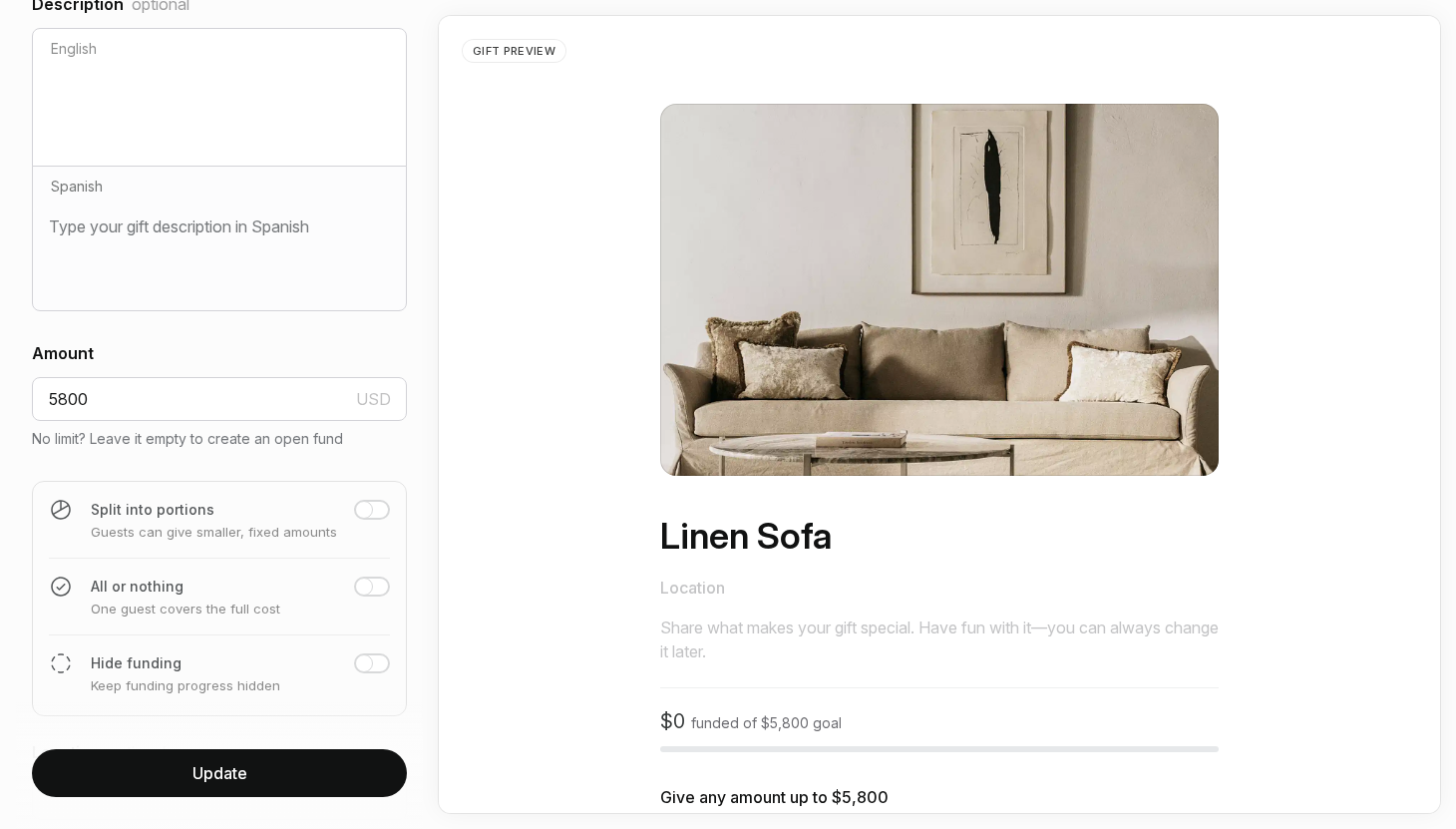 click at bounding box center (364, 510) 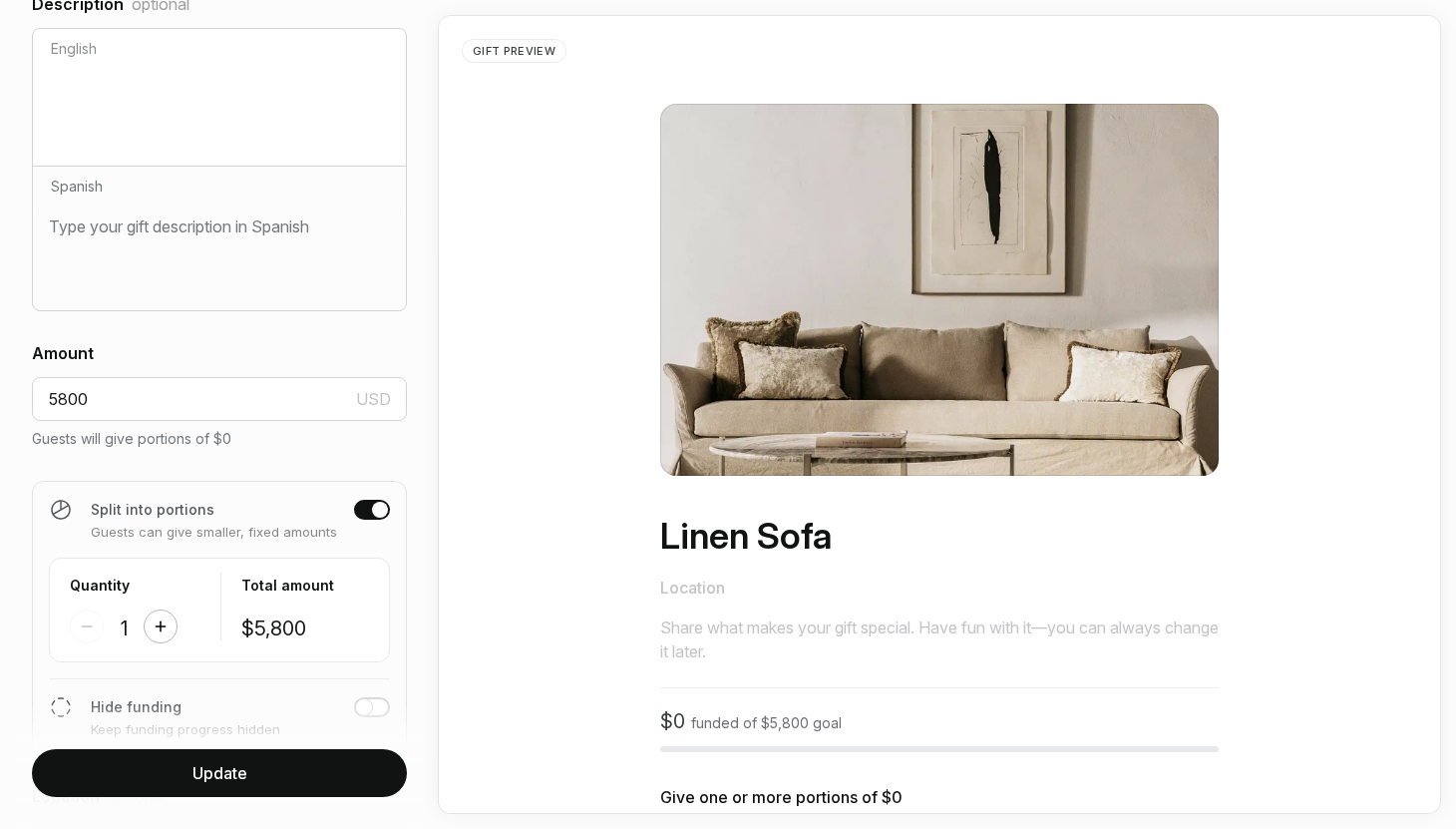 click at bounding box center [161, 626] 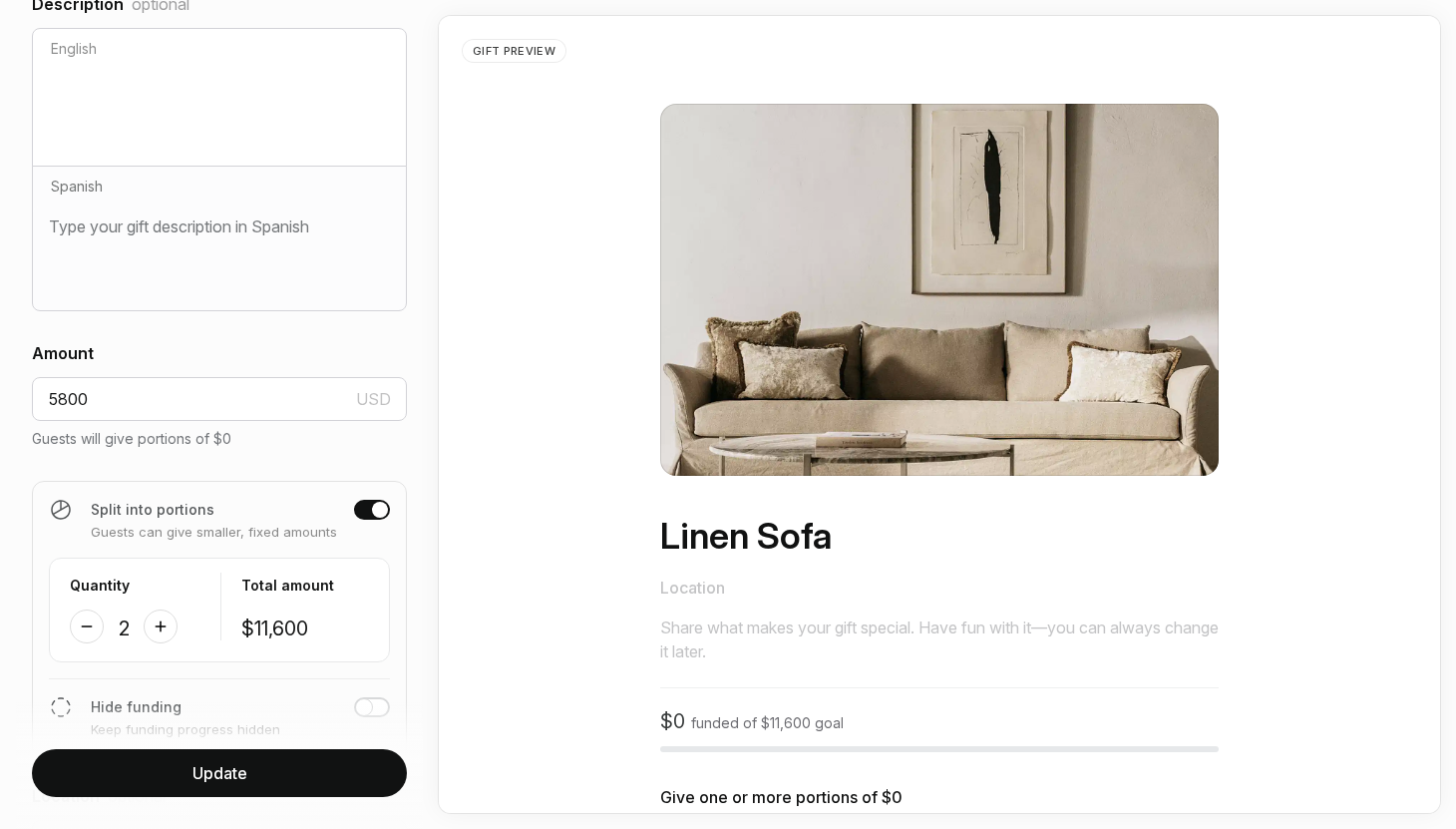 click on "Update" at bounding box center (219, 773) 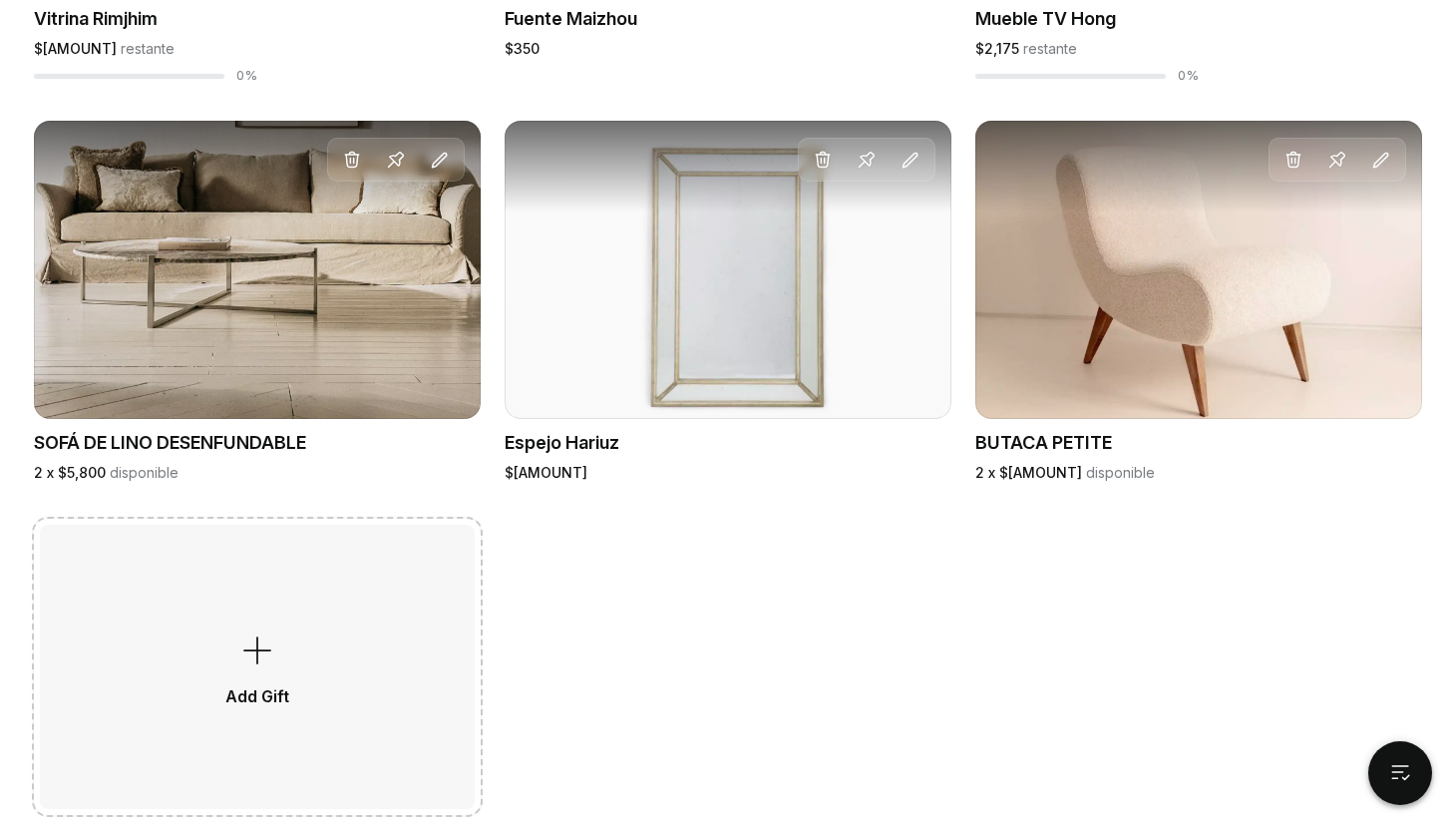 scroll, scrollTop: 2391, scrollLeft: 0, axis: vertical 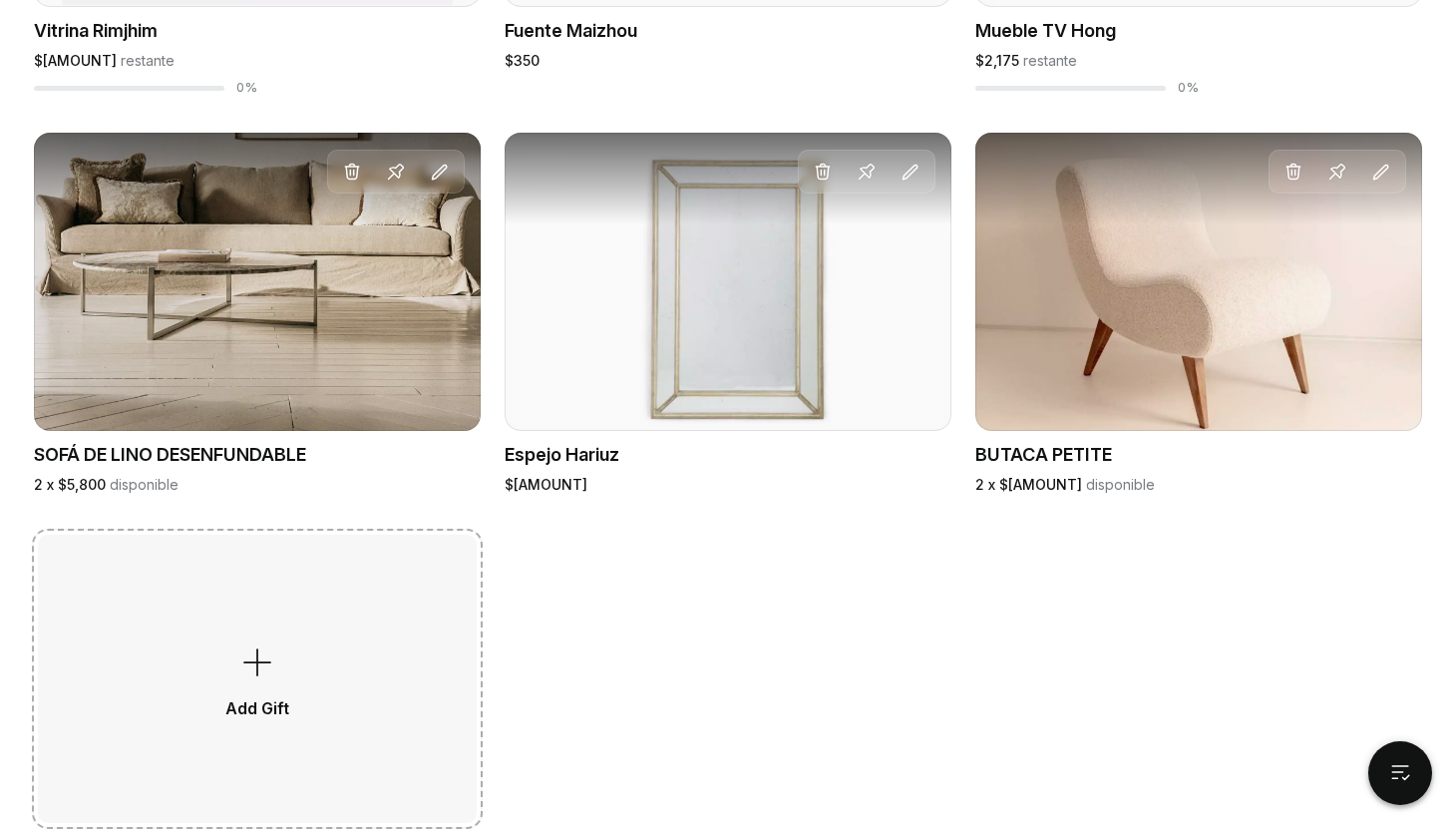 click on "Add Gift" at bounding box center (257, 678) 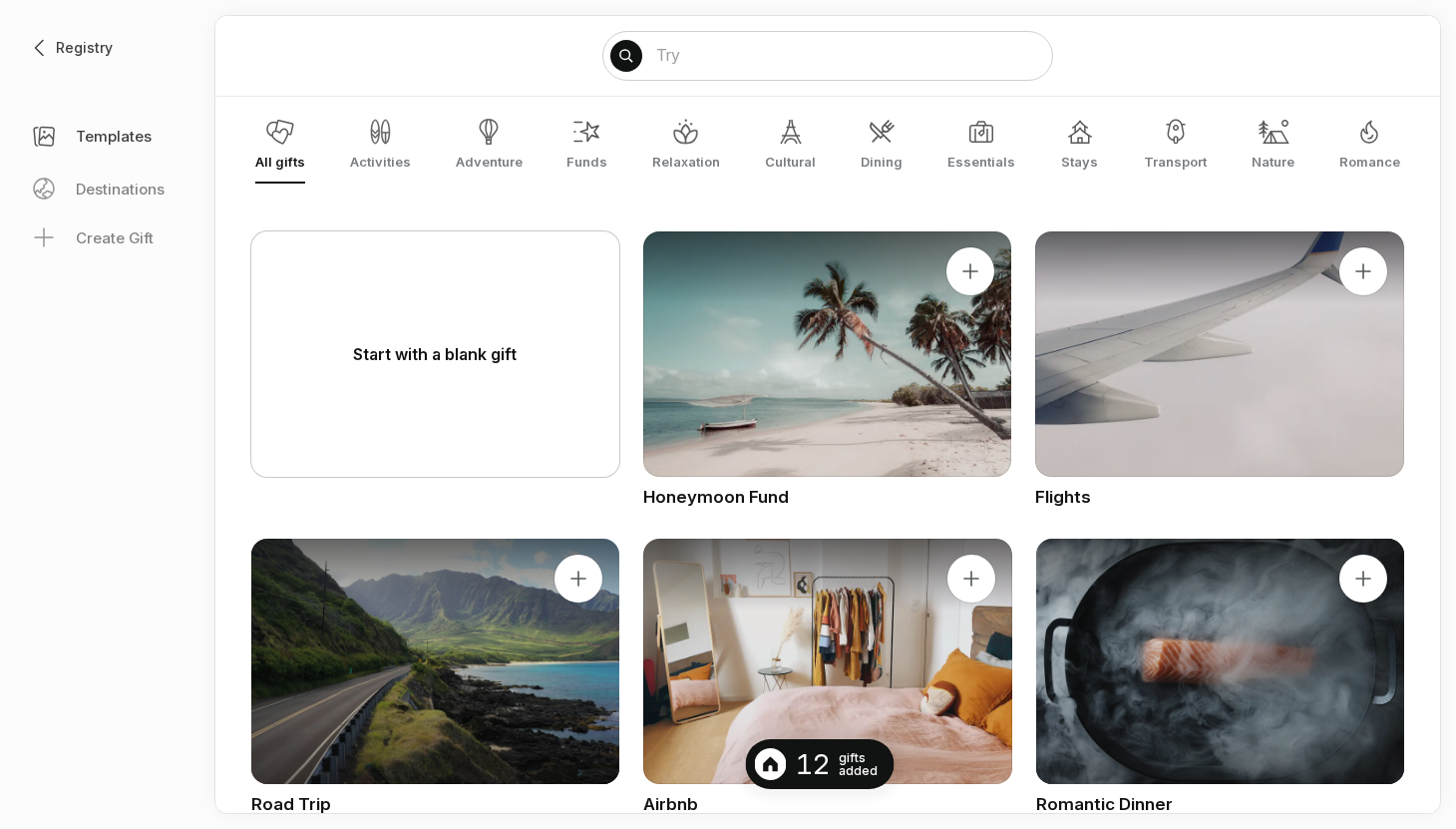 scroll, scrollTop: 0, scrollLeft: 0, axis: both 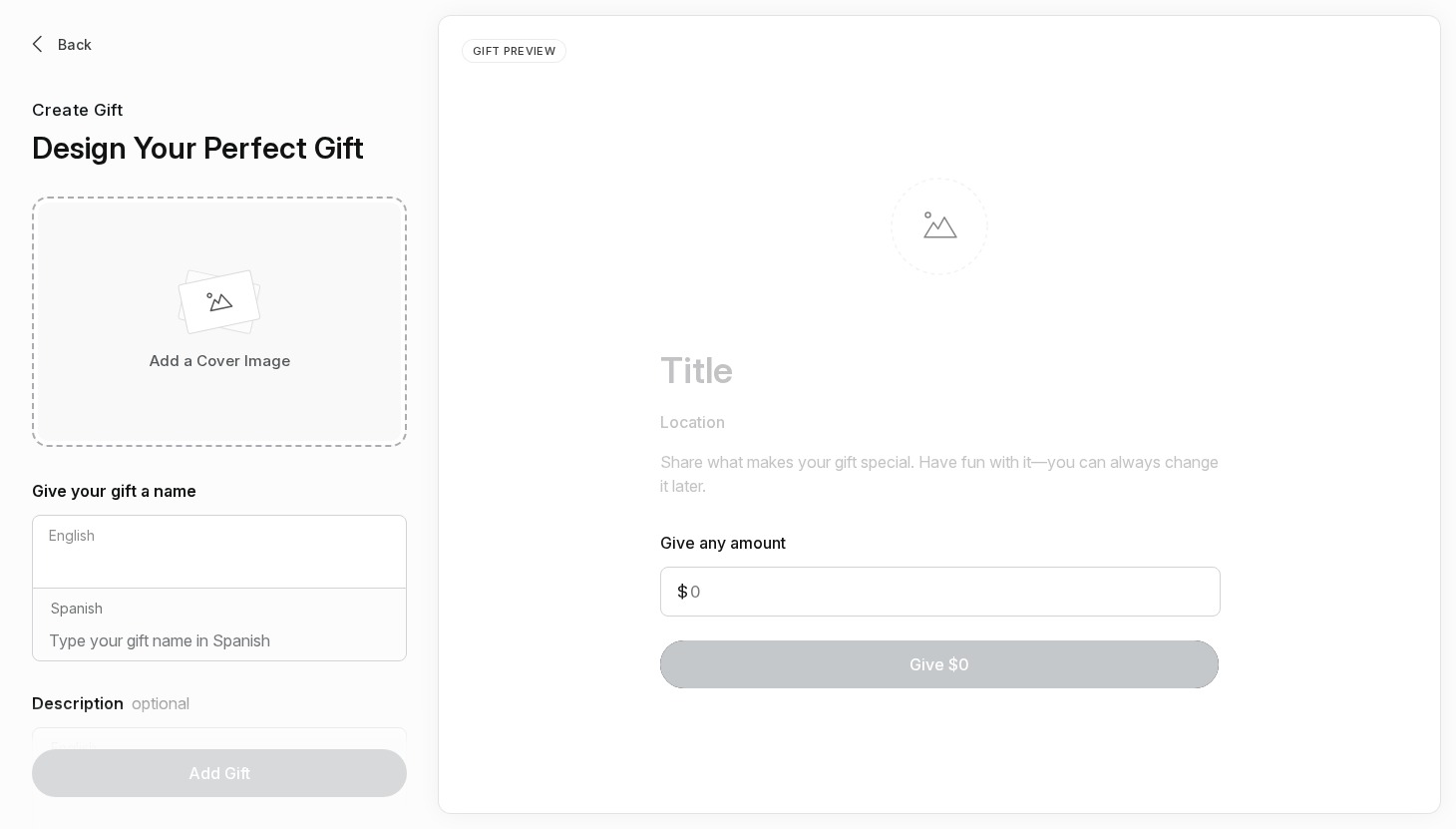 click at bounding box center (219, 306) 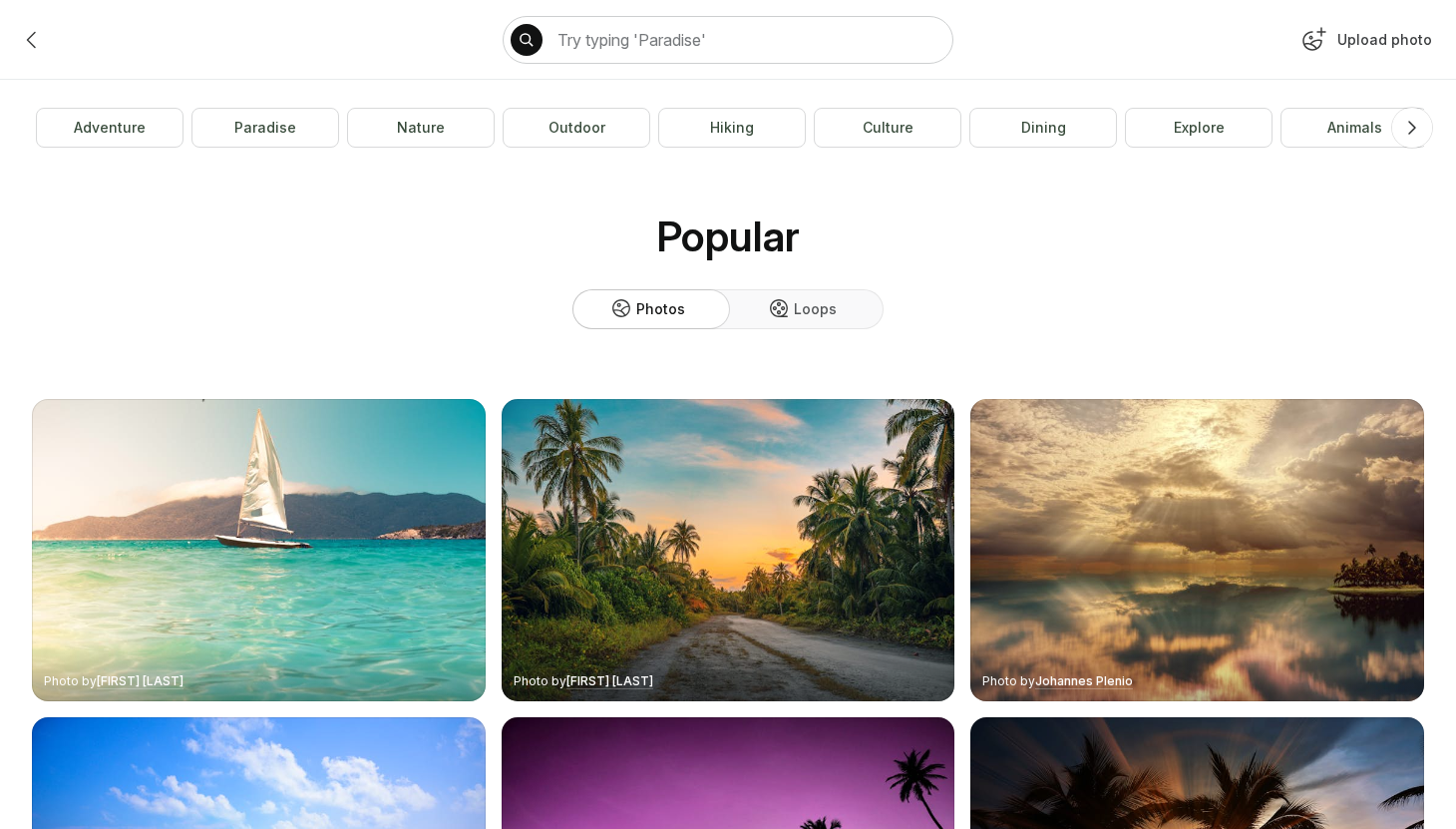click on "Upload photo" at bounding box center [1364, 44] 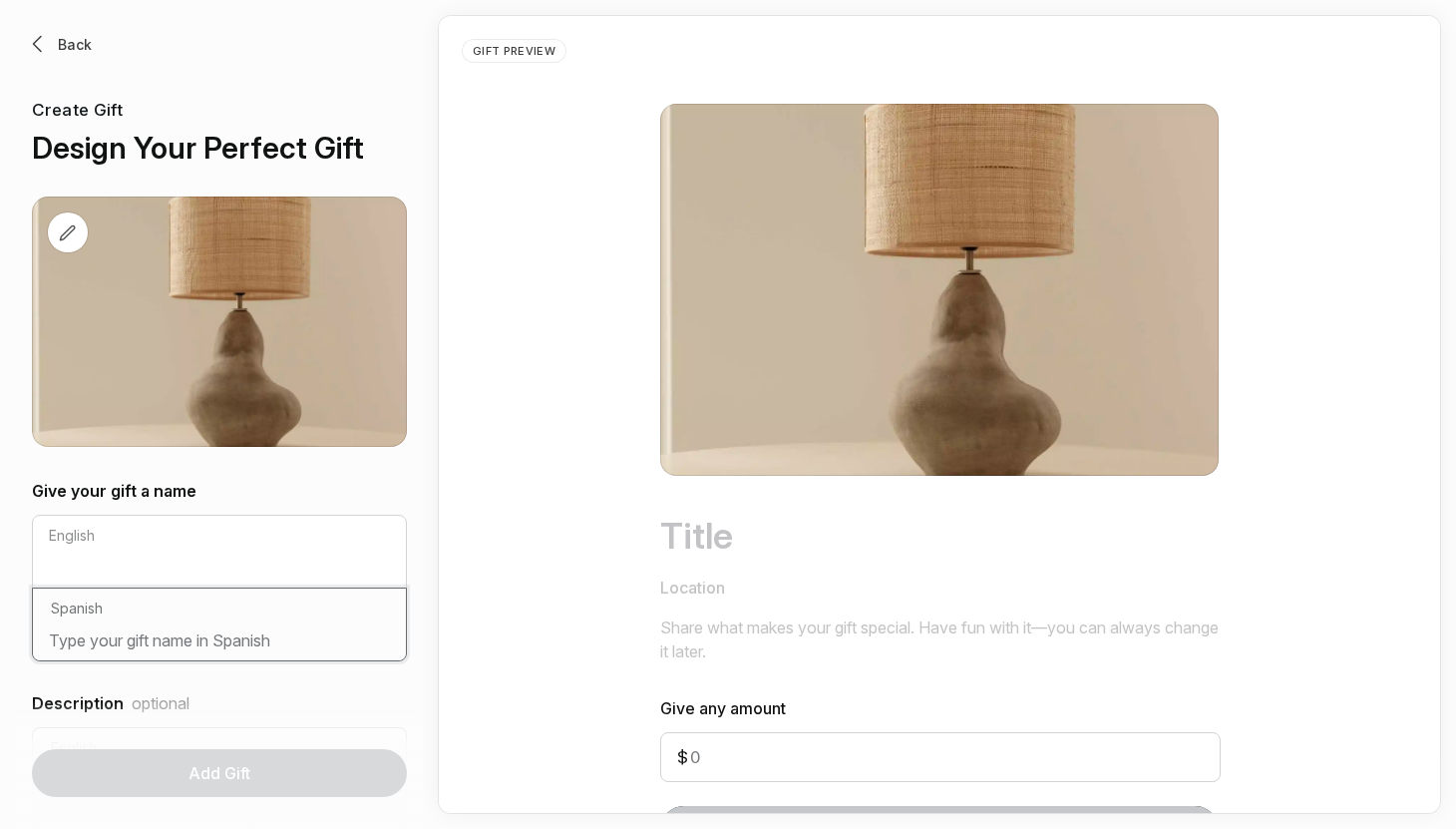 click at bounding box center [219, 644] 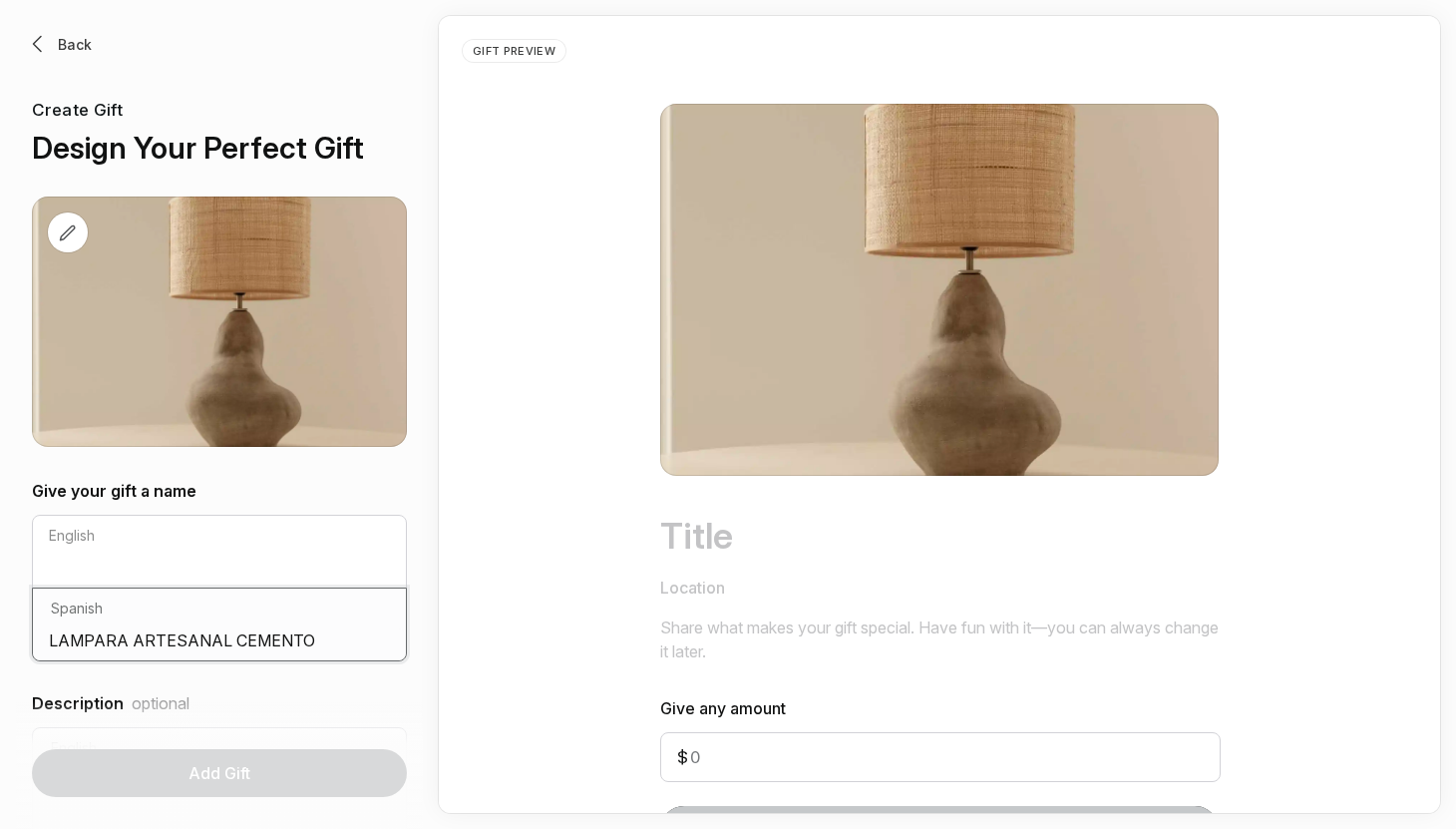 drag, startPoint x: 315, startPoint y: 636, endPoint x: 230, endPoint y: 638, distance: 85.02353 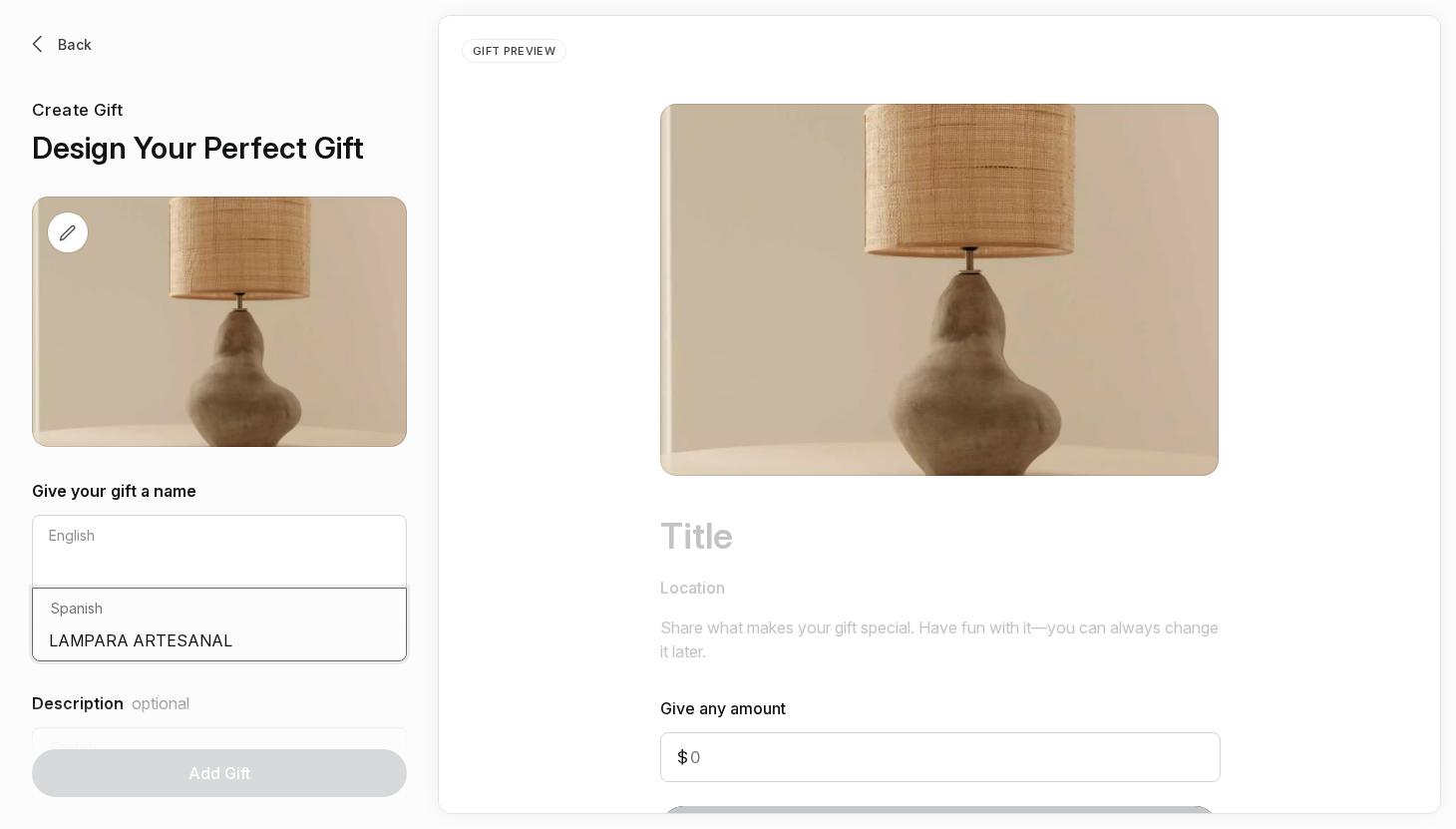 click on "LAMPARA ARTESANAL" at bounding box center [219, 644] 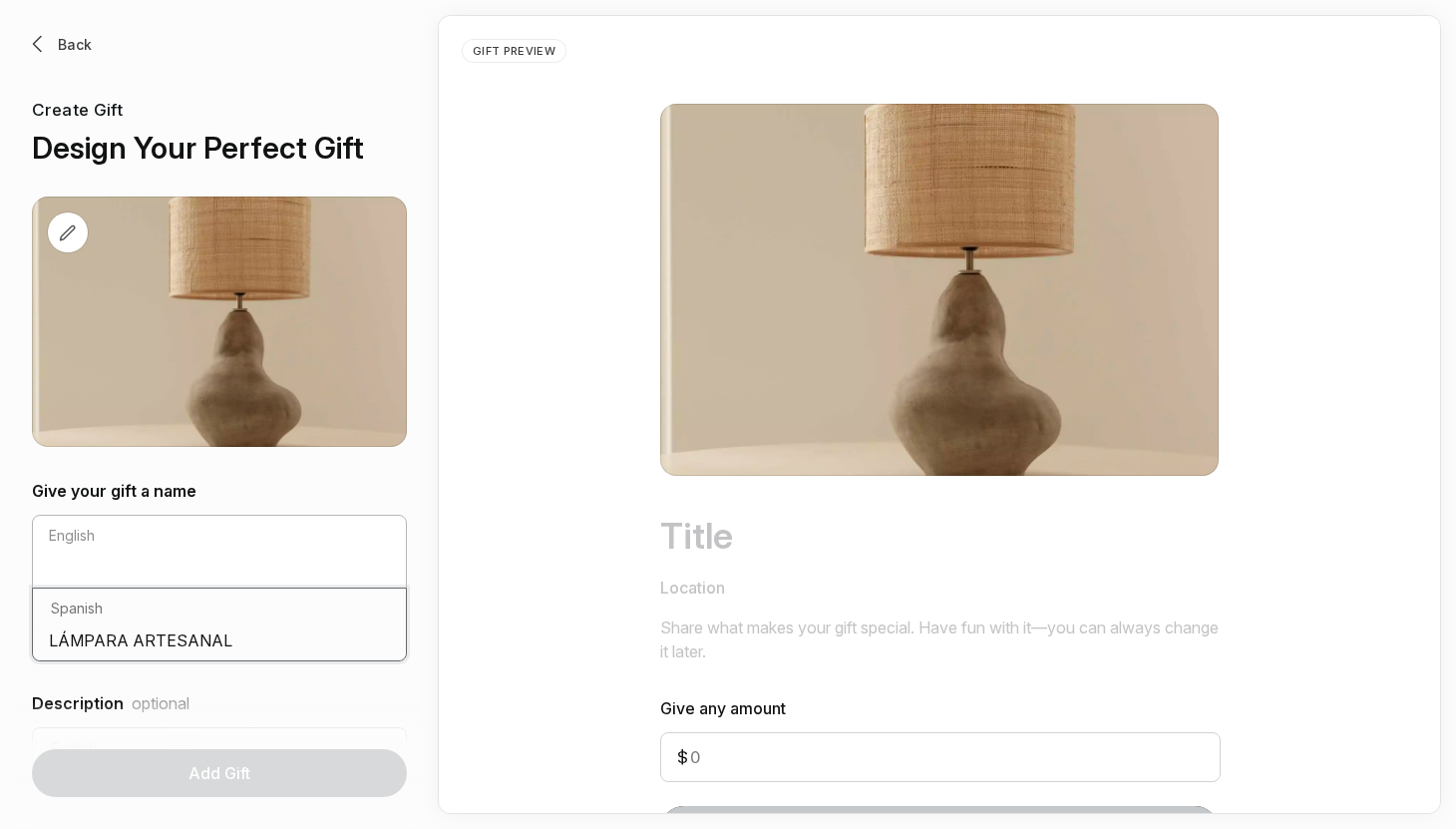 type on "LÁMPARA ARTESANAL" 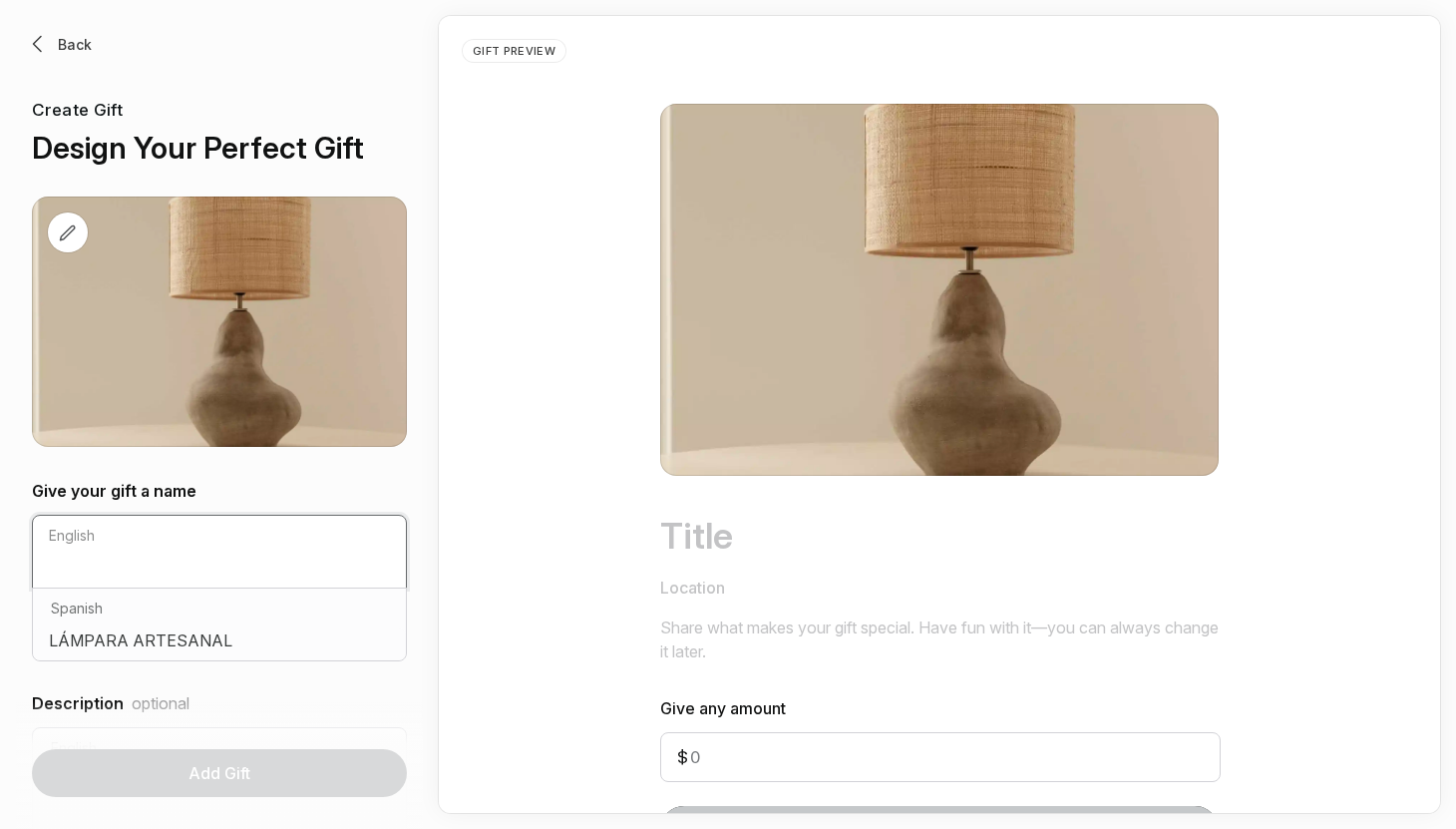 click at bounding box center [219, 572] 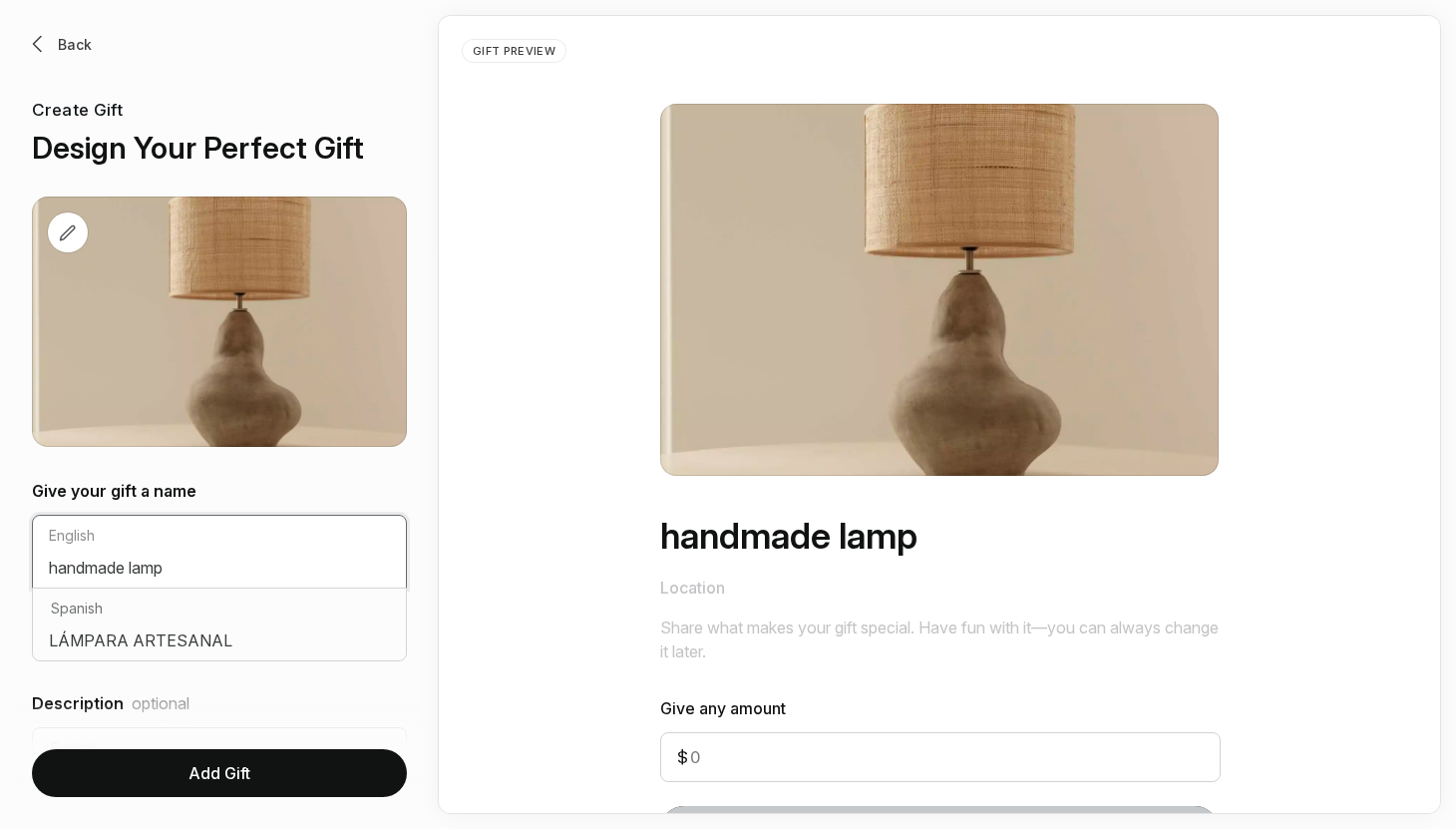 click on "handmade lamp" at bounding box center (219, 572) 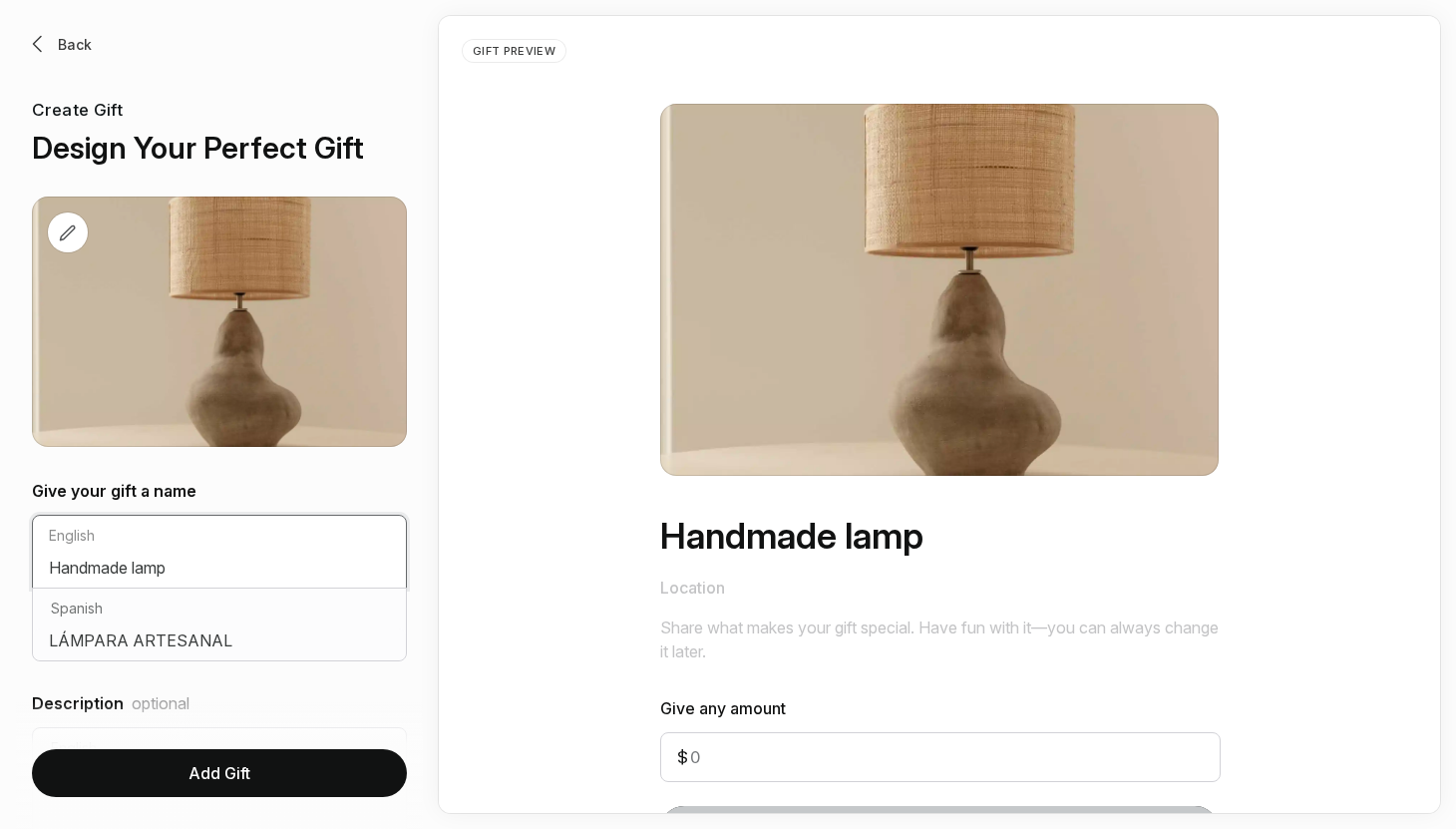 type on "Handmade lamp" 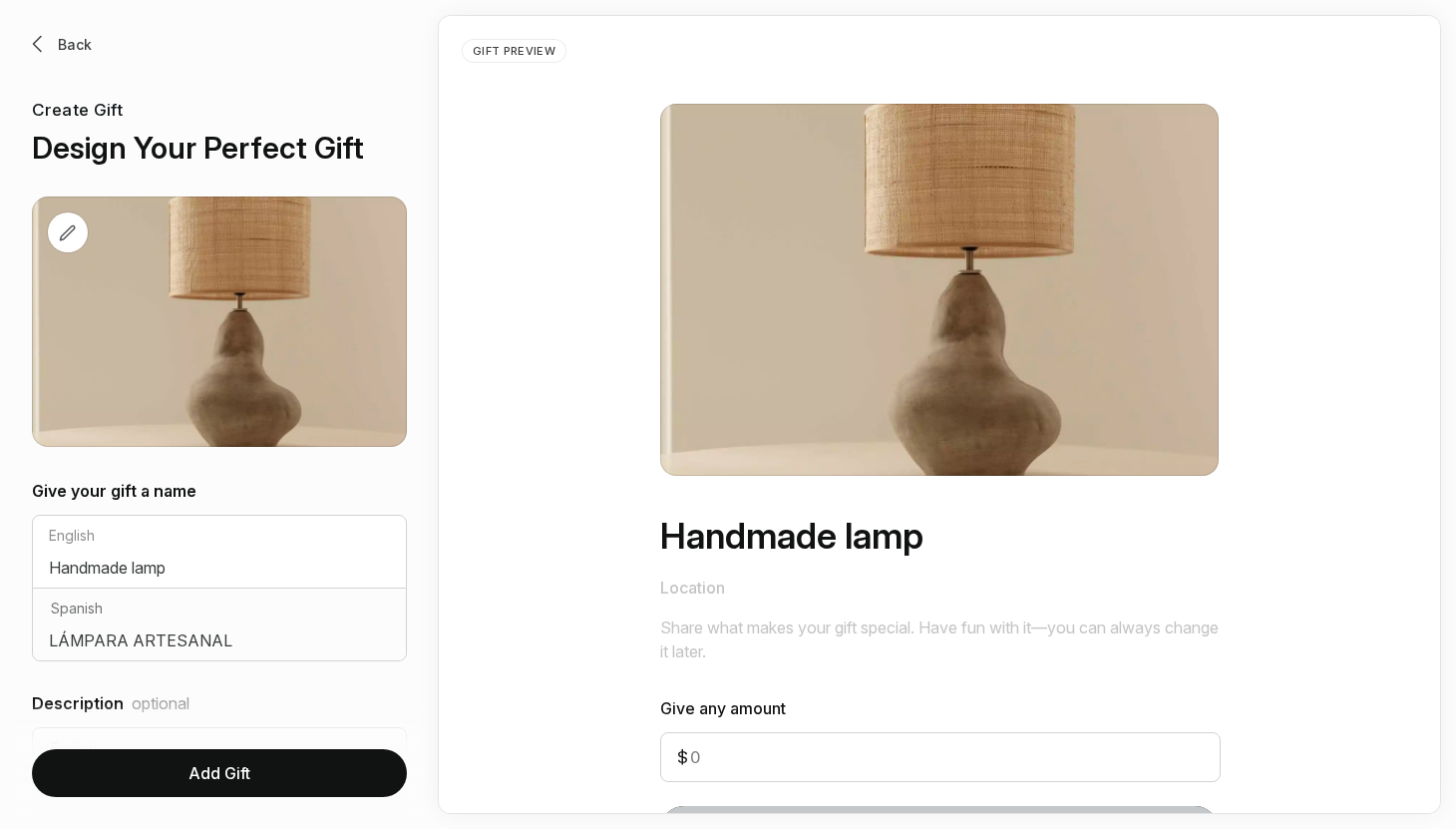click on "Back
Create Gift
Design Your Perfect Gift
Give your gift a name" at bounding box center (219, 414) 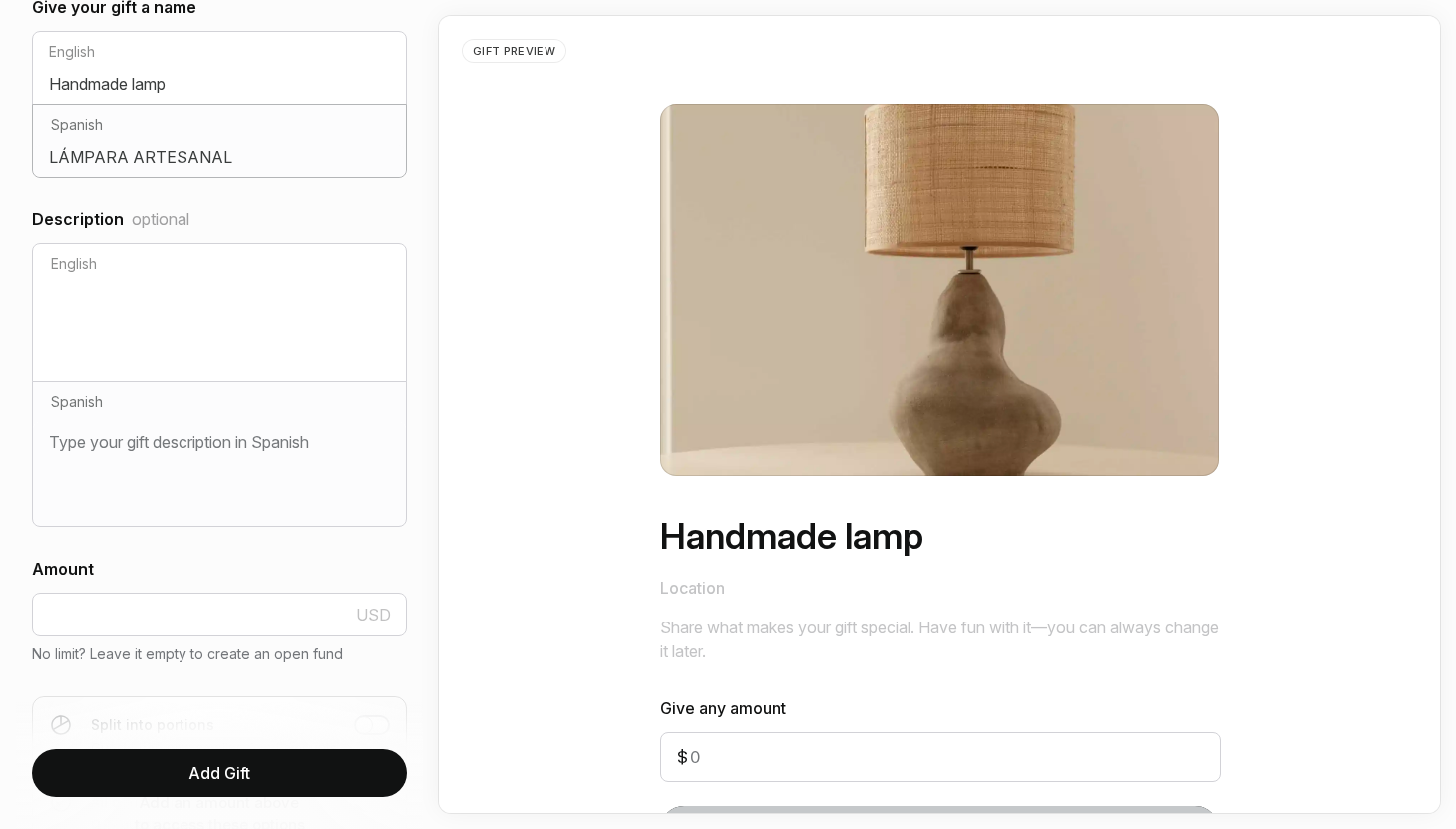 scroll, scrollTop: 513, scrollLeft: 0, axis: vertical 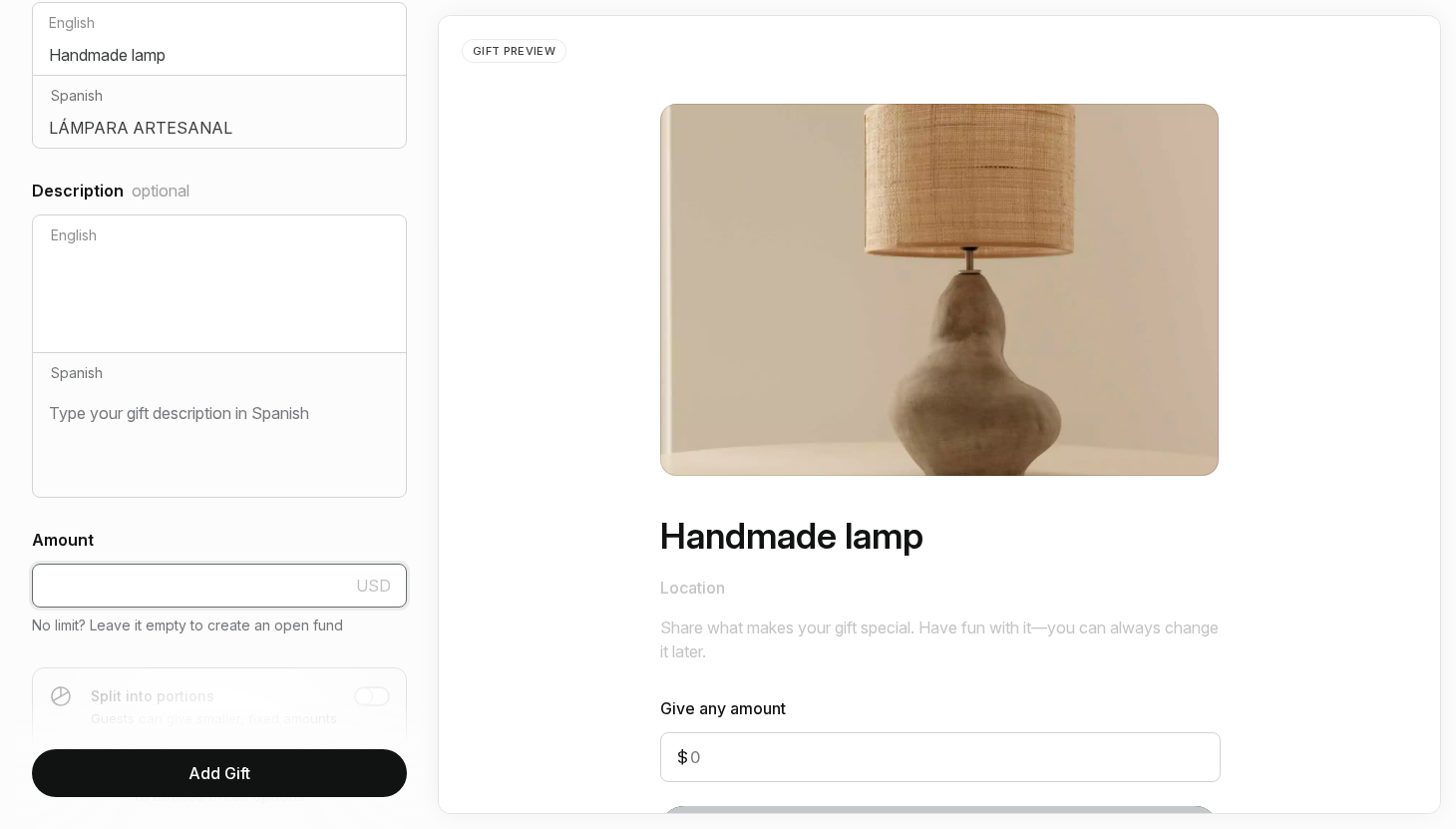 click at bounding box center (219, 586) 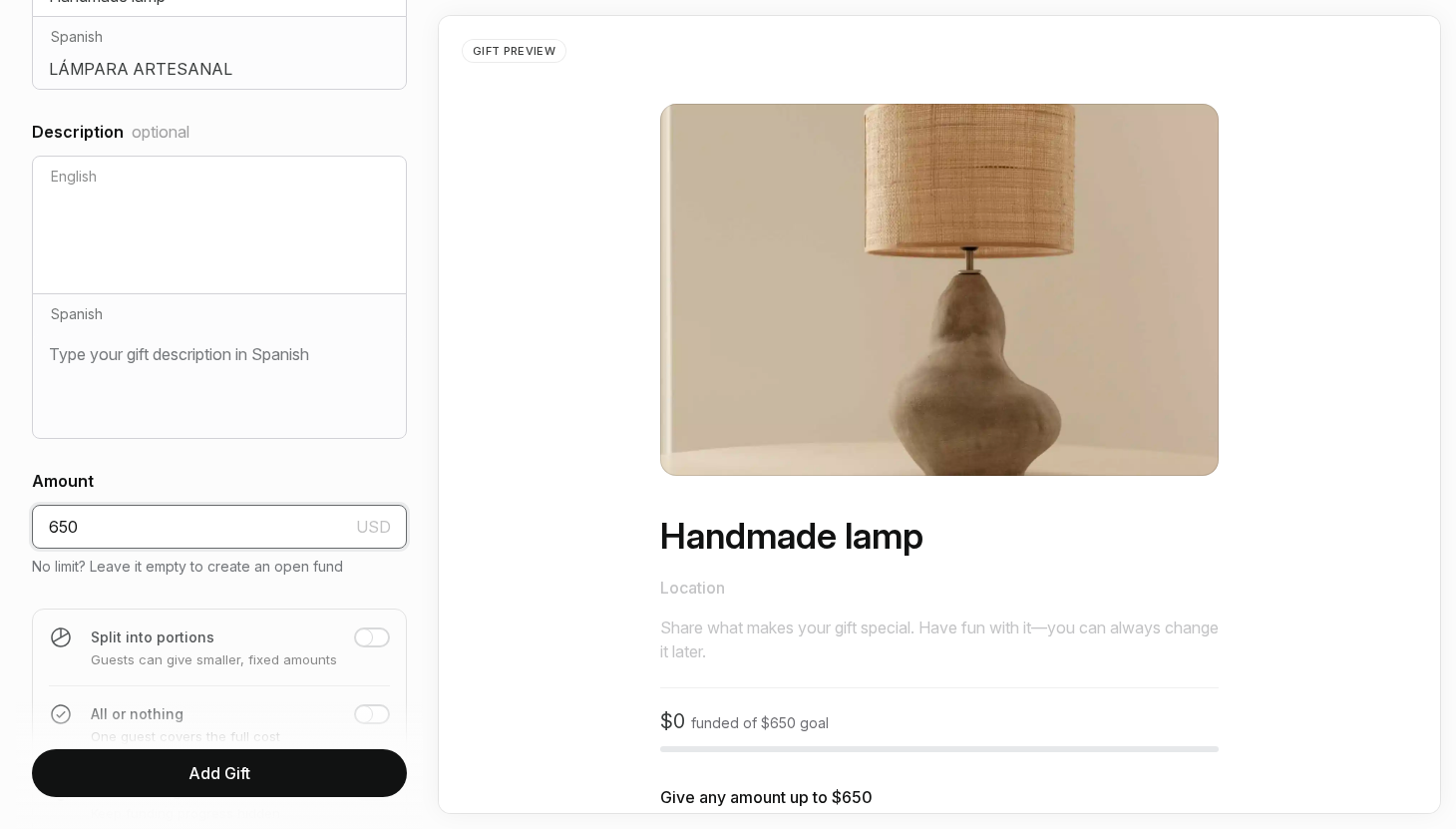 scroll, scrollTop: 576, scrollLeft: 0, axis: vertical 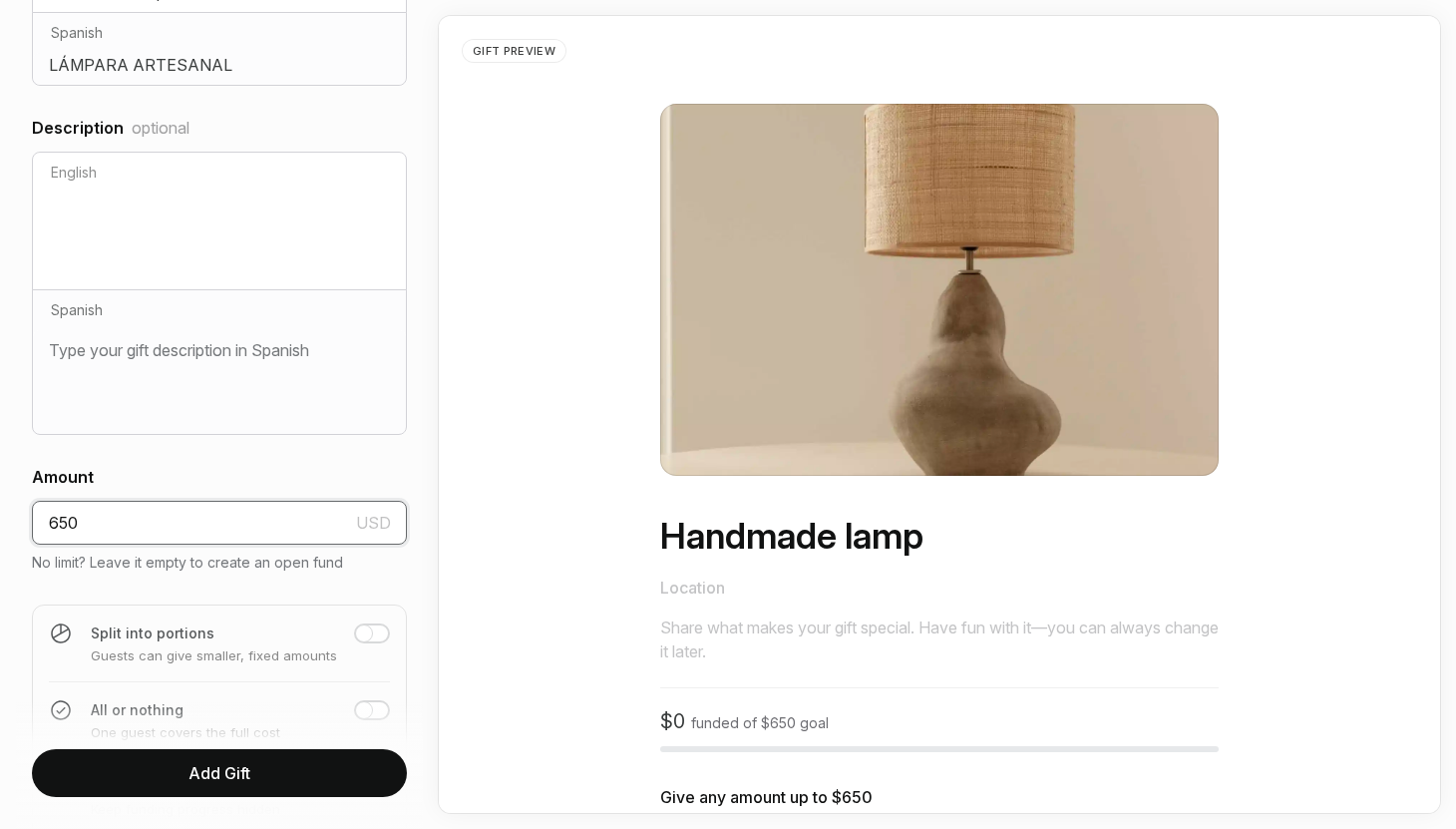 type on "650" 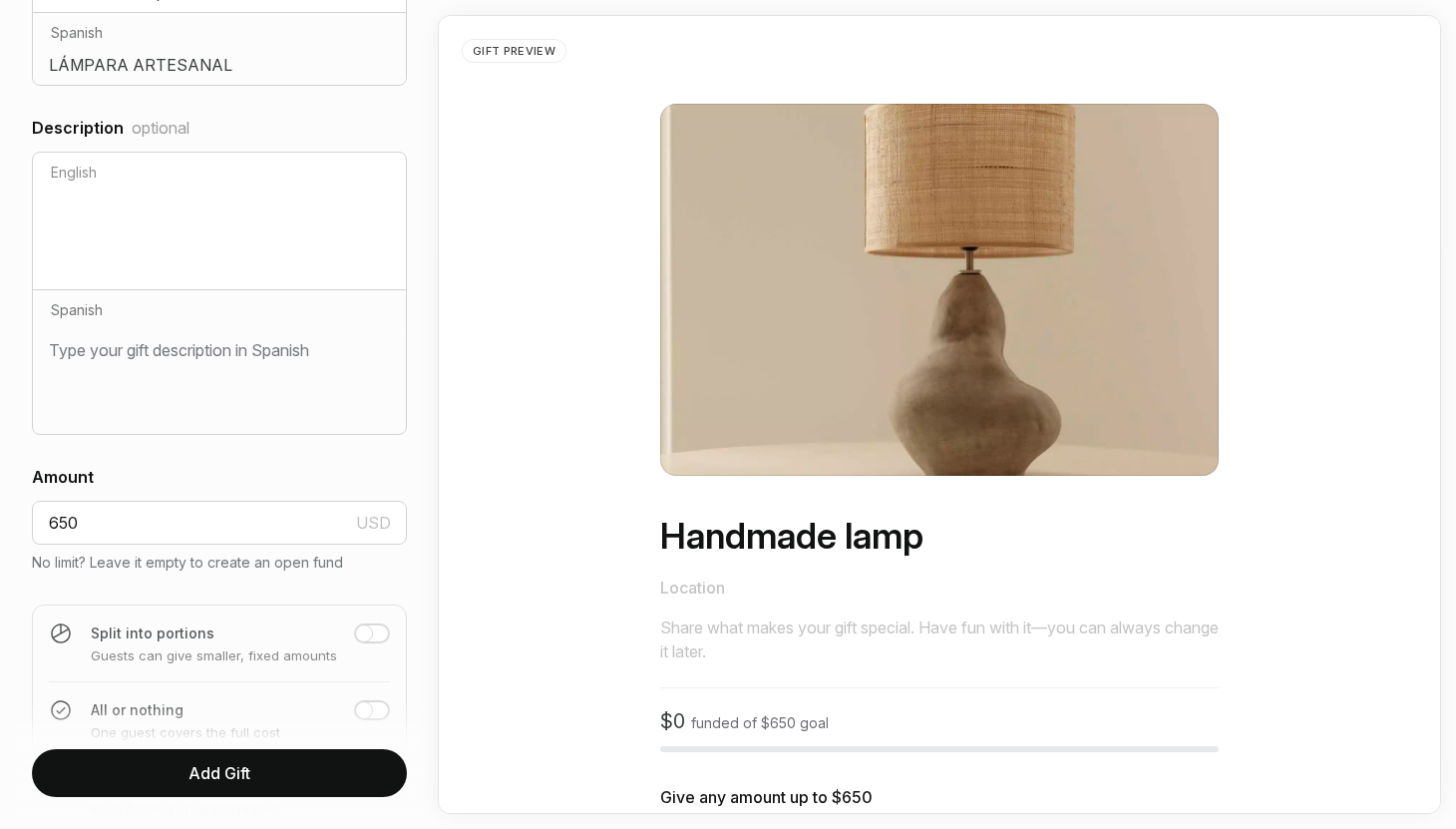 click at bounding box center (364, 633) 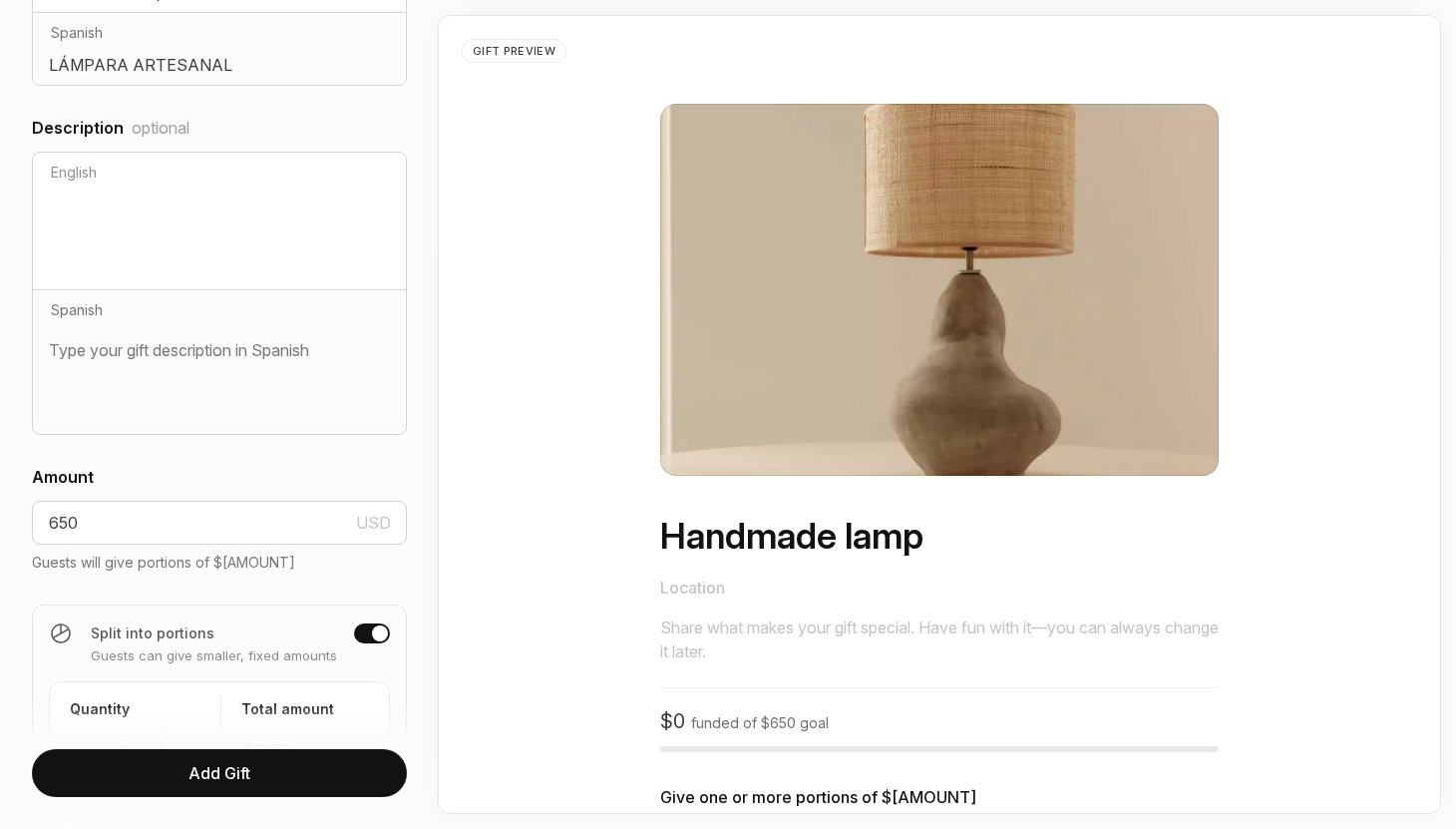 scroll, scrollTop: 662, scrollLeft: 0, axis: vertical 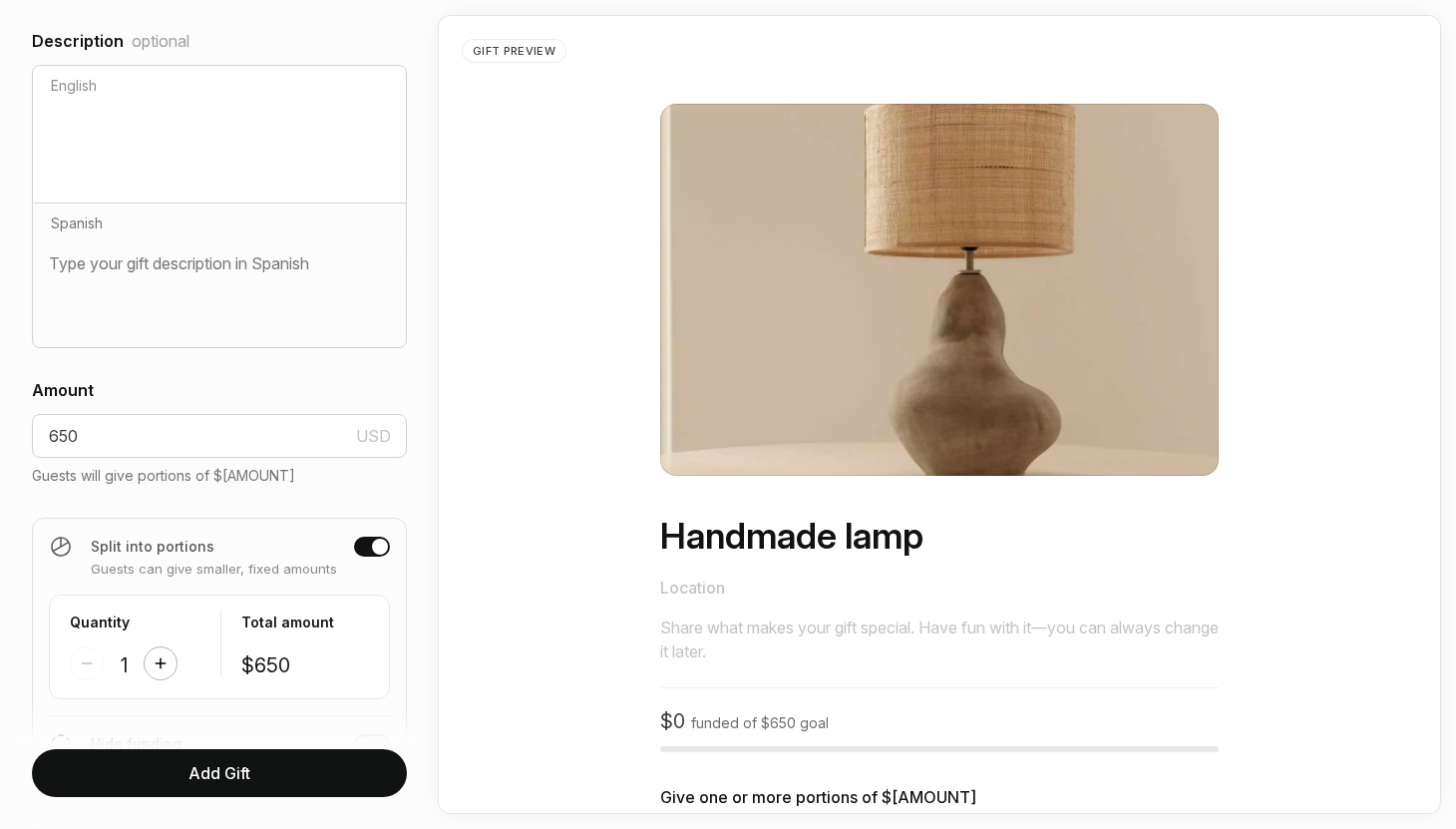 click at bounding box center [161, 663] 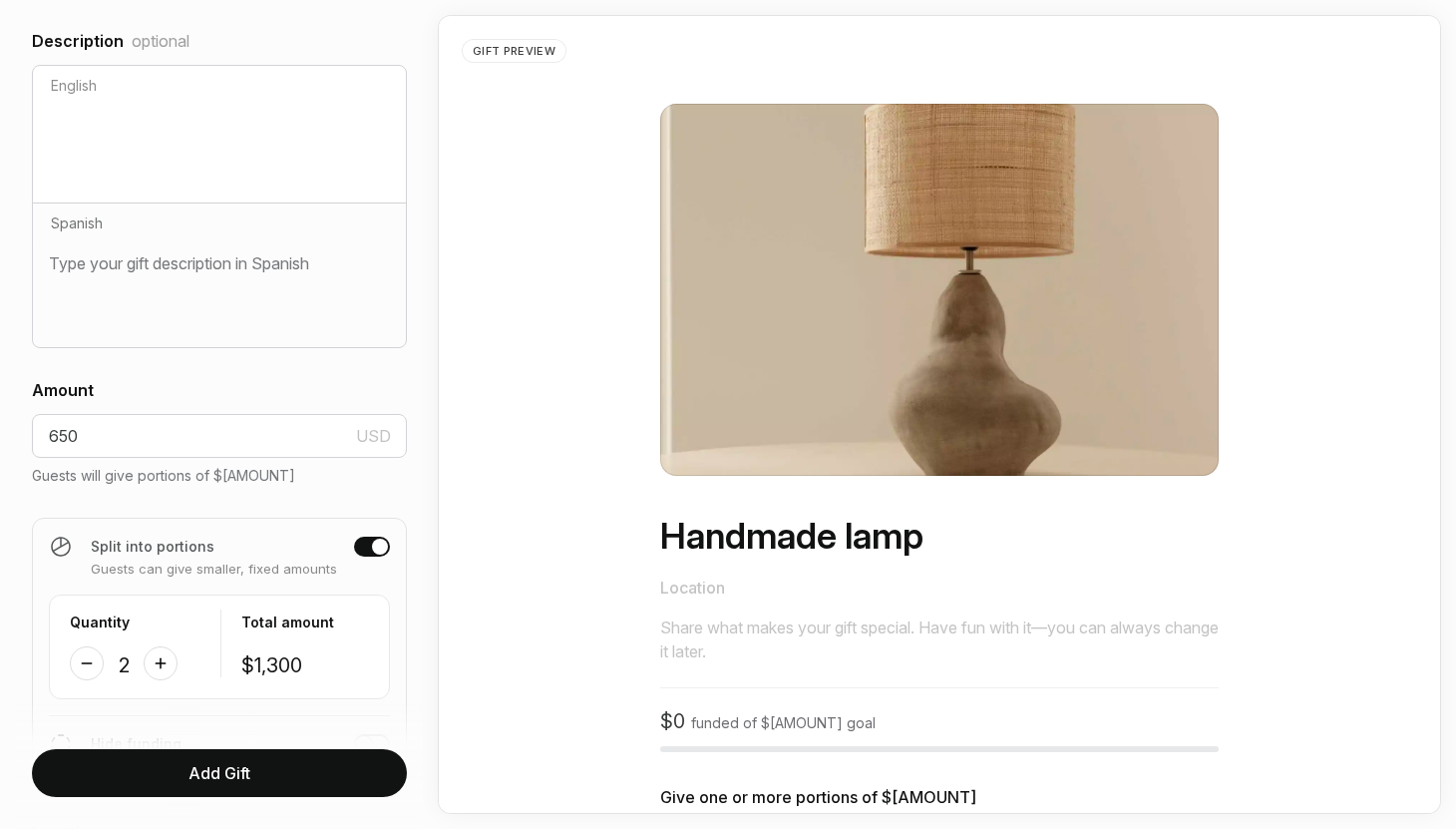 click on "Add Gift" at bounding box center (219, 773) 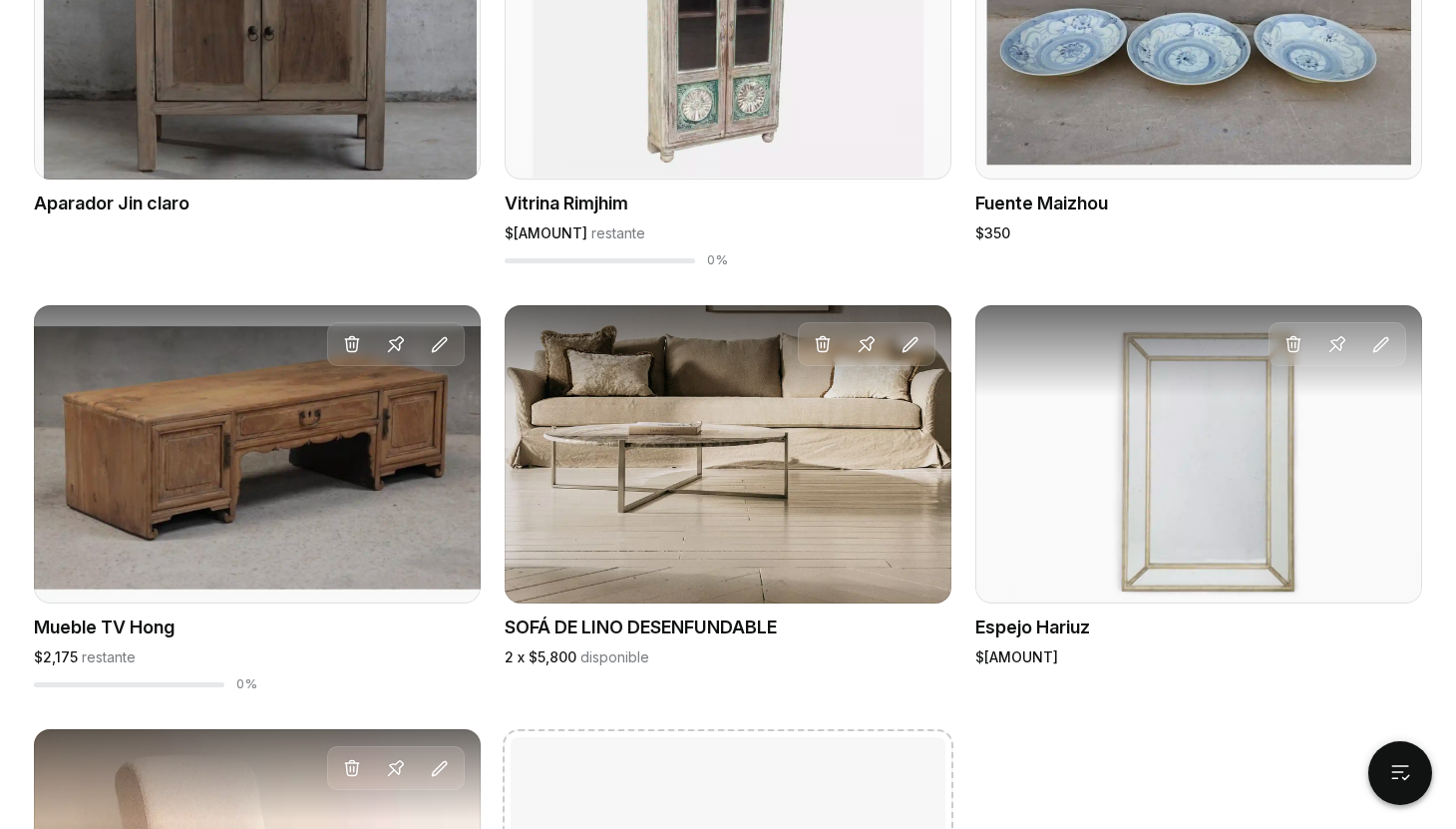 scroll, scrollTop: 2895, scrollLeft: 0, axis: vertical 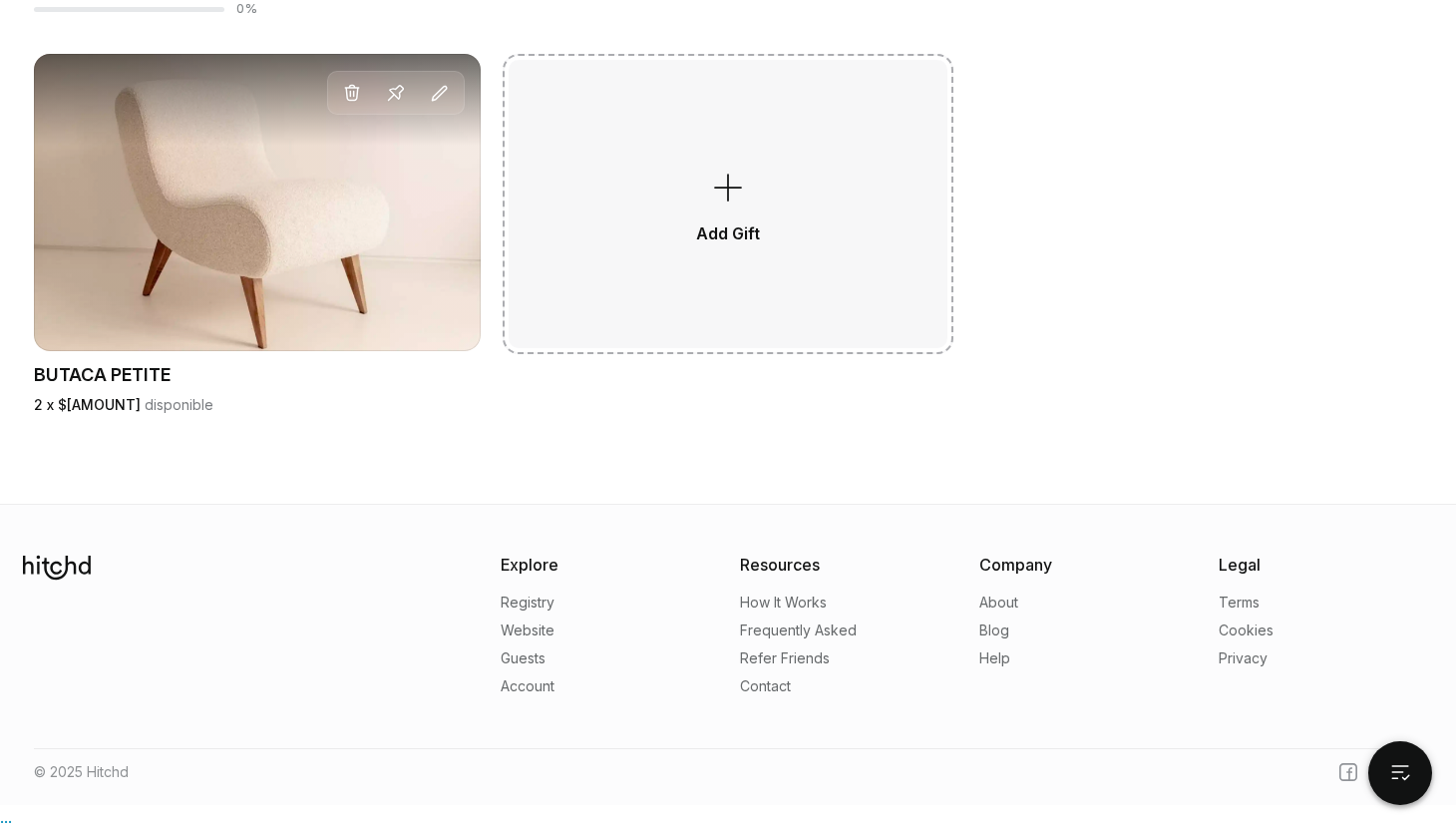 click on "Add Gift" at bounding box center (728, 204) 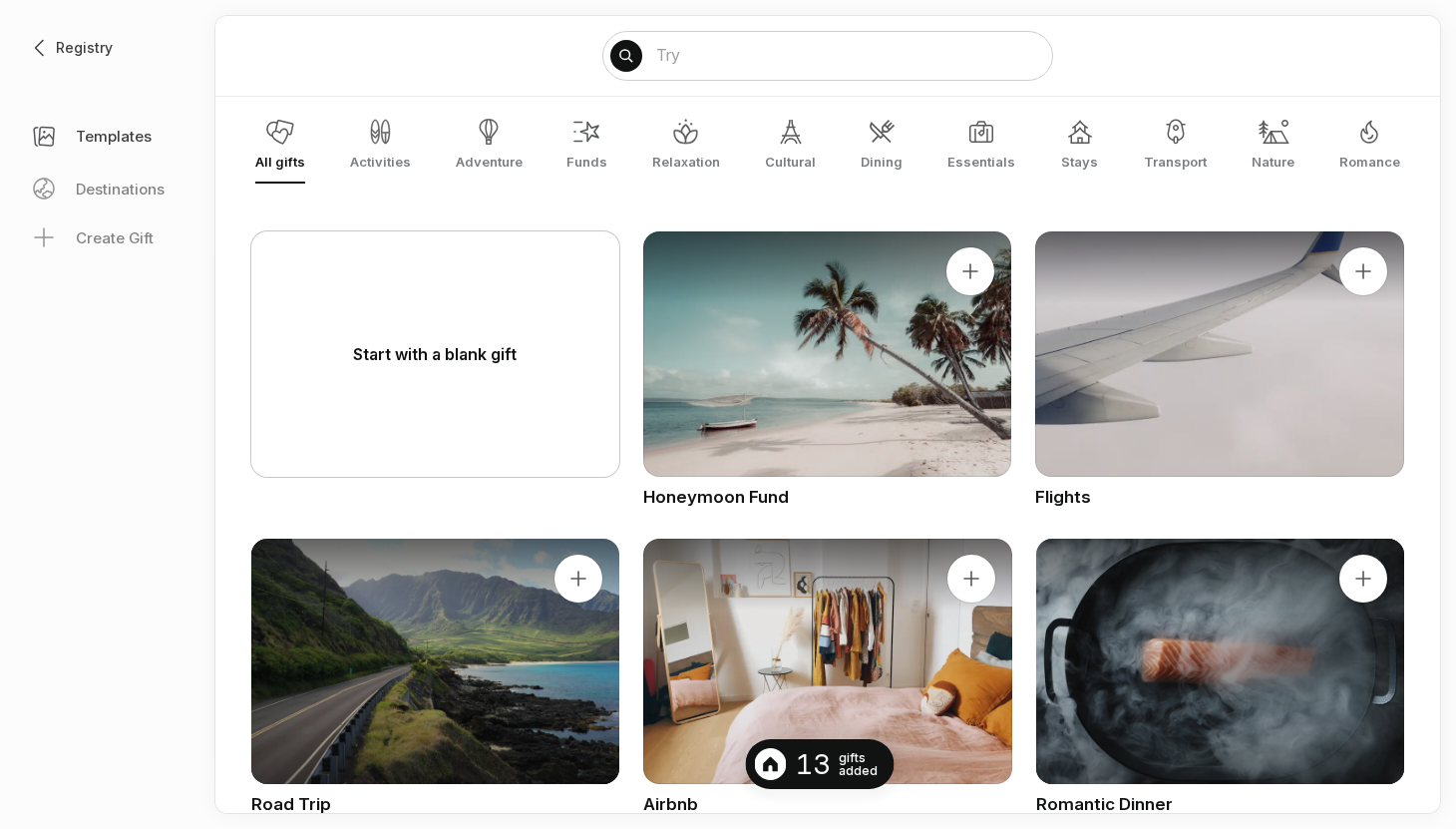 scroll, scrollTop: 0, scrollLeft: 0, axis: both 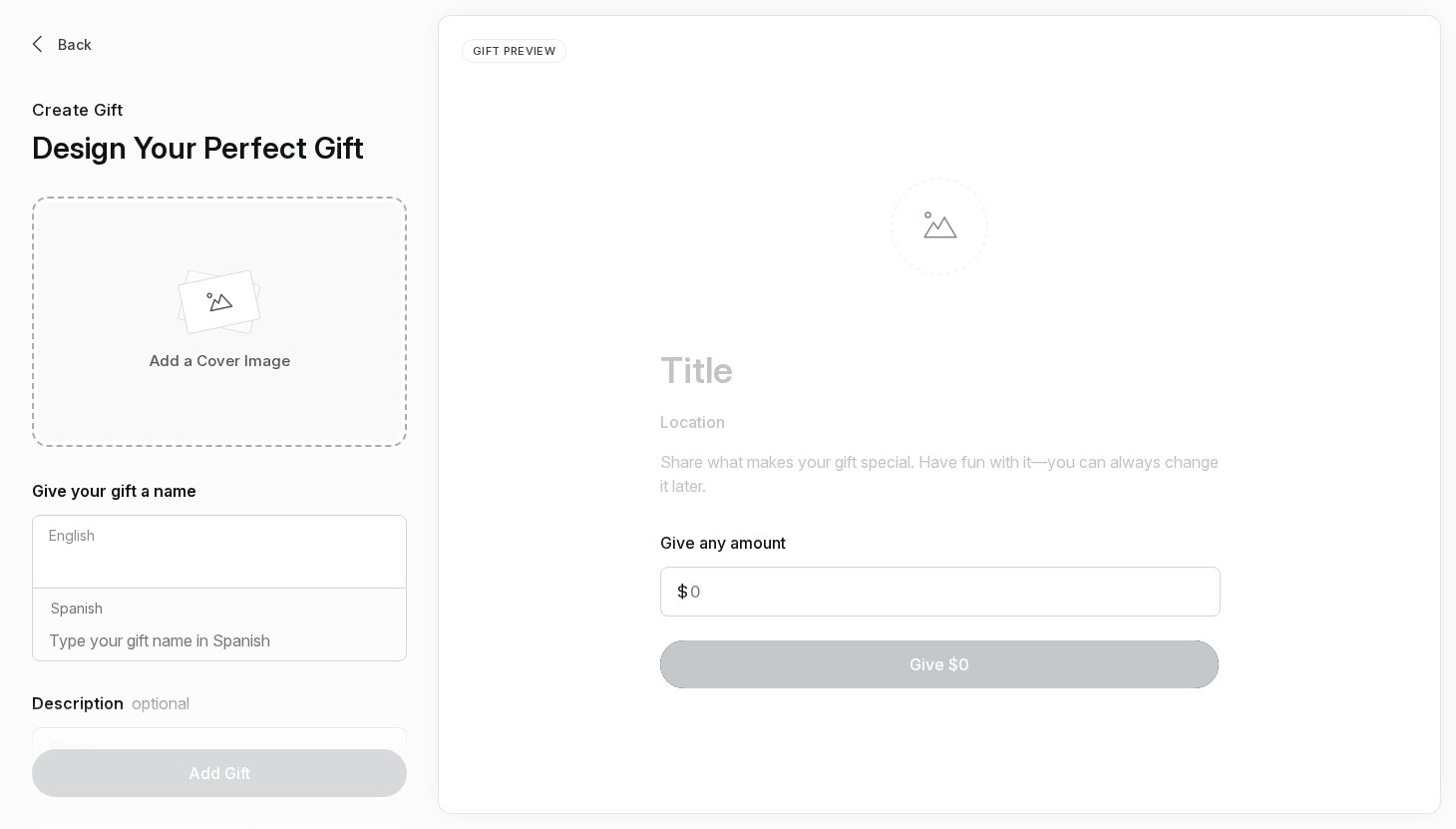 click on "Add a Cover Image" at bounding box center [219, 321] 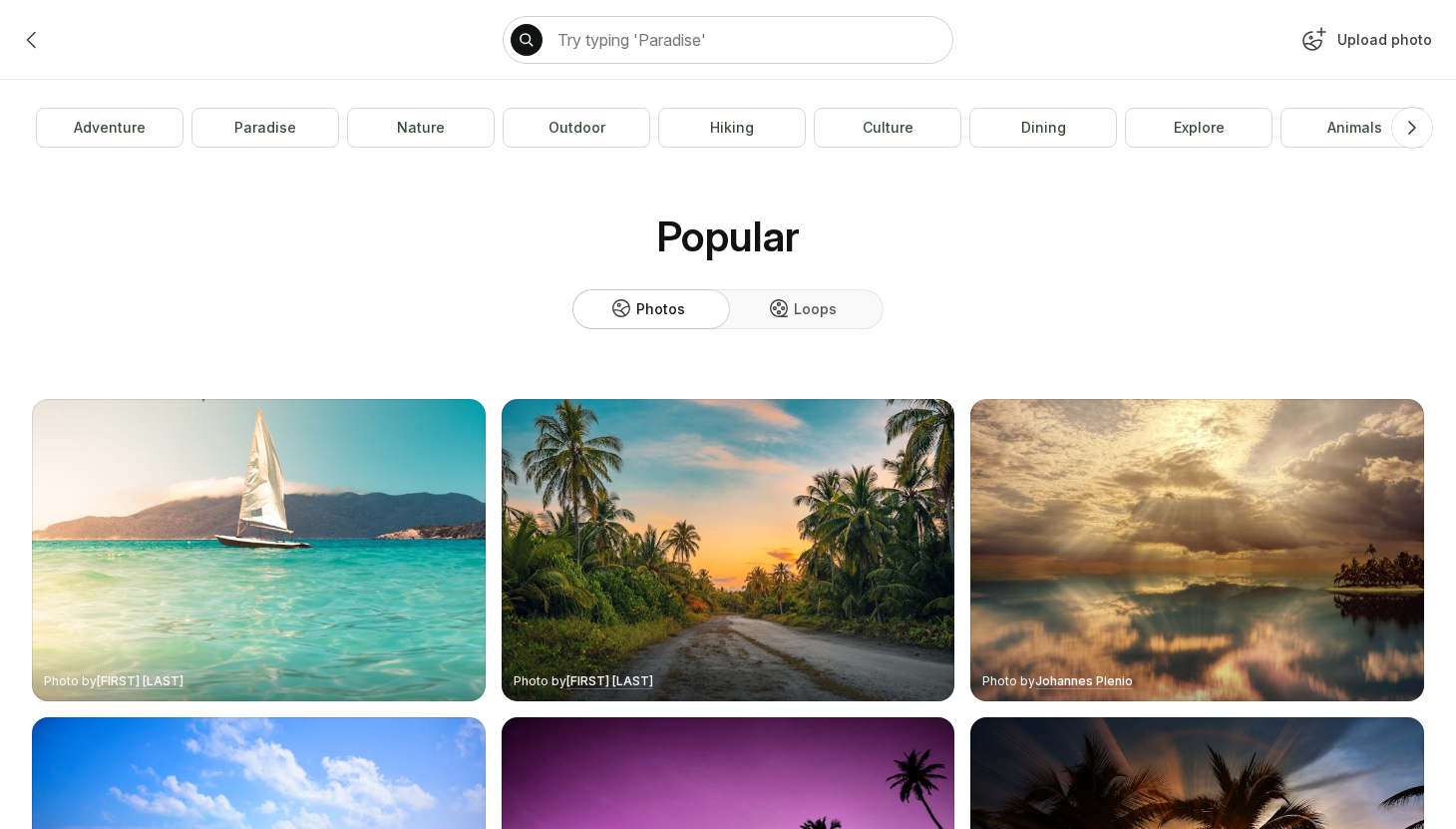 click on "Upload photo" at bounding box center (1364, 44) 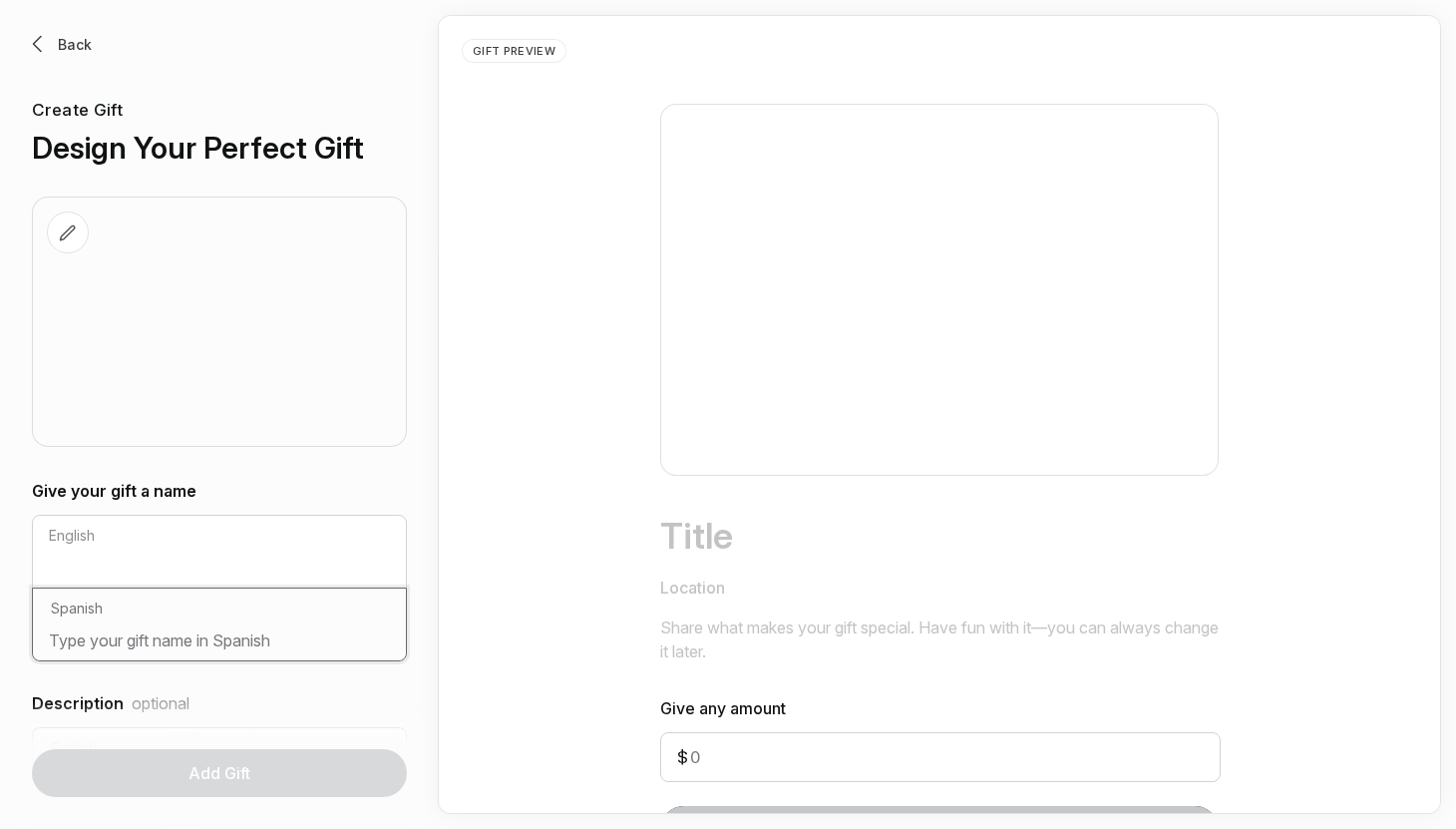 click at bounding box center [219, 644] 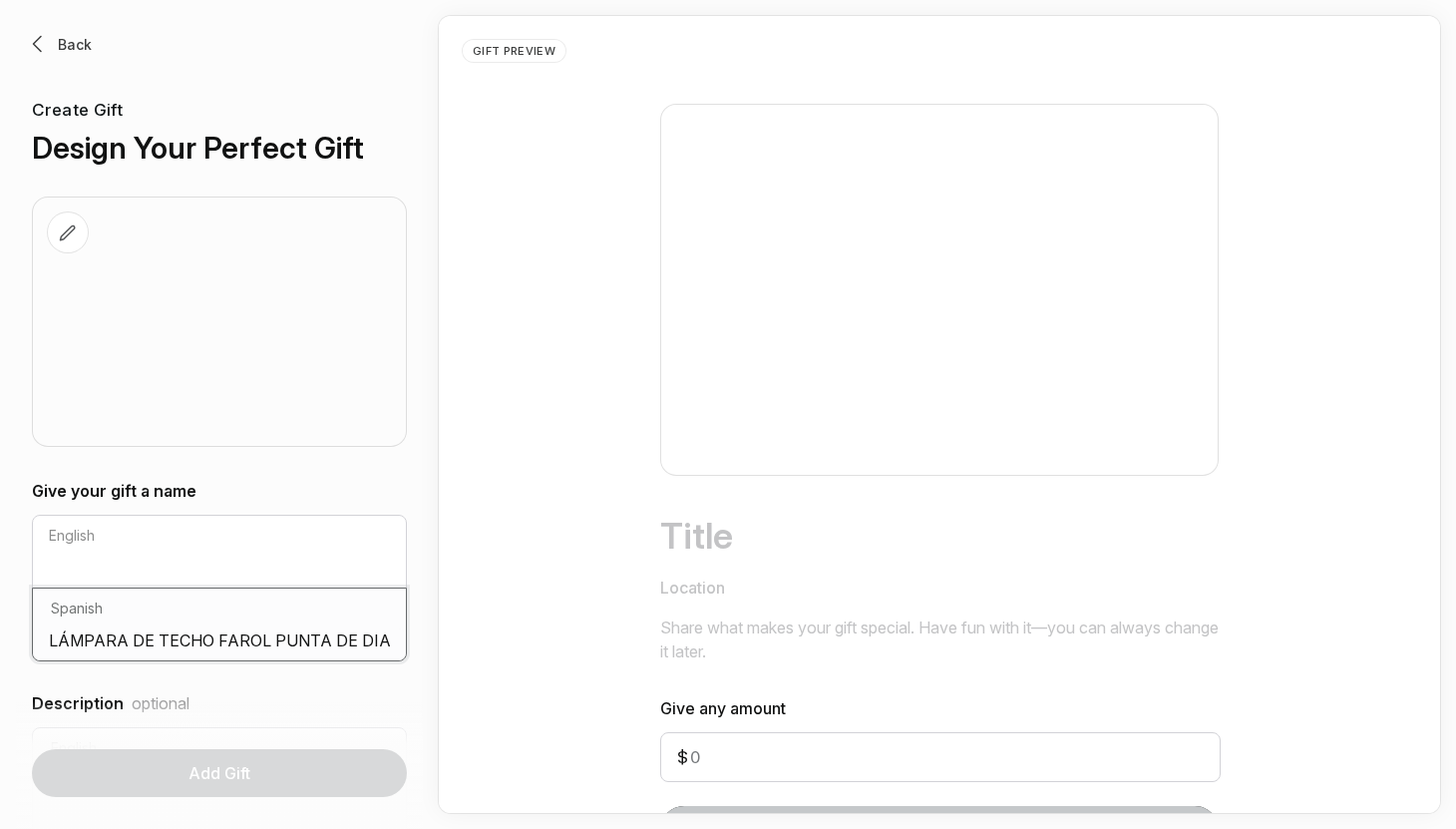 scroll, scrollTop: 0, scrollLeft: 46, axis: horizontal 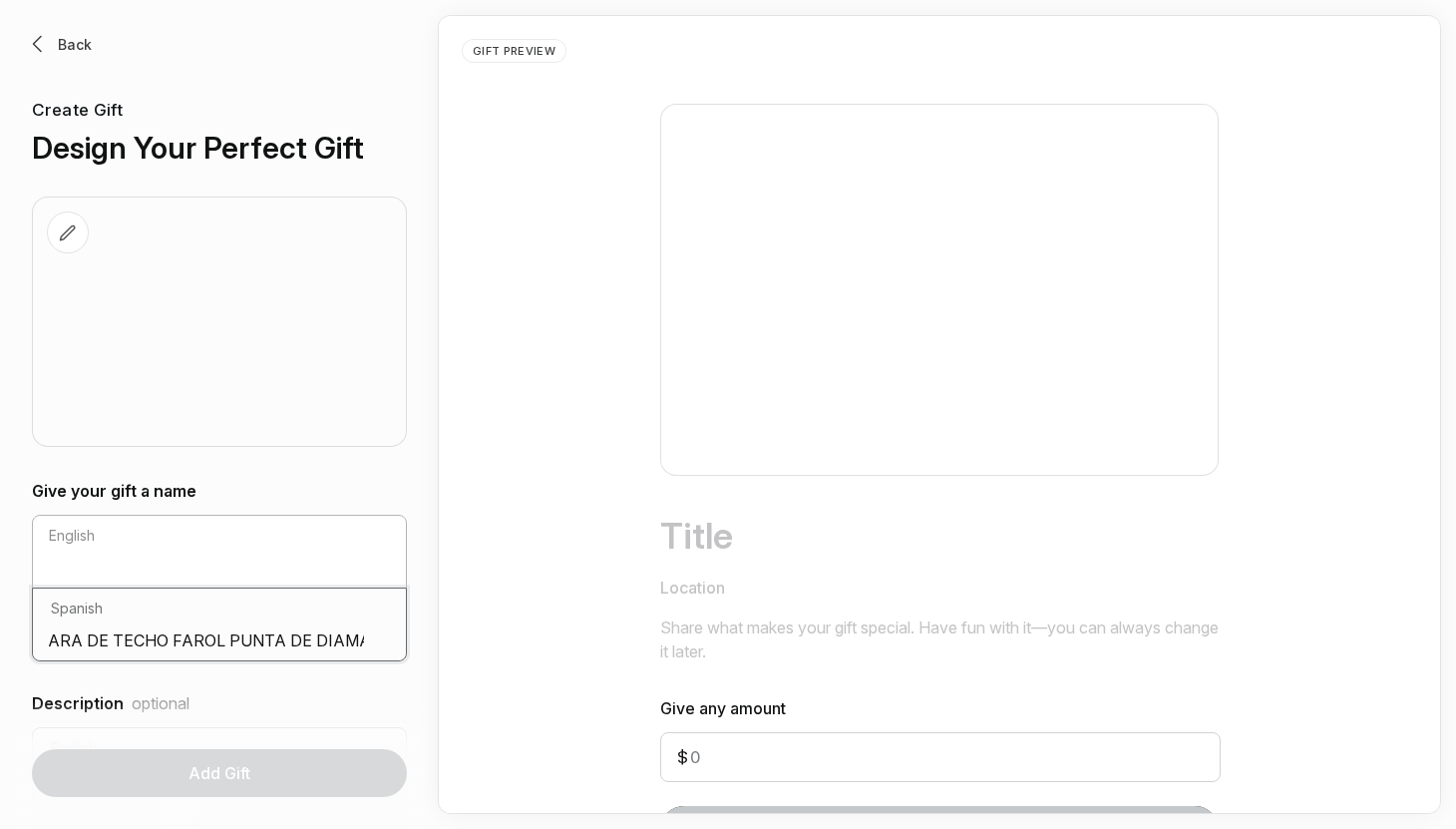 type on "LÁMPARA DE TECHO FAROL PUNTA DE DIAMANTE" 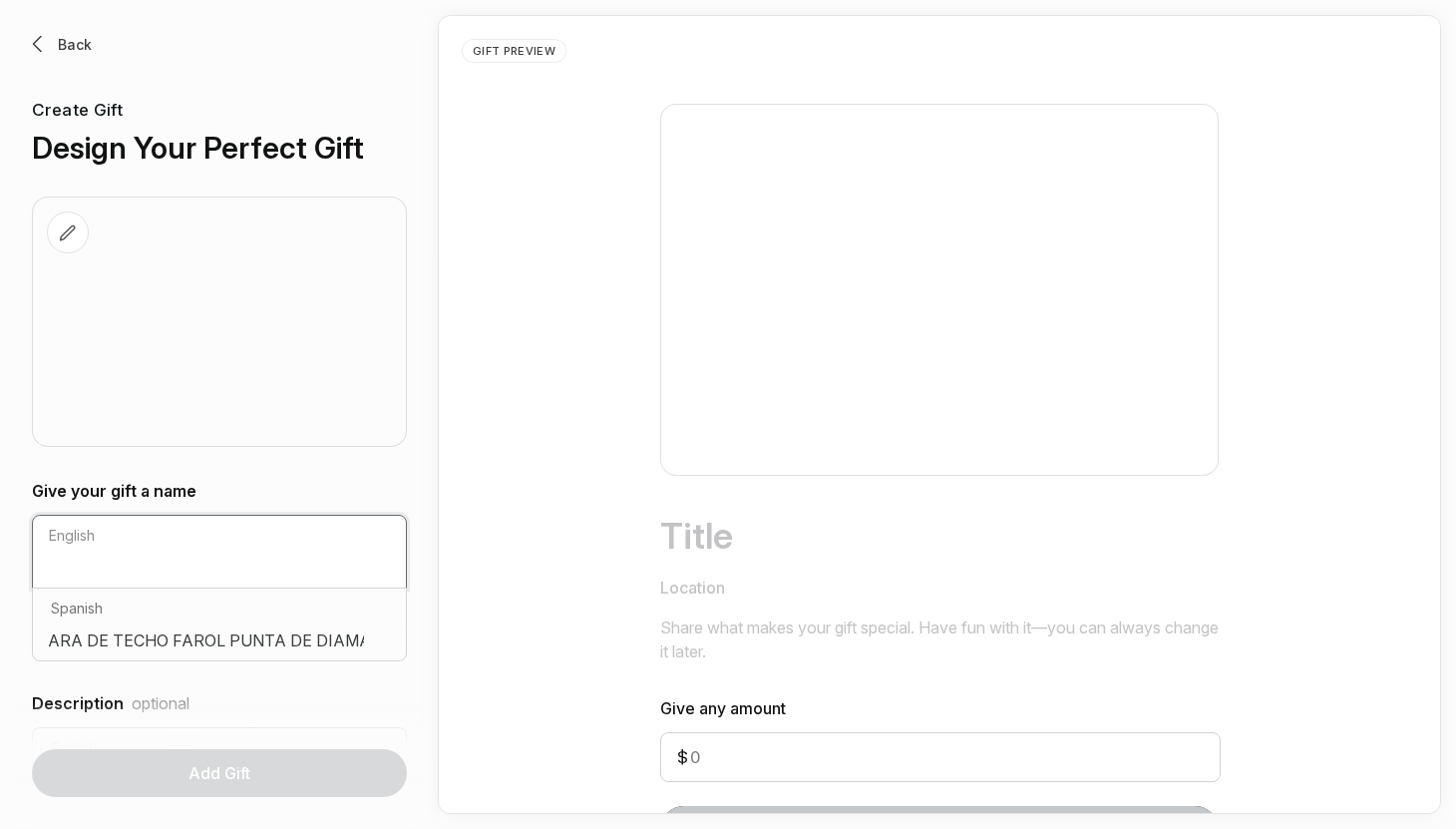 scroll, scrollTop: 0, scrollLeft: 0, axis: both 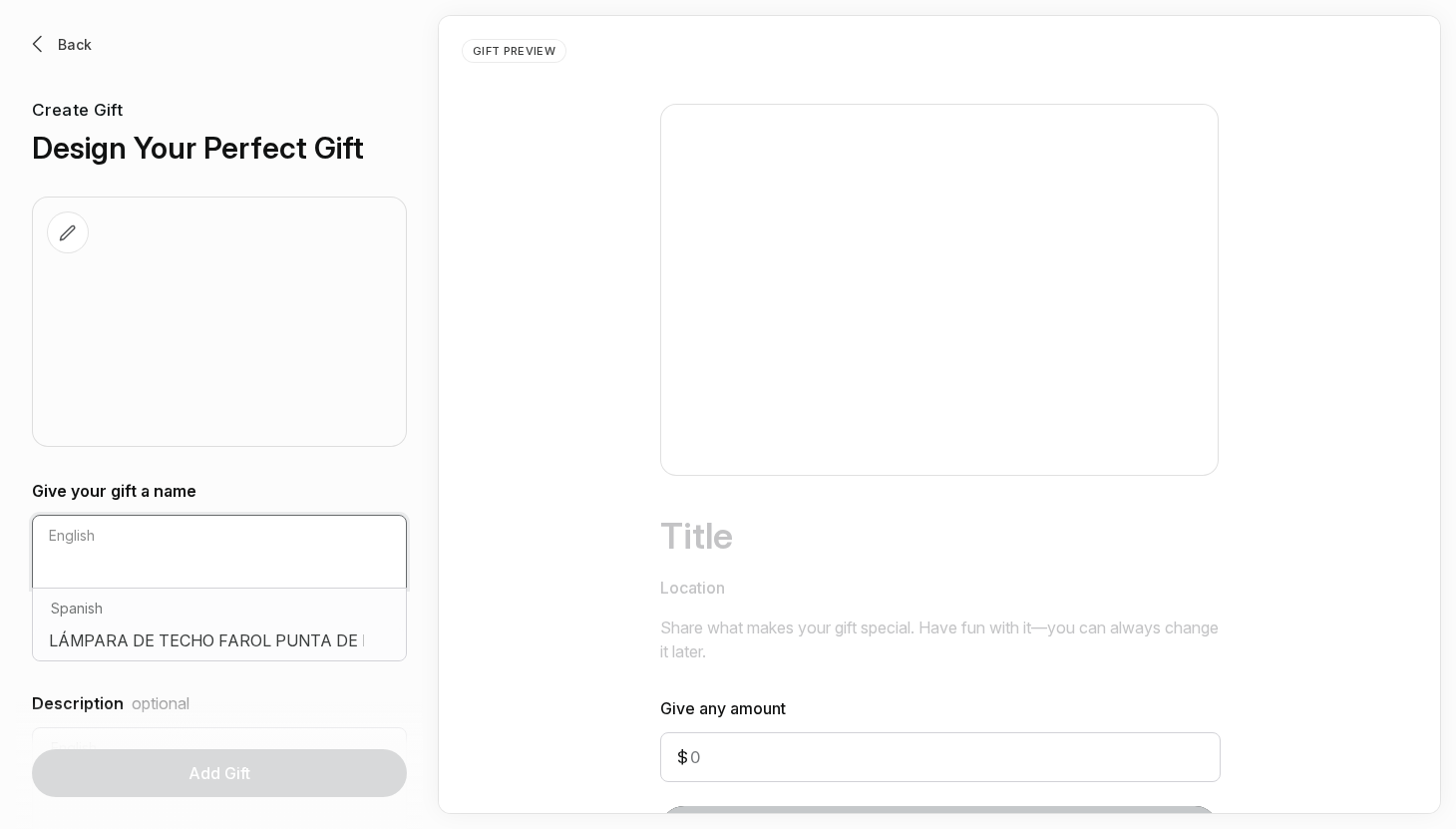click at bounding box center [219, 572] 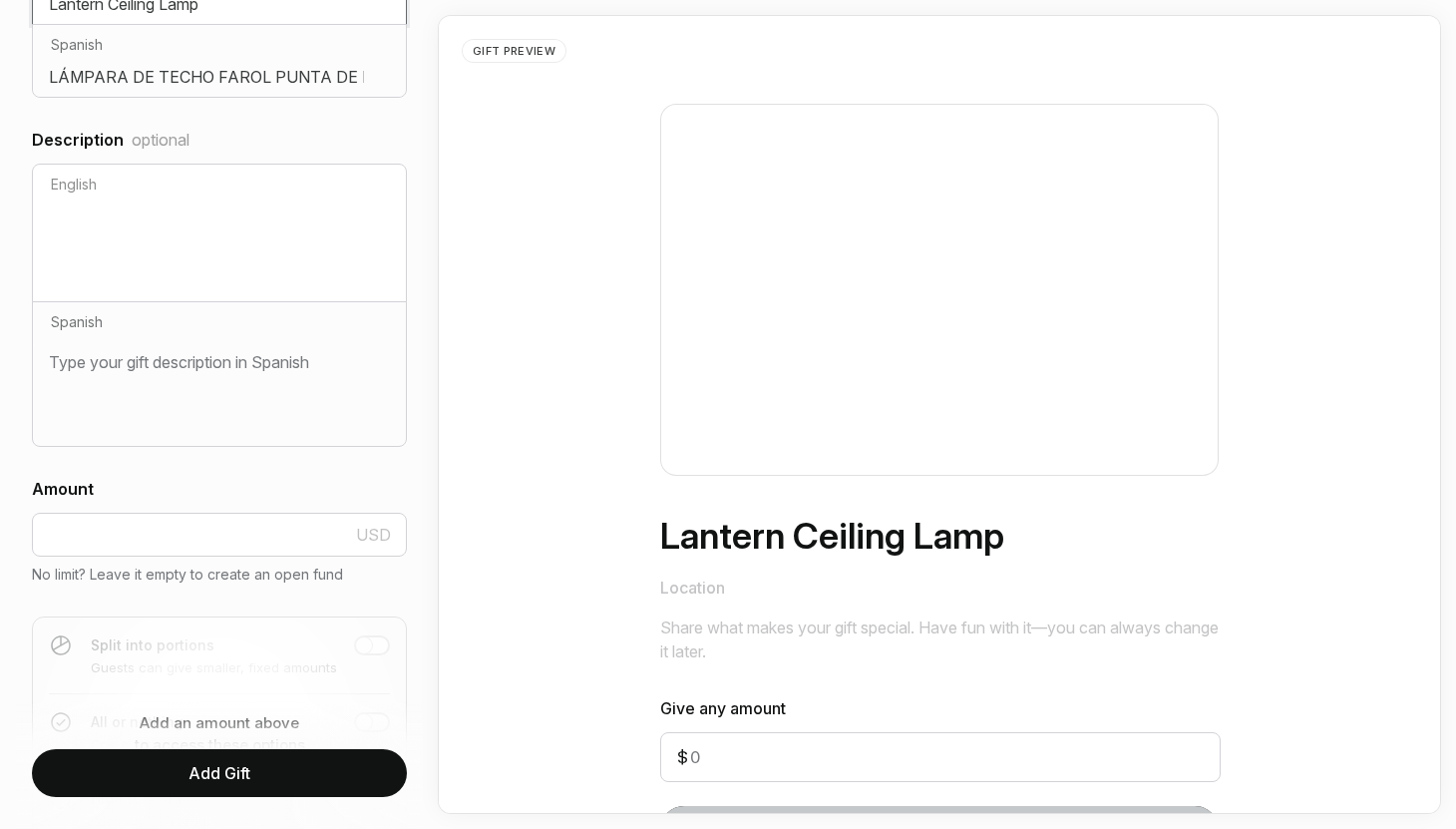 scroll, scrollTop: 618, scrollLeft: 0, axis: vertical 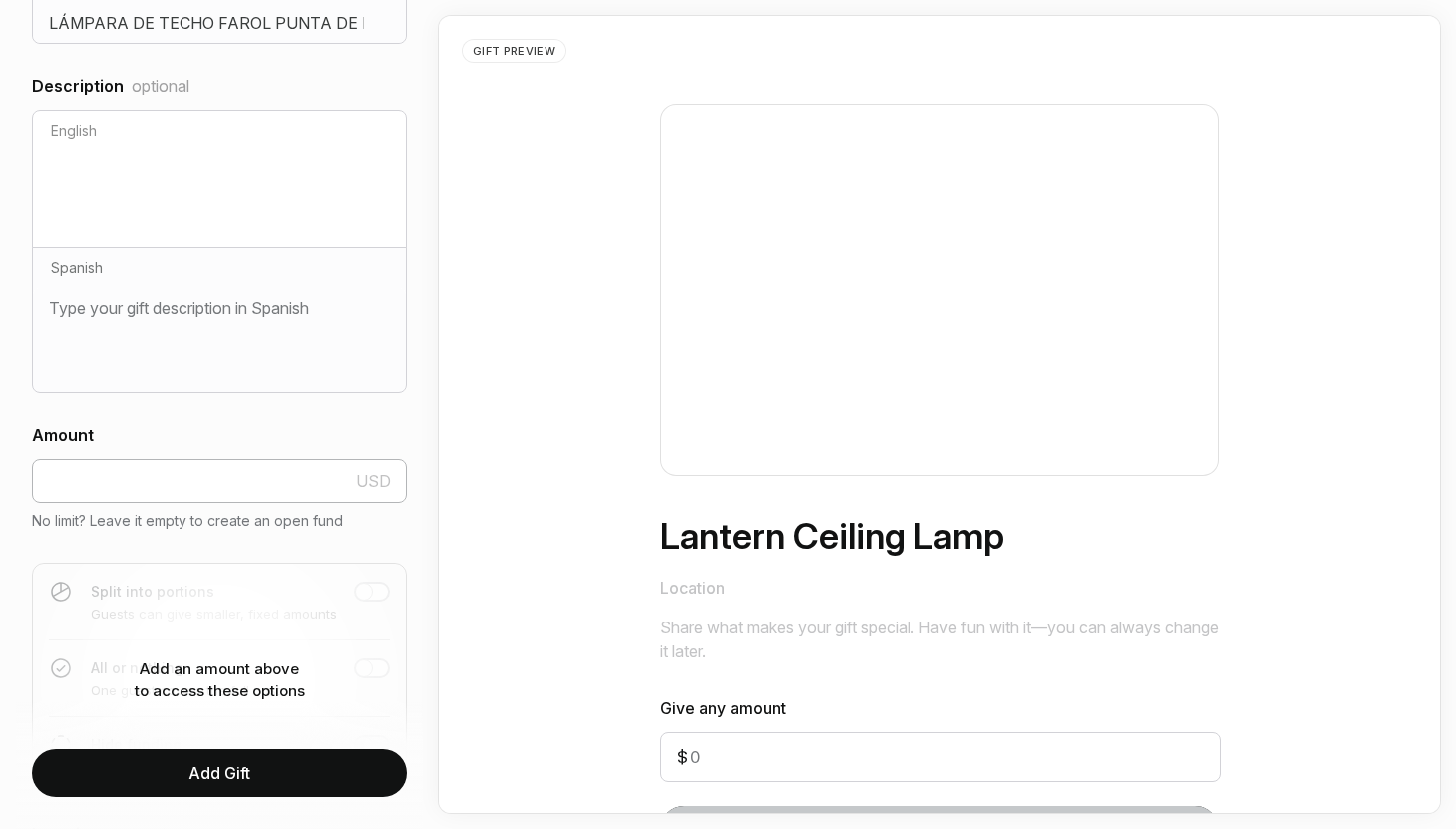 type on "Lantern Ceiling Lamp" 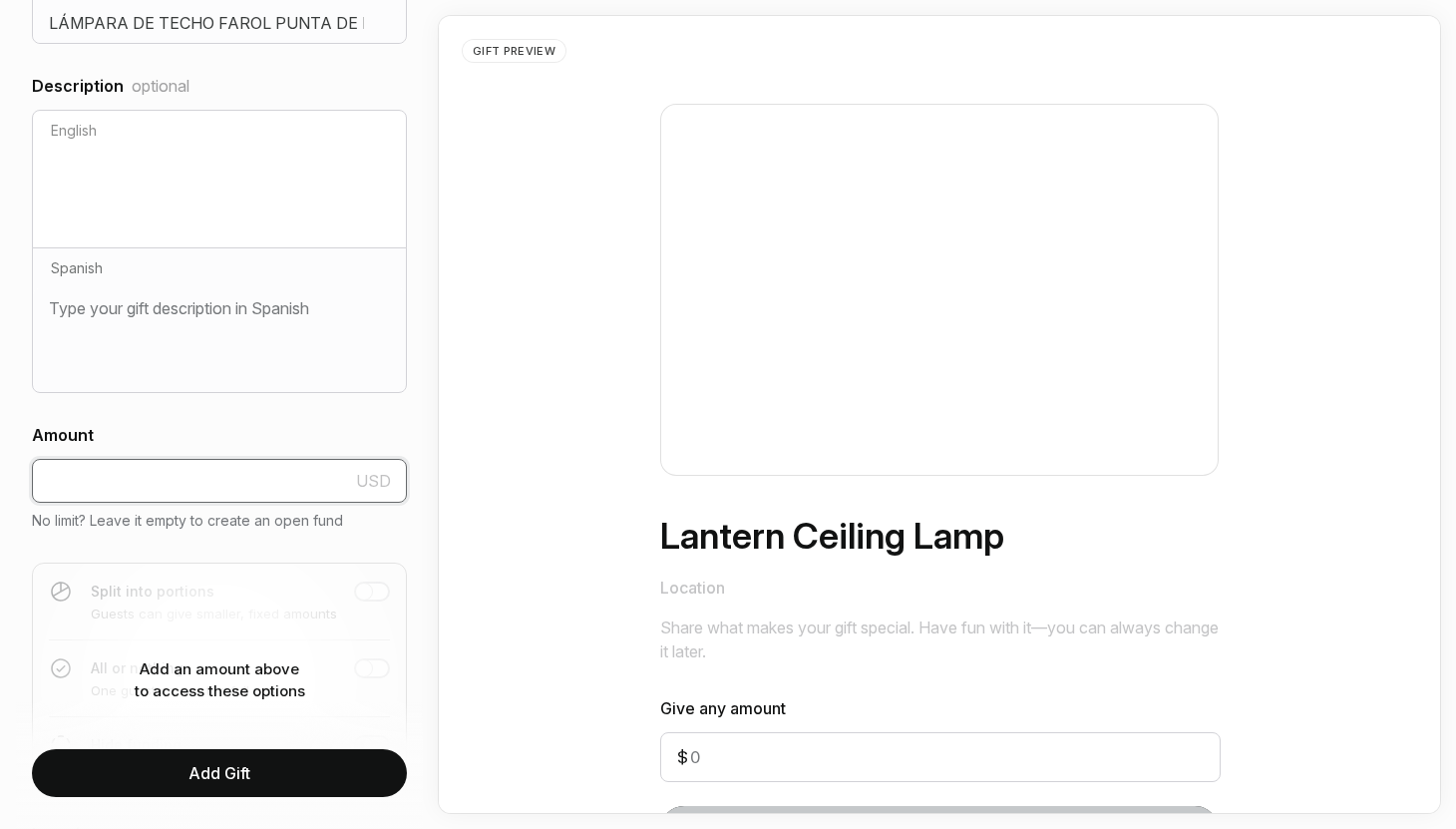 click at bounding box center (219, 481) 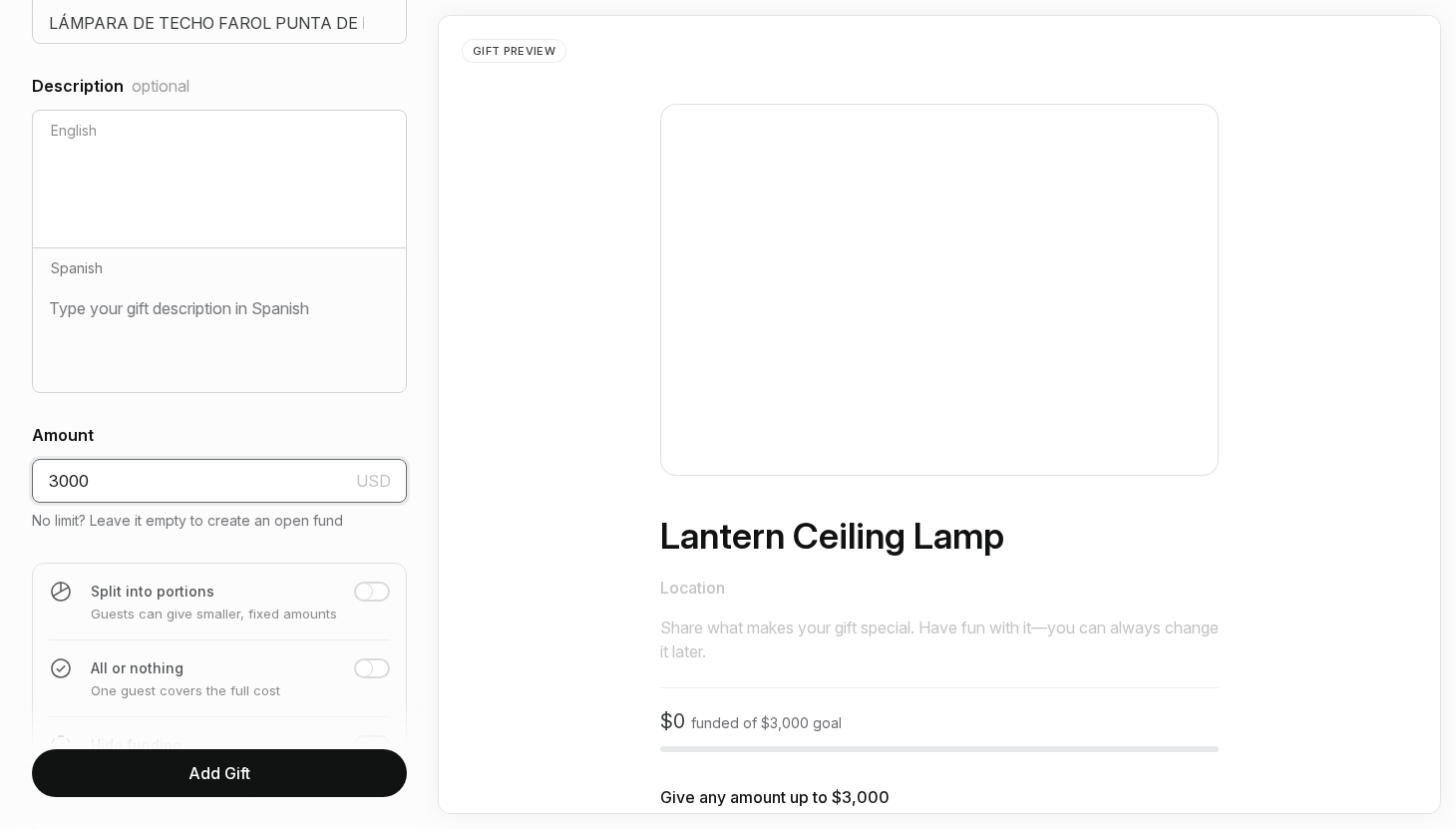 type on "3000" 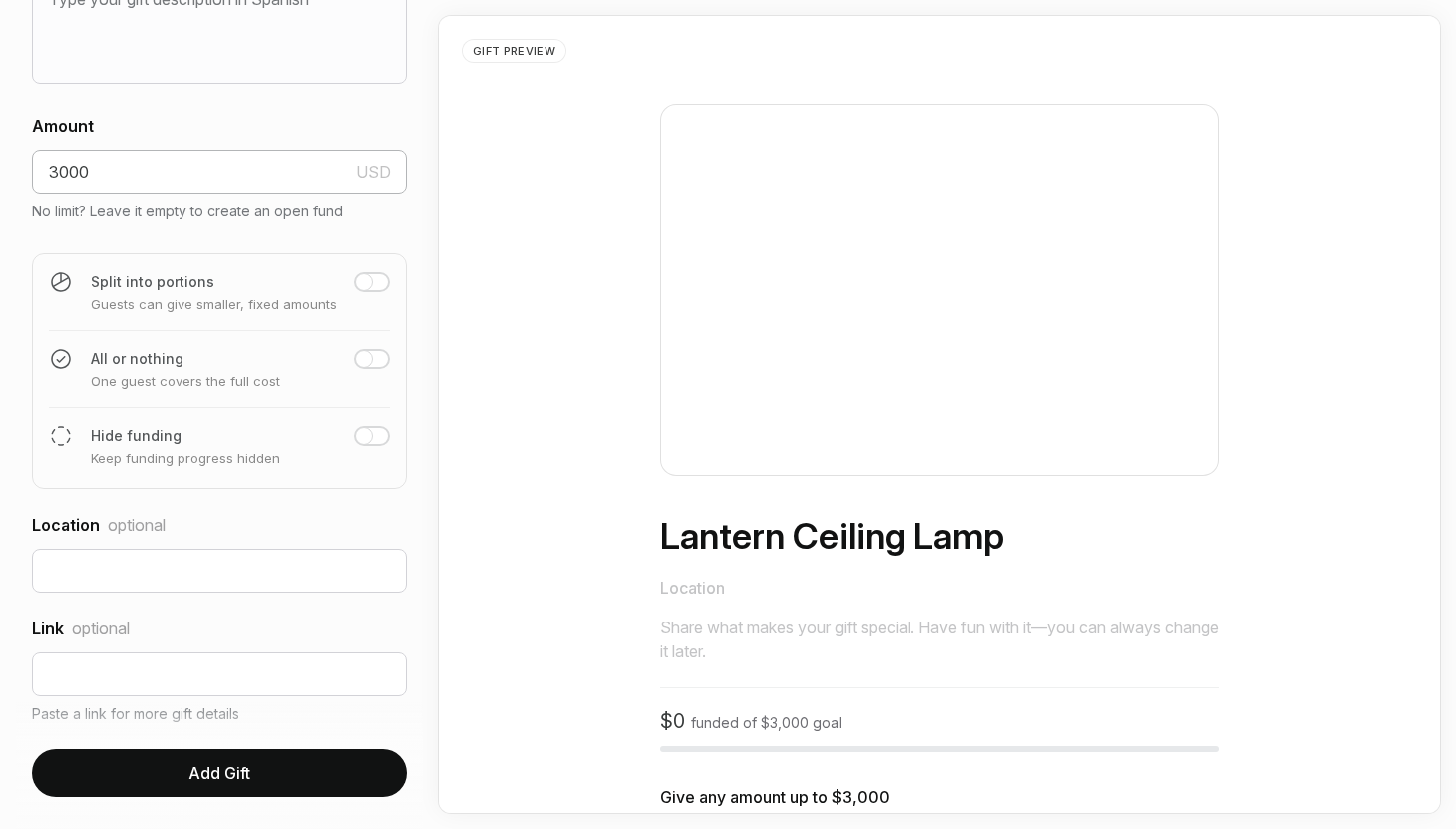 scroll, scrollTop: 935, scrollLeft: 0, axis: vertical 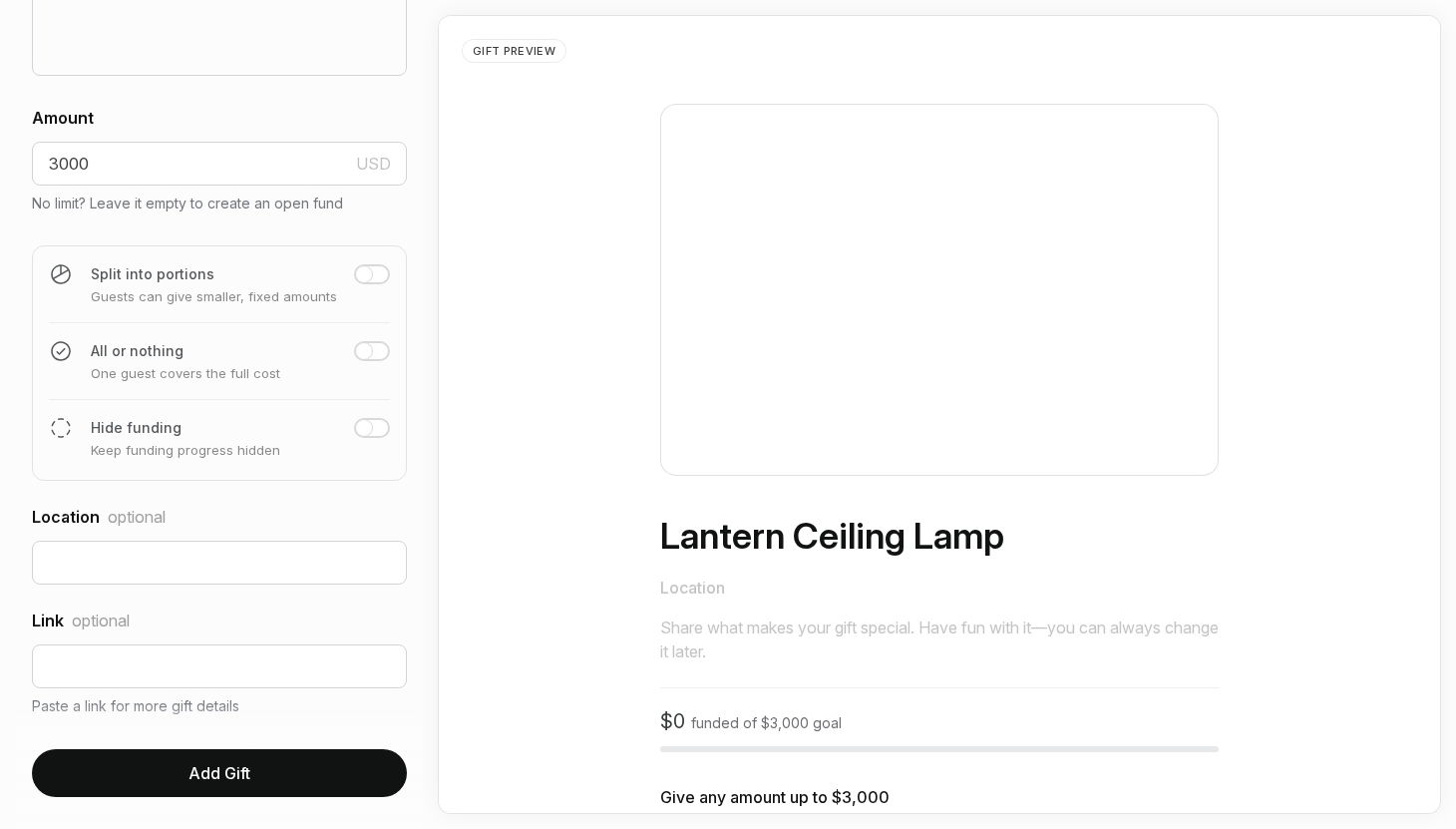 click on "Add Gift" at bounding box center (219, 773) 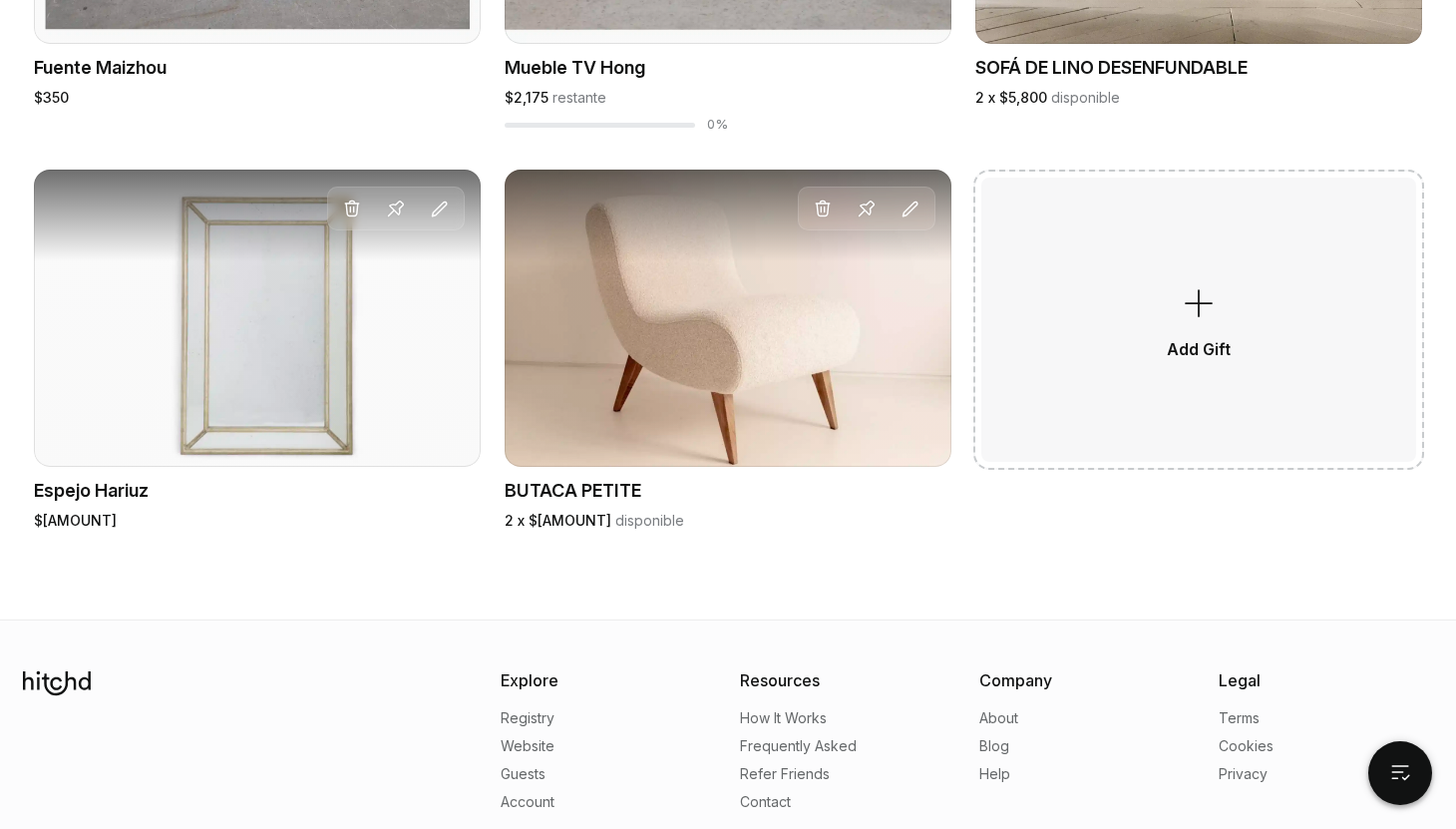 scroll, scrollTop: 2895, scrollLeft: 0, axis: vertical 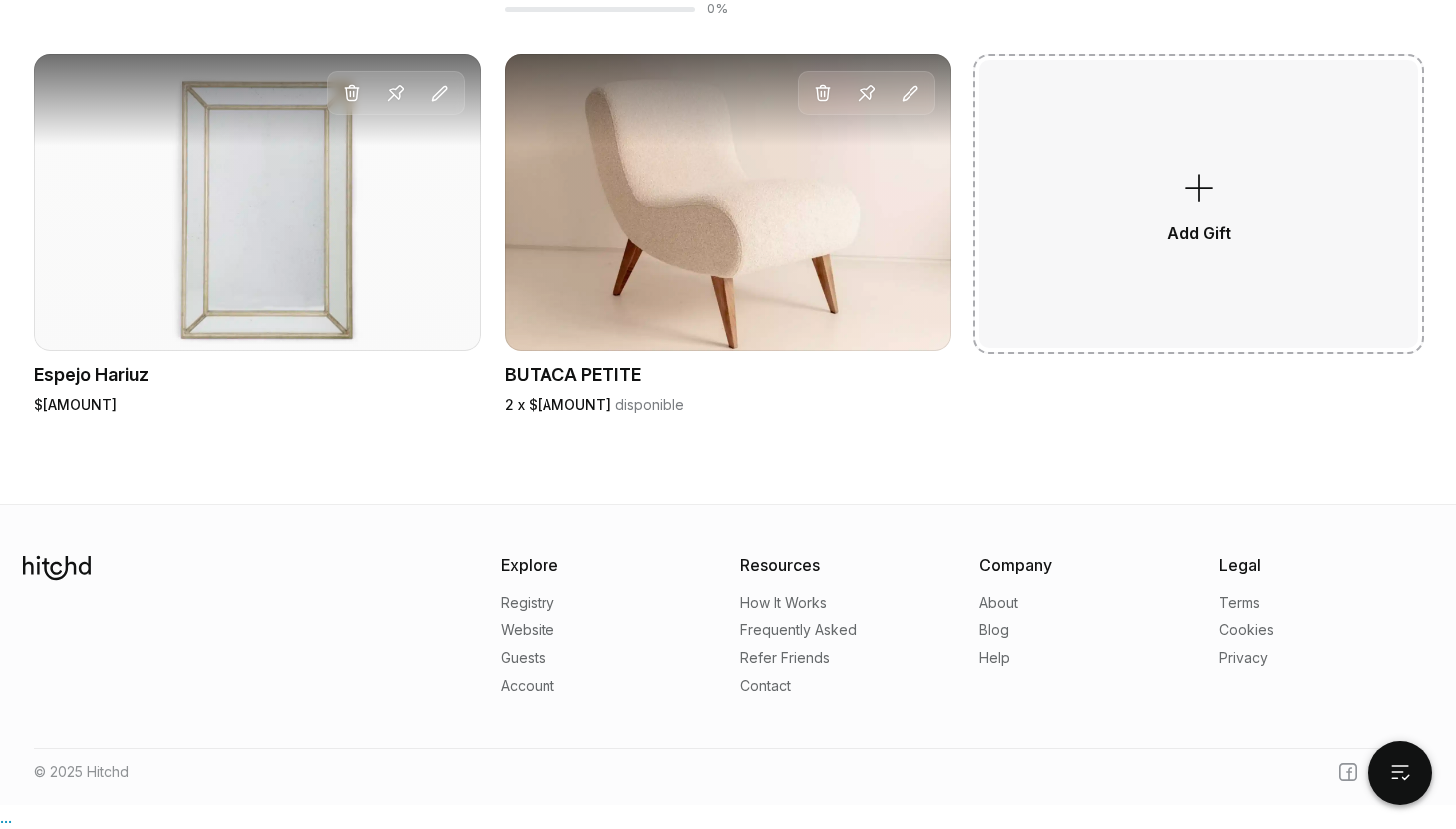 click at bounding box center (1199, 190) 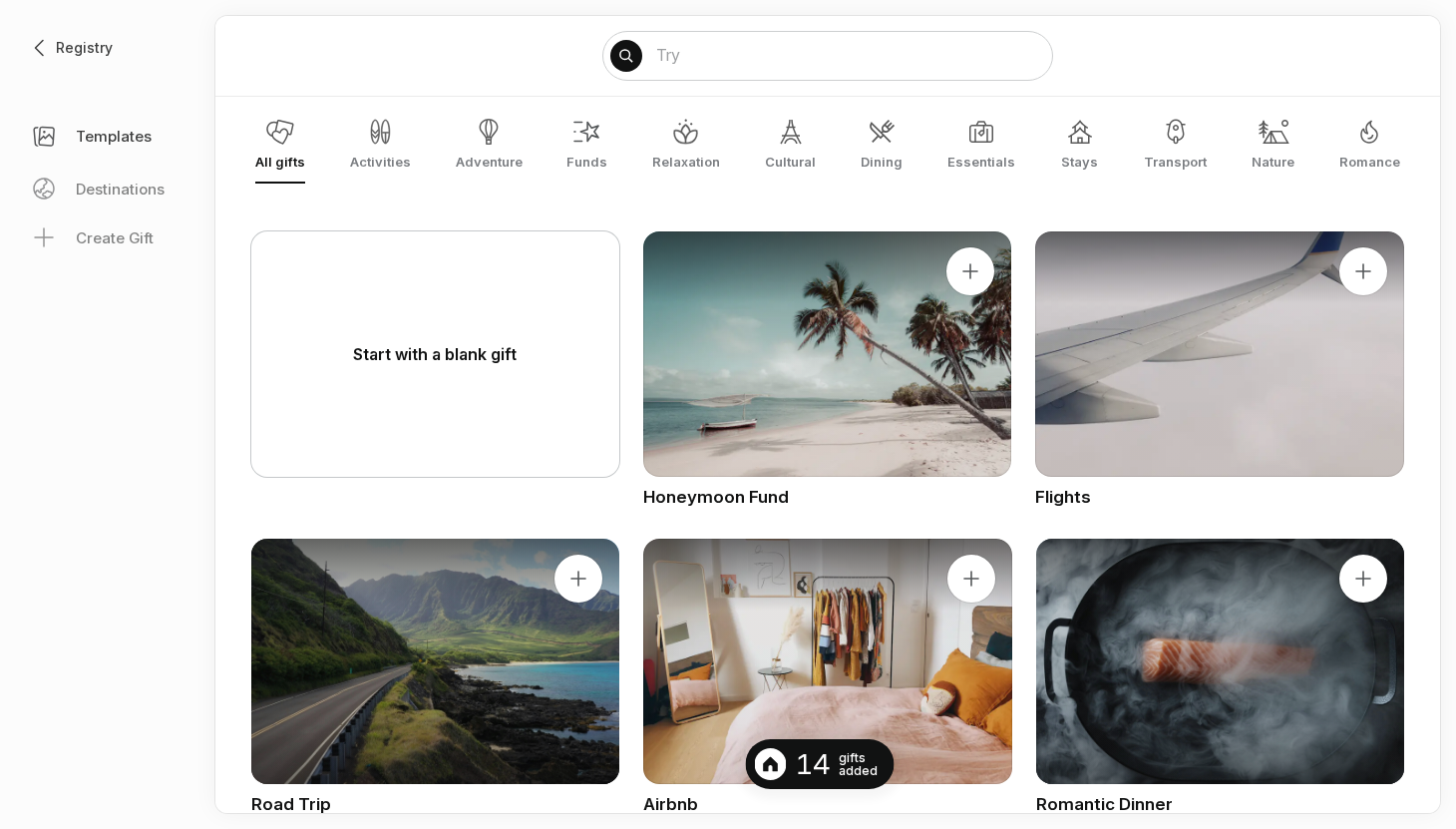 scroll, scrollTop: 0, scrollLeft: 0, axis: both 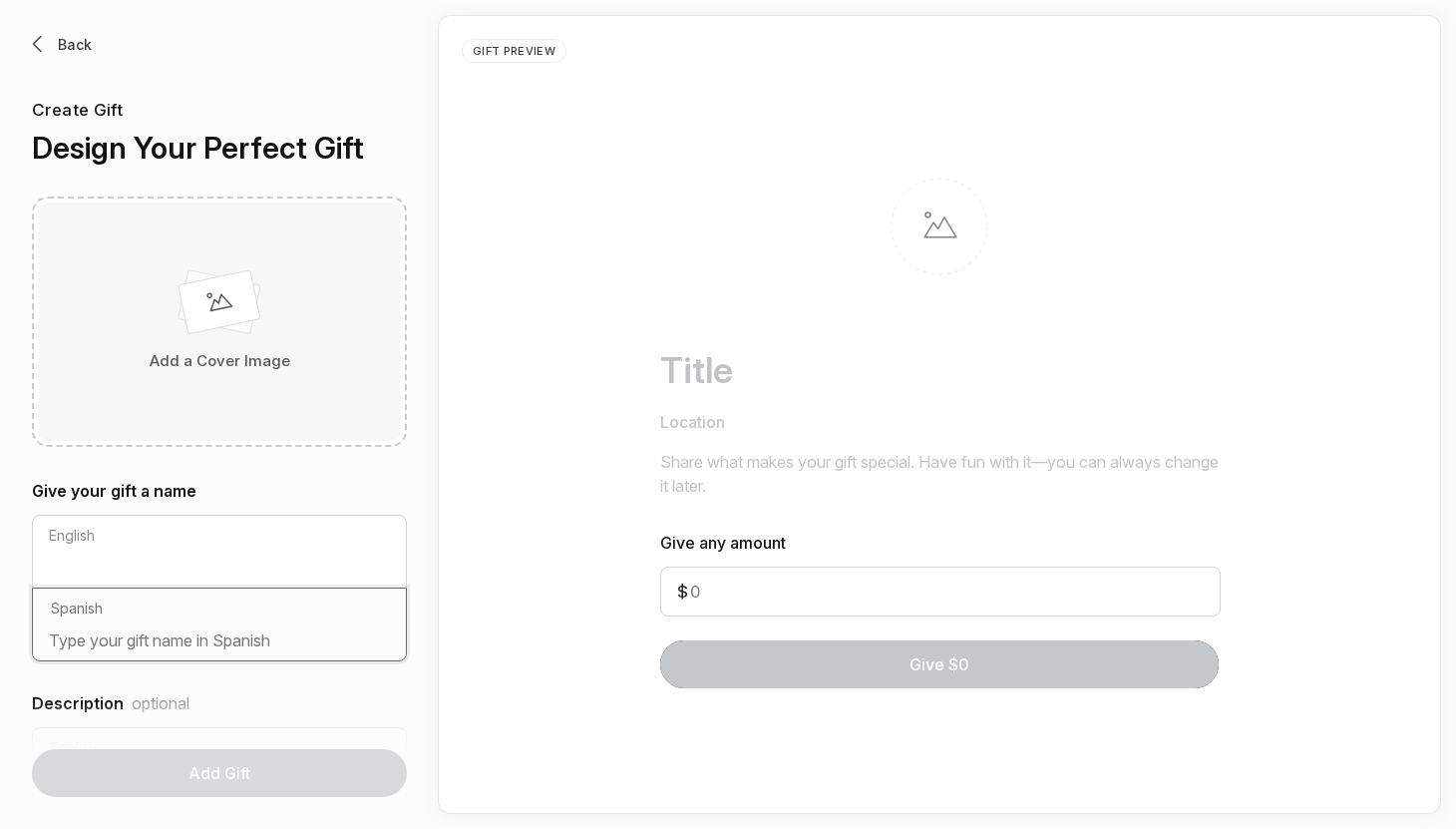 click at bounding box center (219, 644) 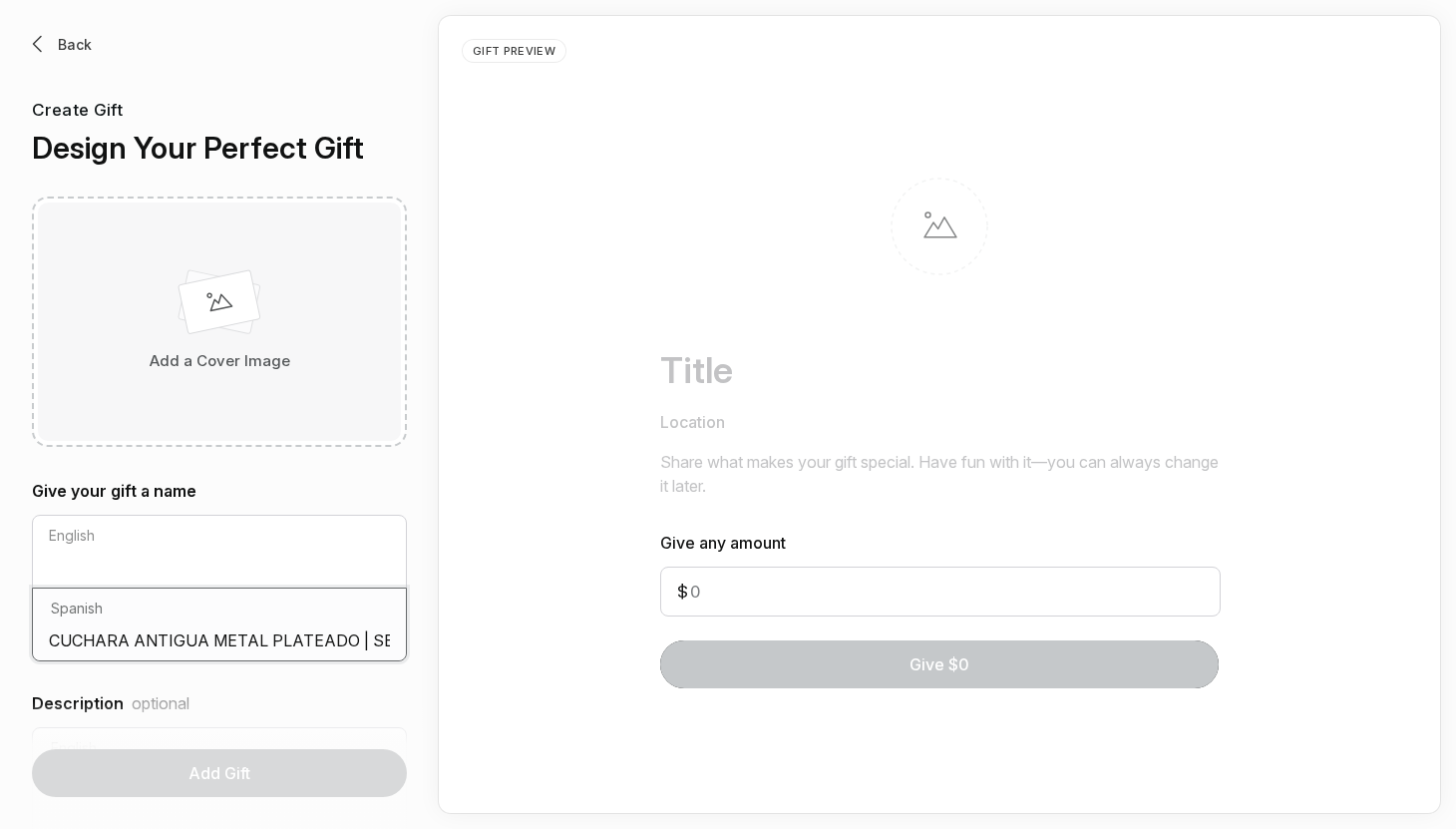 scroll, scrollTop: 0, scrollLeft: 48, axis: horizontal 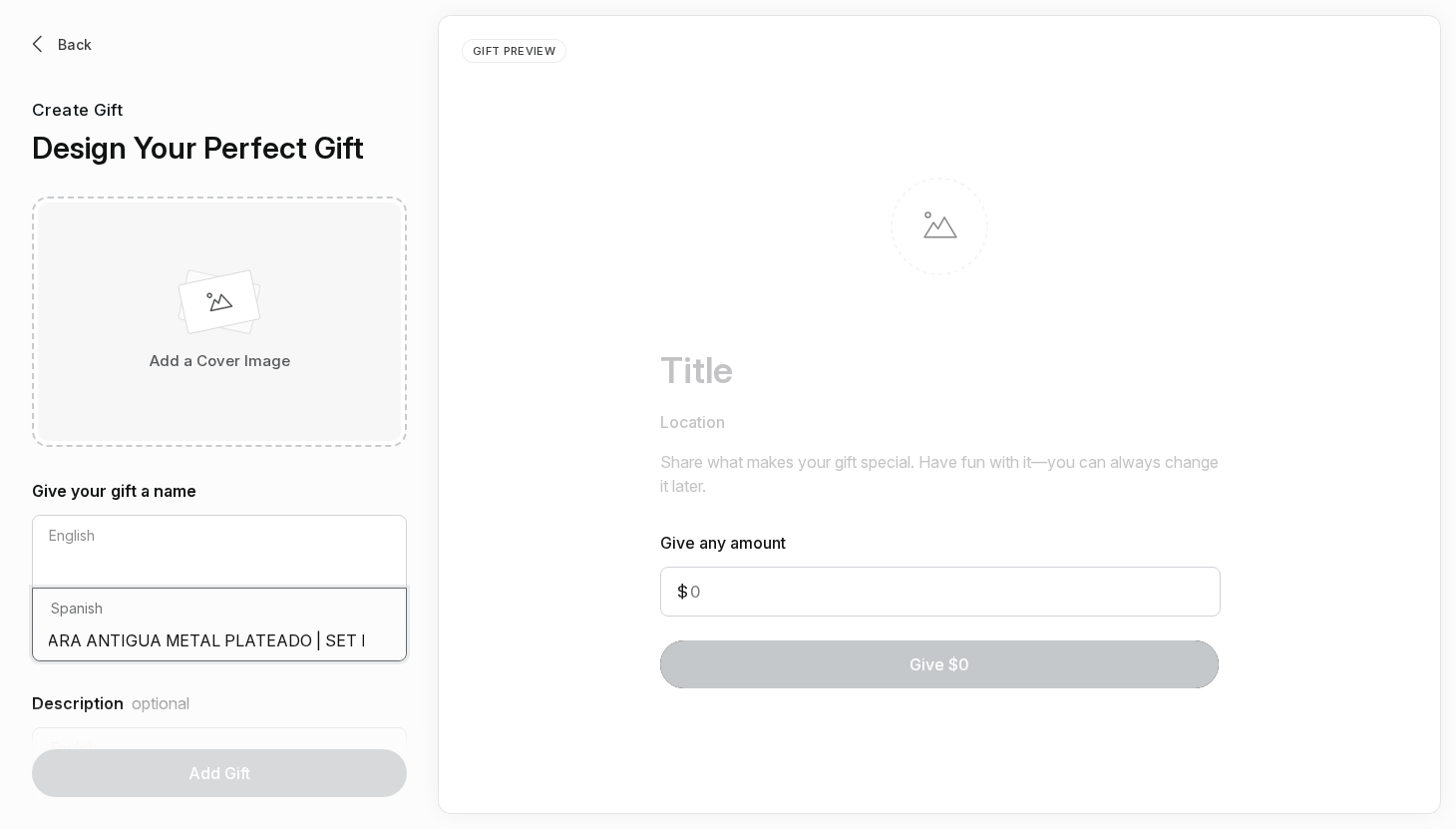 click on "CUCHARA ANTIGUA METAL PLATEADO | SET DE 12" at bounding box center [219, 644] 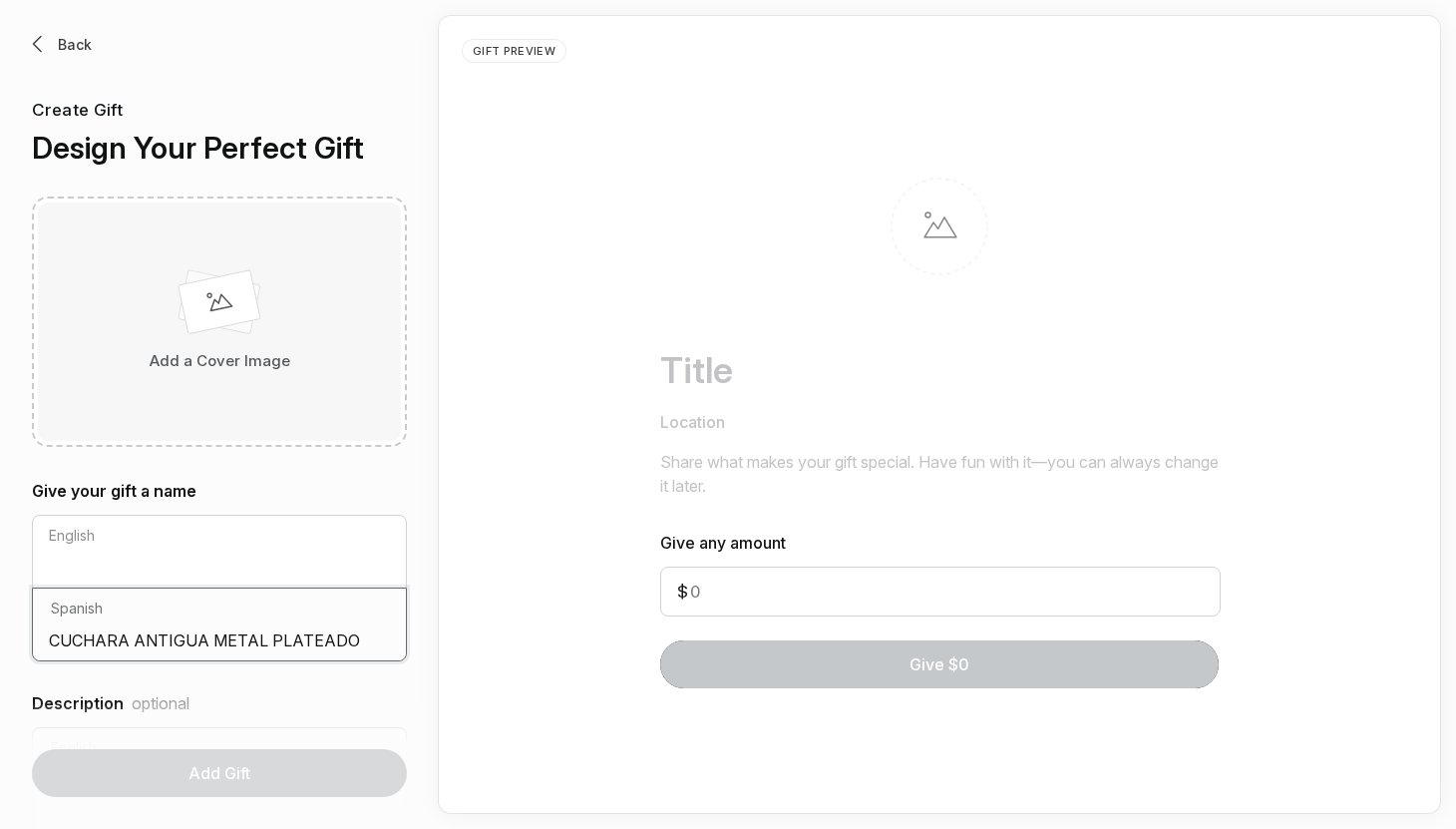 click on "CUCHARA ANTIGUA METAL PLATEADO | SET DE 12" at bounding box center [219, 644] 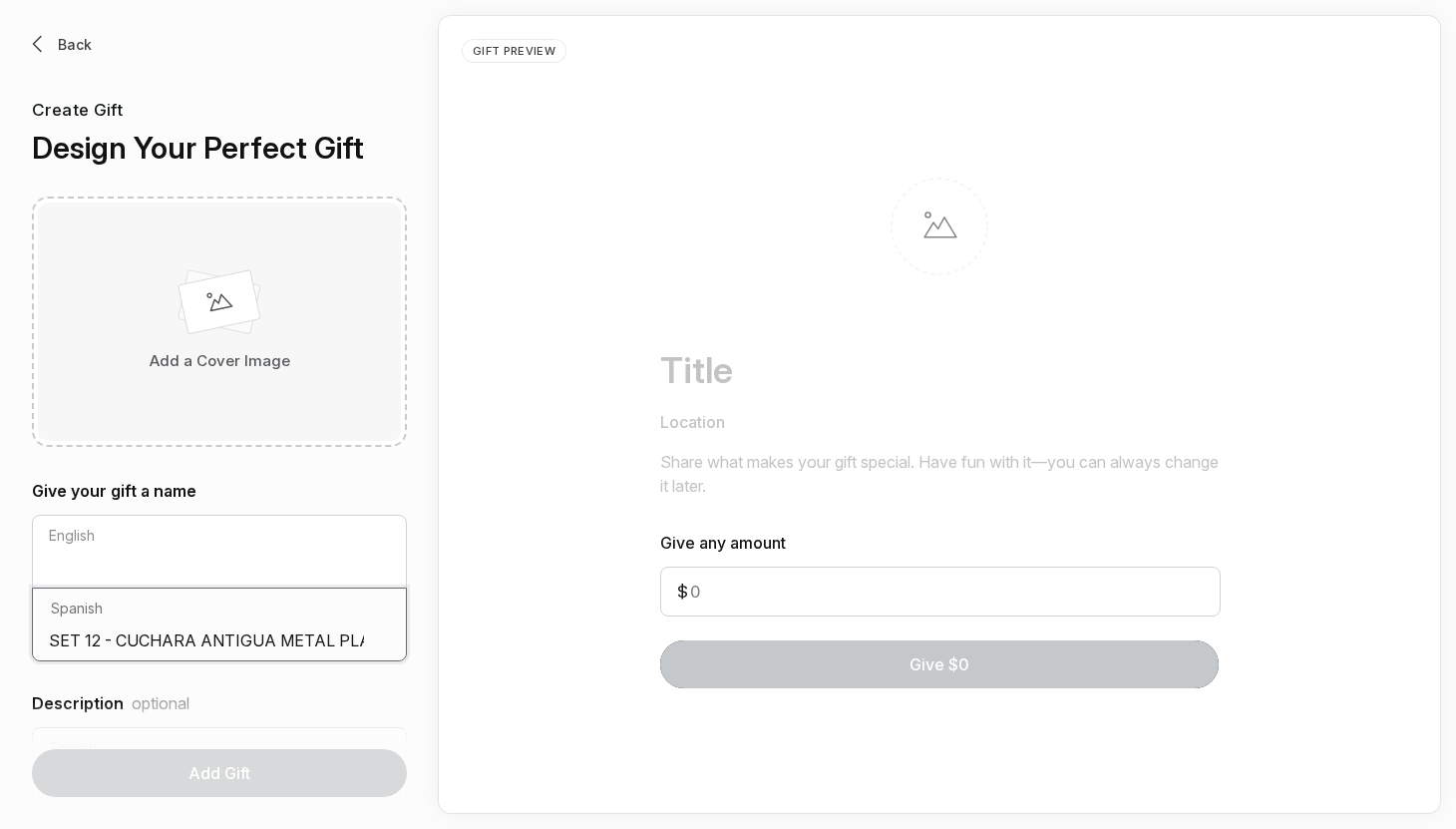 click on "SET 12 - CUCHARA ANTIGUA METAL PLATEADO | SET DE 12" at bounding box center [219, 644] 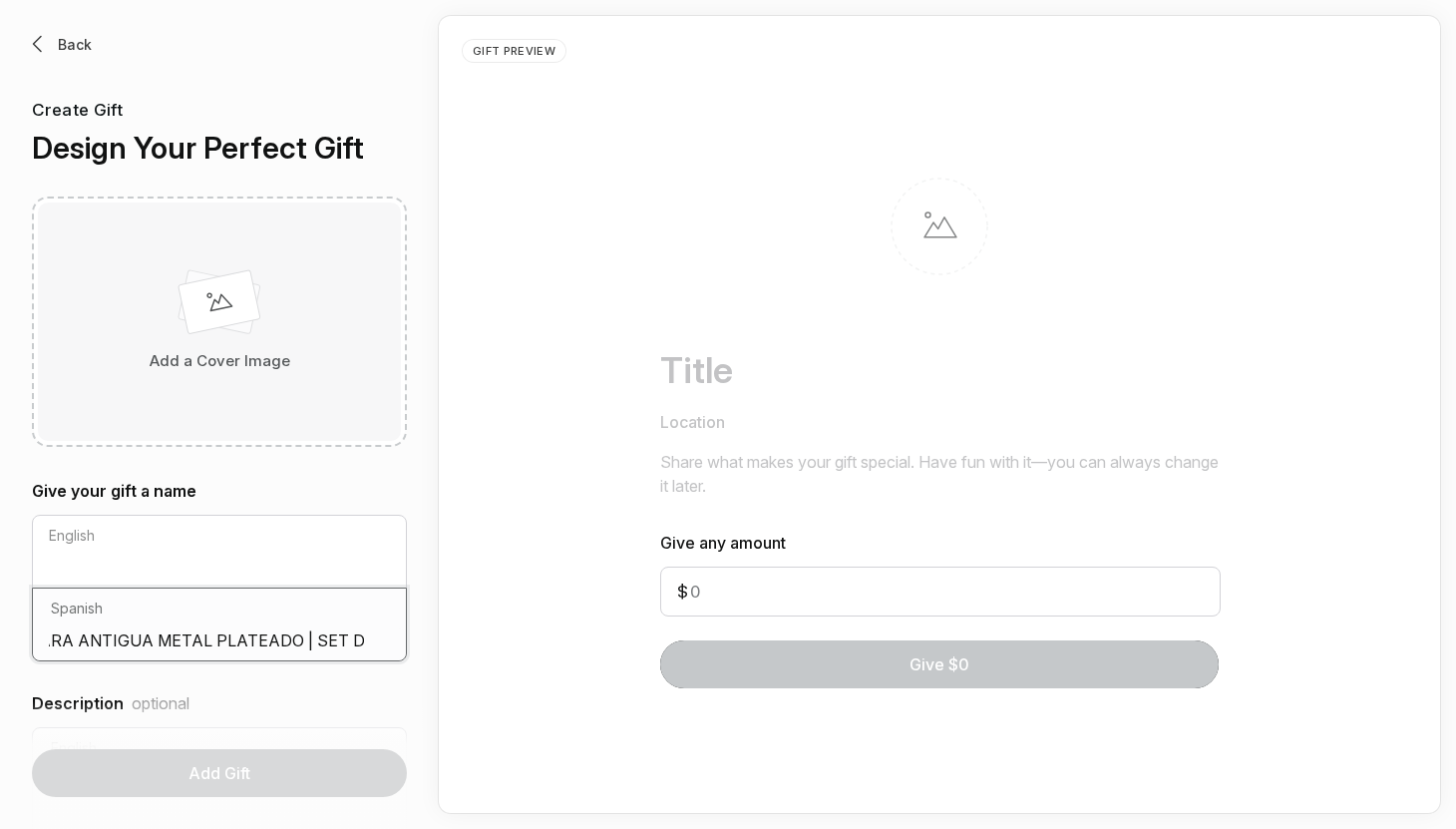 scroll, scrollTop: 0, scrollLeft: 141, axis: horizontal 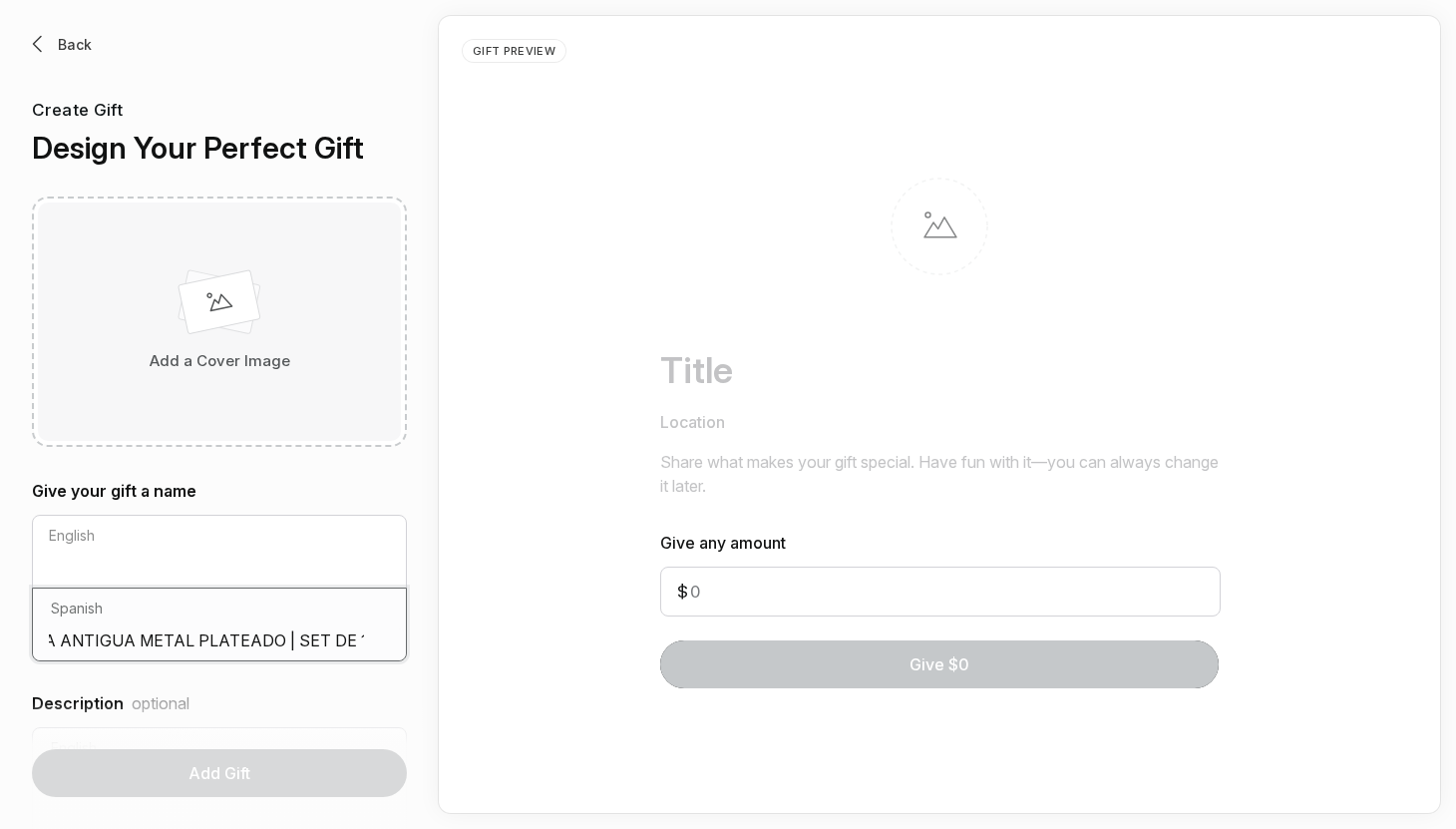 drag, startPoint x: 275, startPoint y: 636, endPoint x: 421, endPoint y: 632, distance: 146.05478 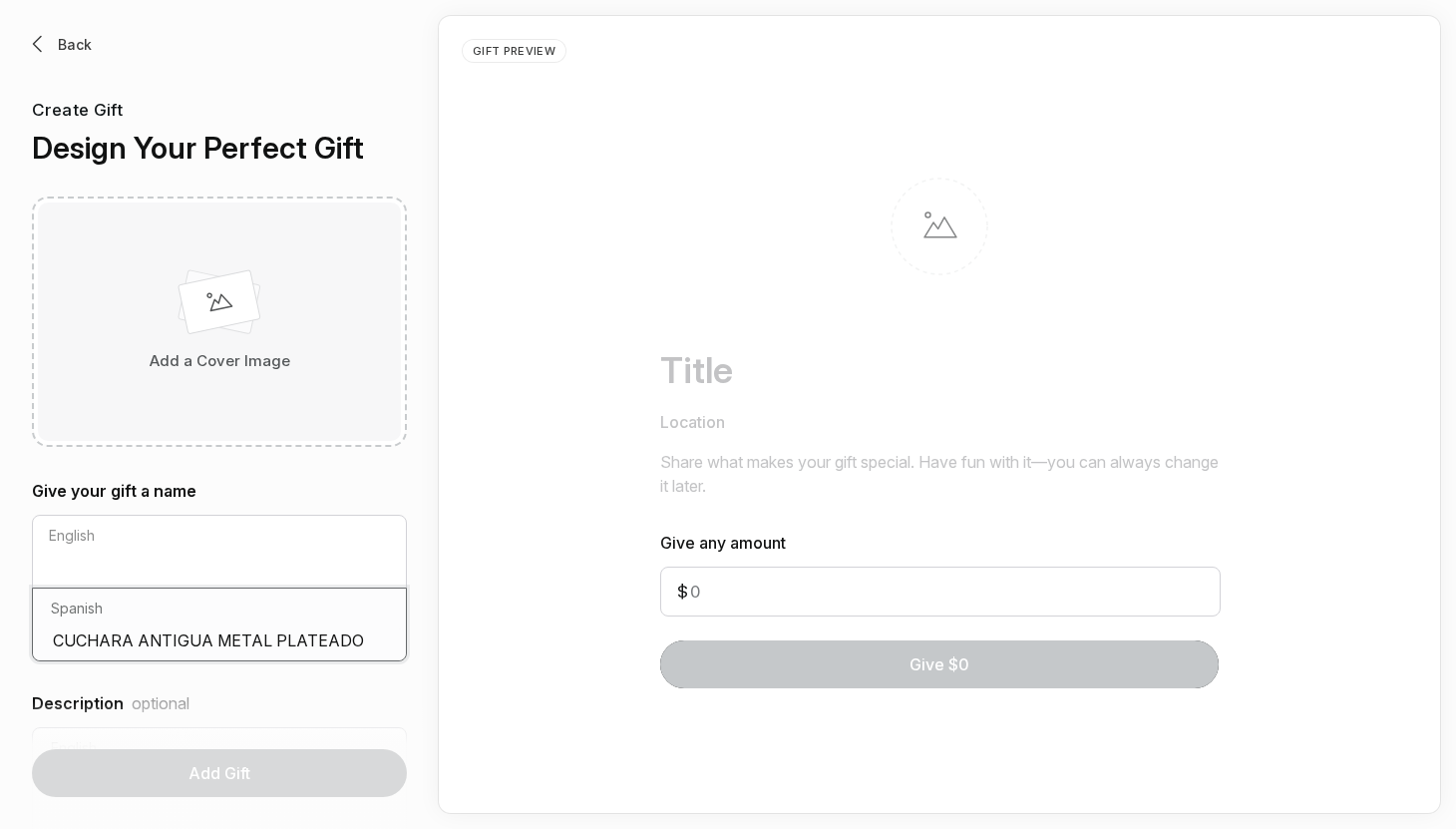 scroll, scrollTop: 0, scrollLeft: 51, axis: horizontal 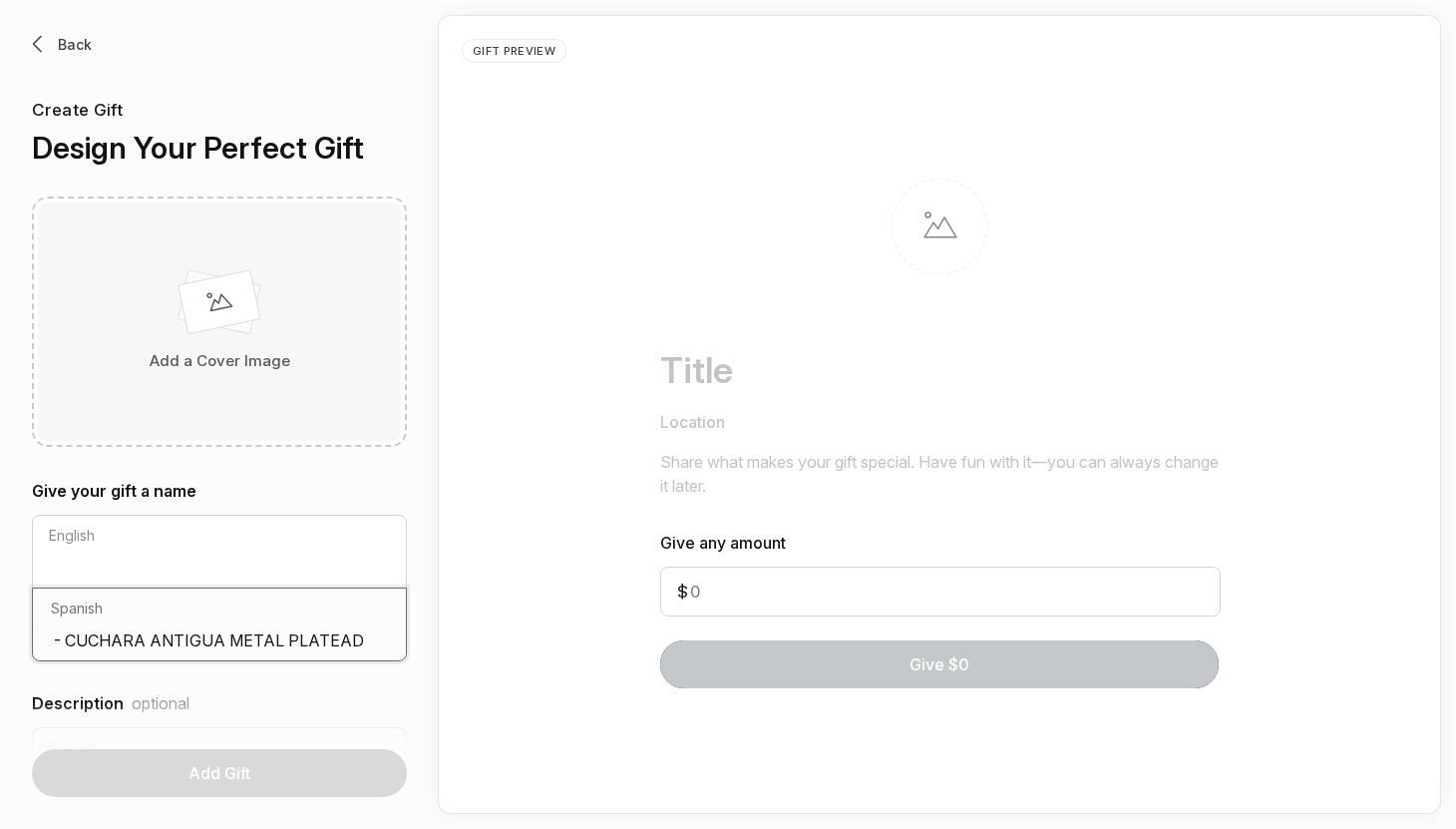 click on "SET 12 - CUCHARA ANTIGUA METAL PLATEADO" at bounding box center [219, 644] 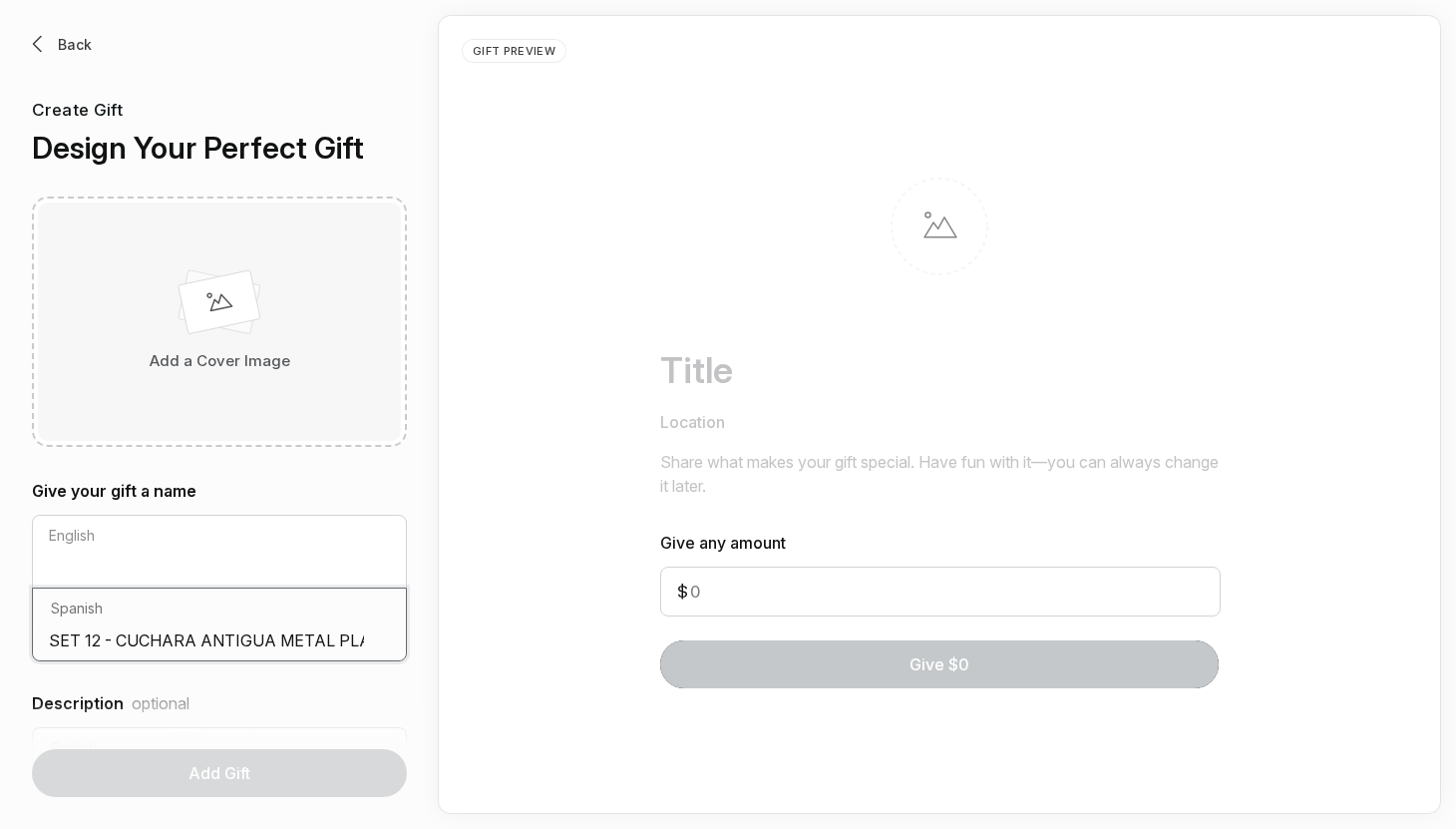 type on "SET 12 - CUCHARA ANTIGUA METAL PLATEADO" 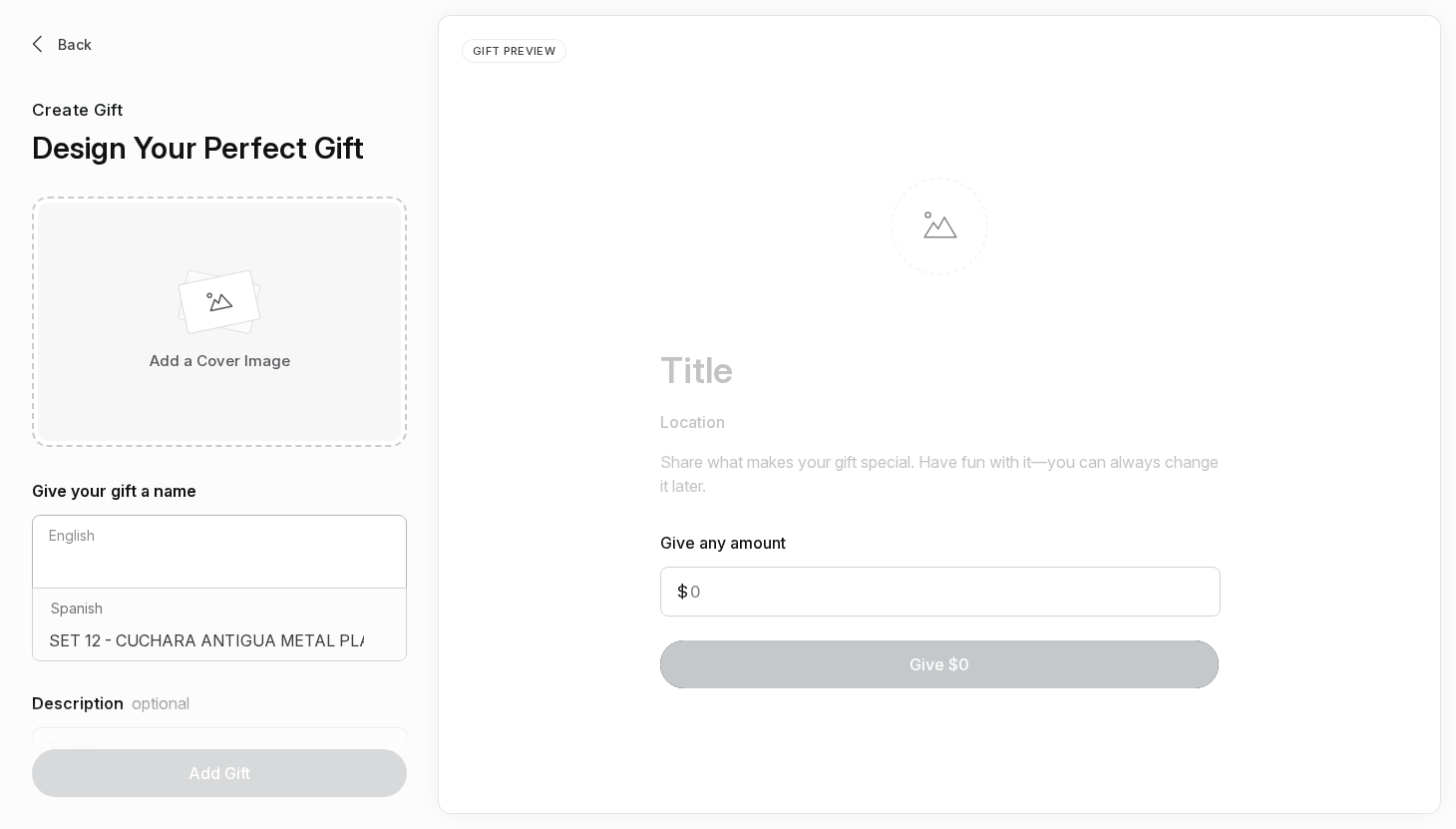 click on "English" at bounding box center (219, 552) 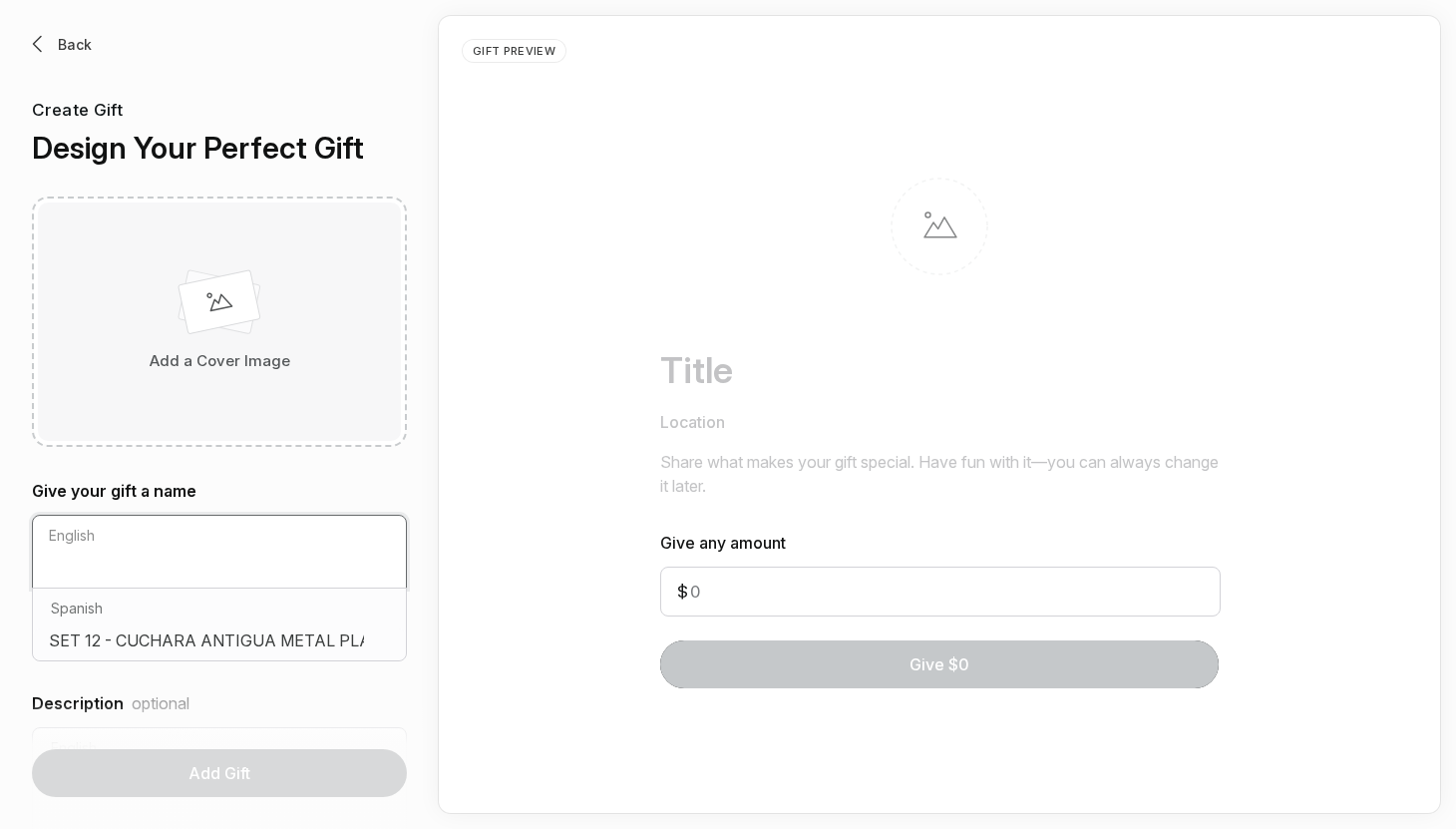 click at bounding box center (219, 572) 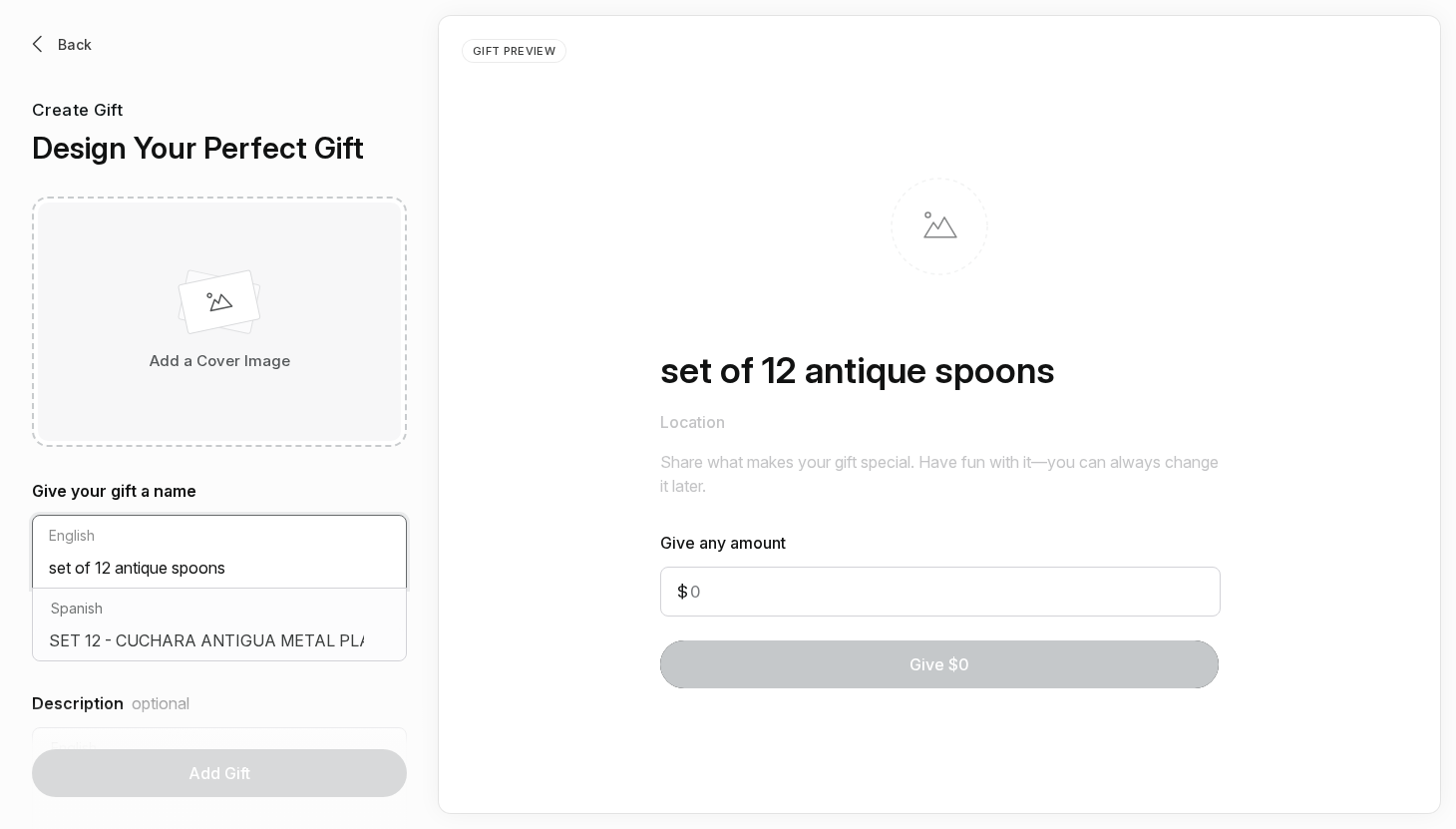 click on "set of 12 antique spoons" at bounding box center [219, 572] 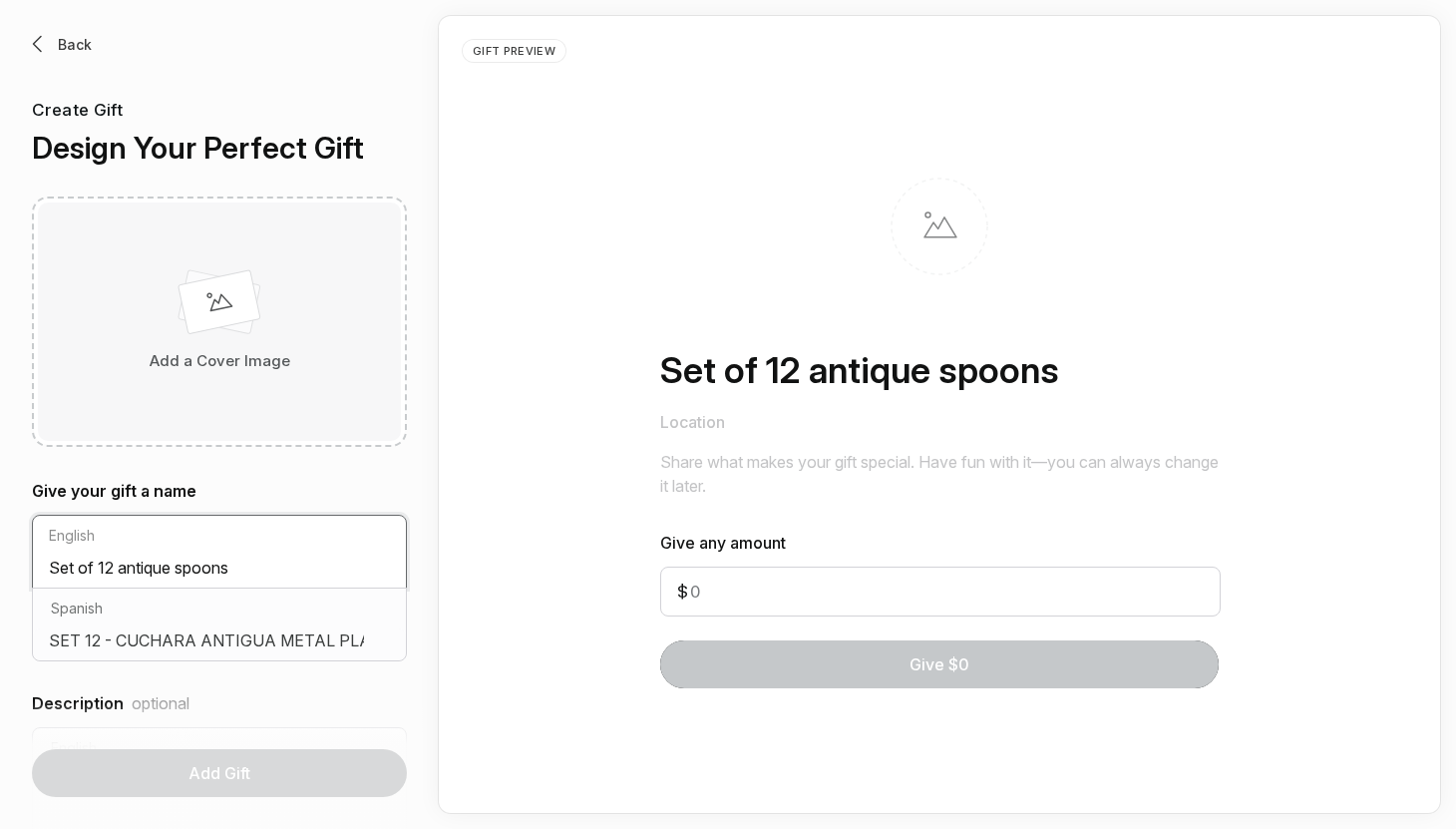 click on "Set of 12 antique spoons" at bounding box center (219, 572) 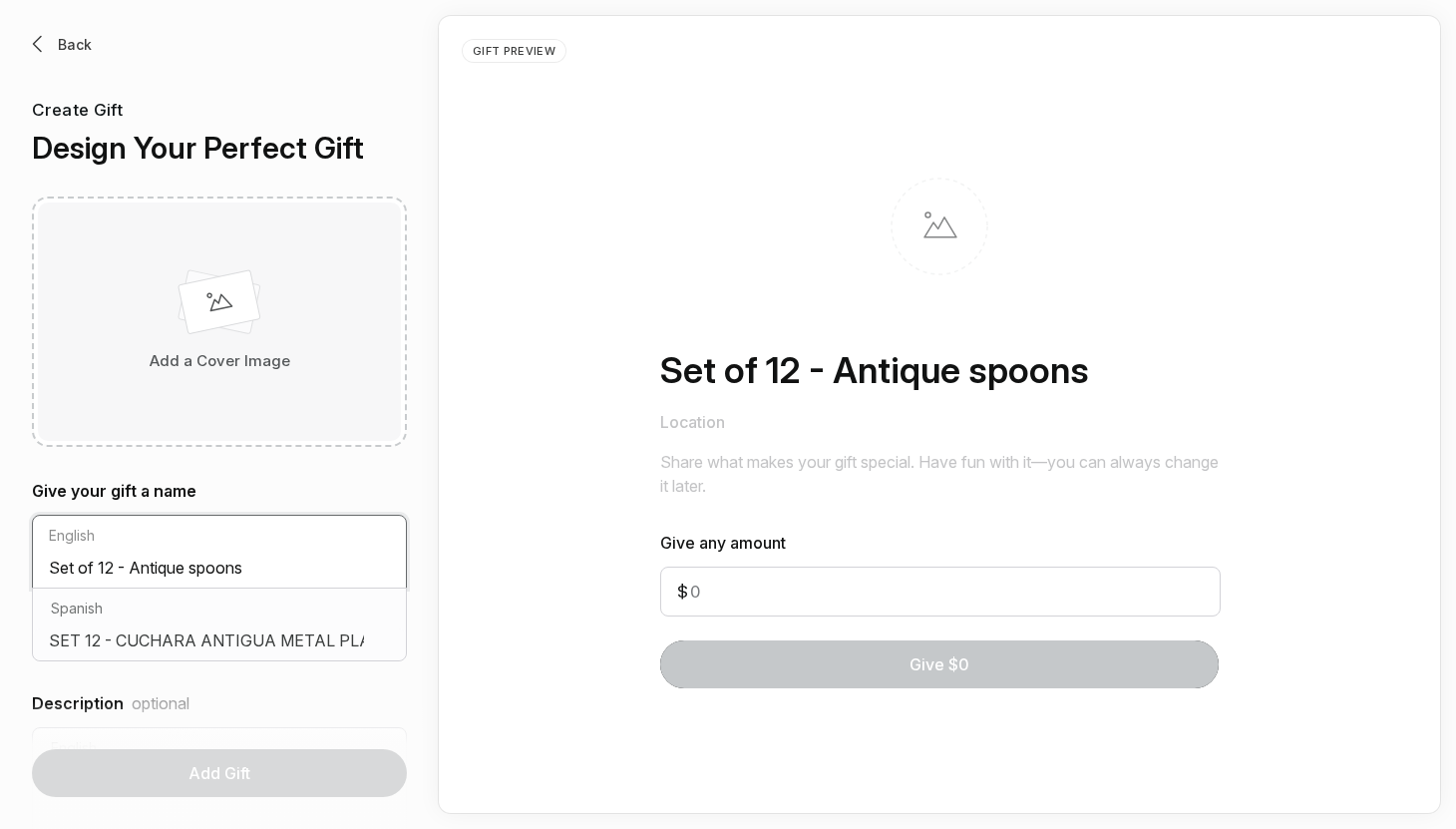 type on "Set of 12 - Antique spoons" 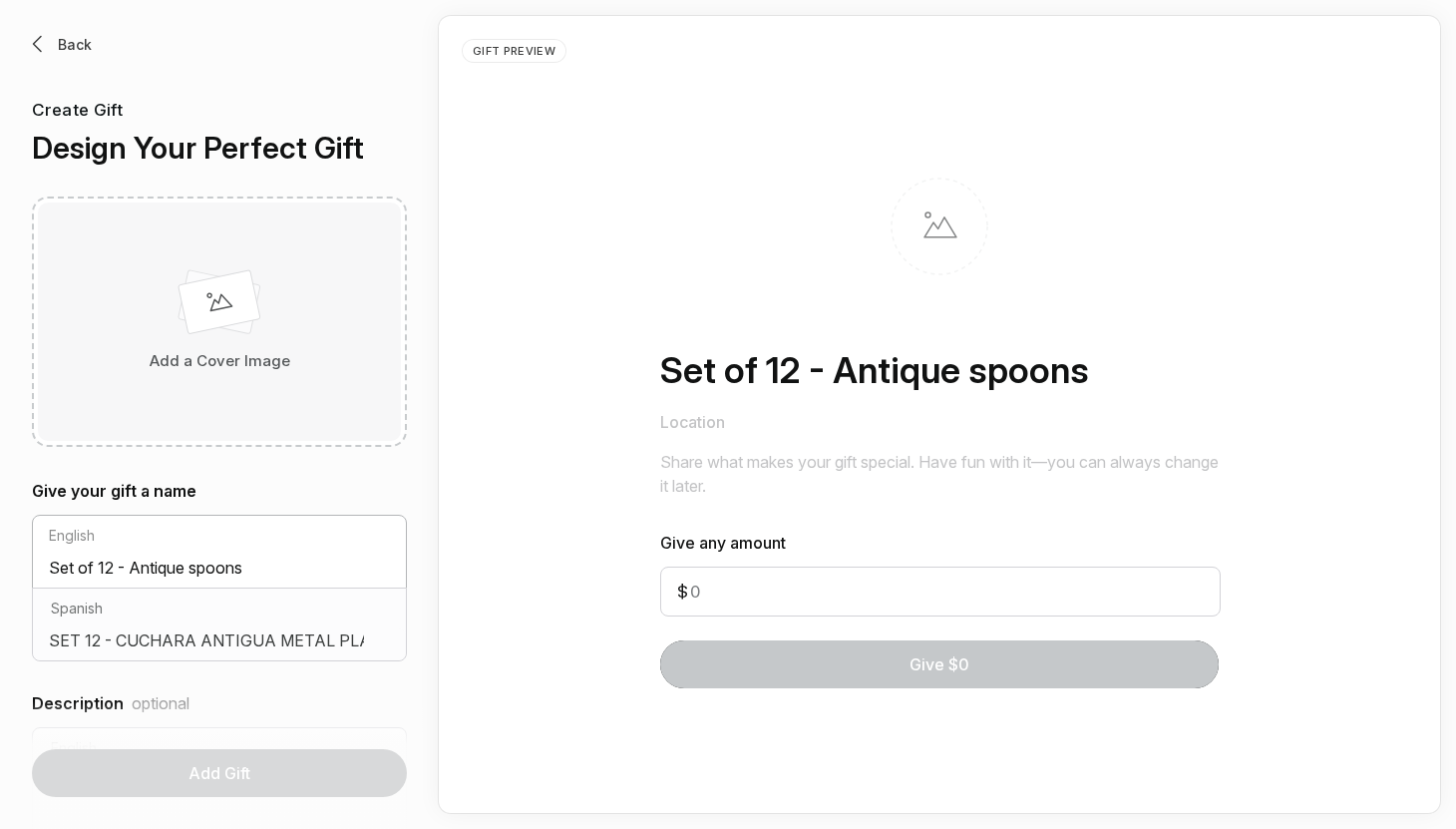 click on "English
Set of 12 - Antique spoons" at bounding box center [219, 552] 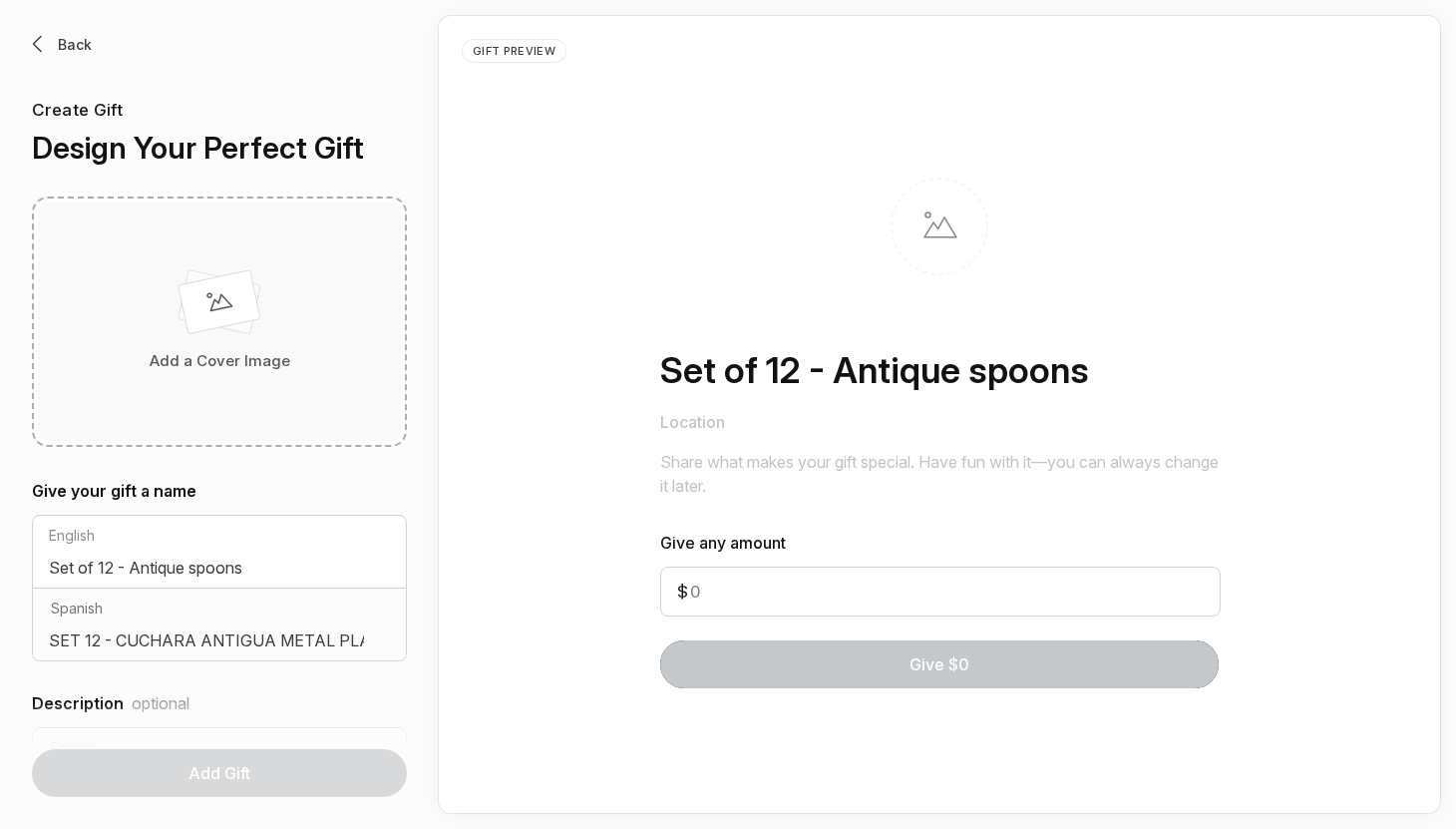 click on "Add a Cover Image" at bounding box center [219, 321] 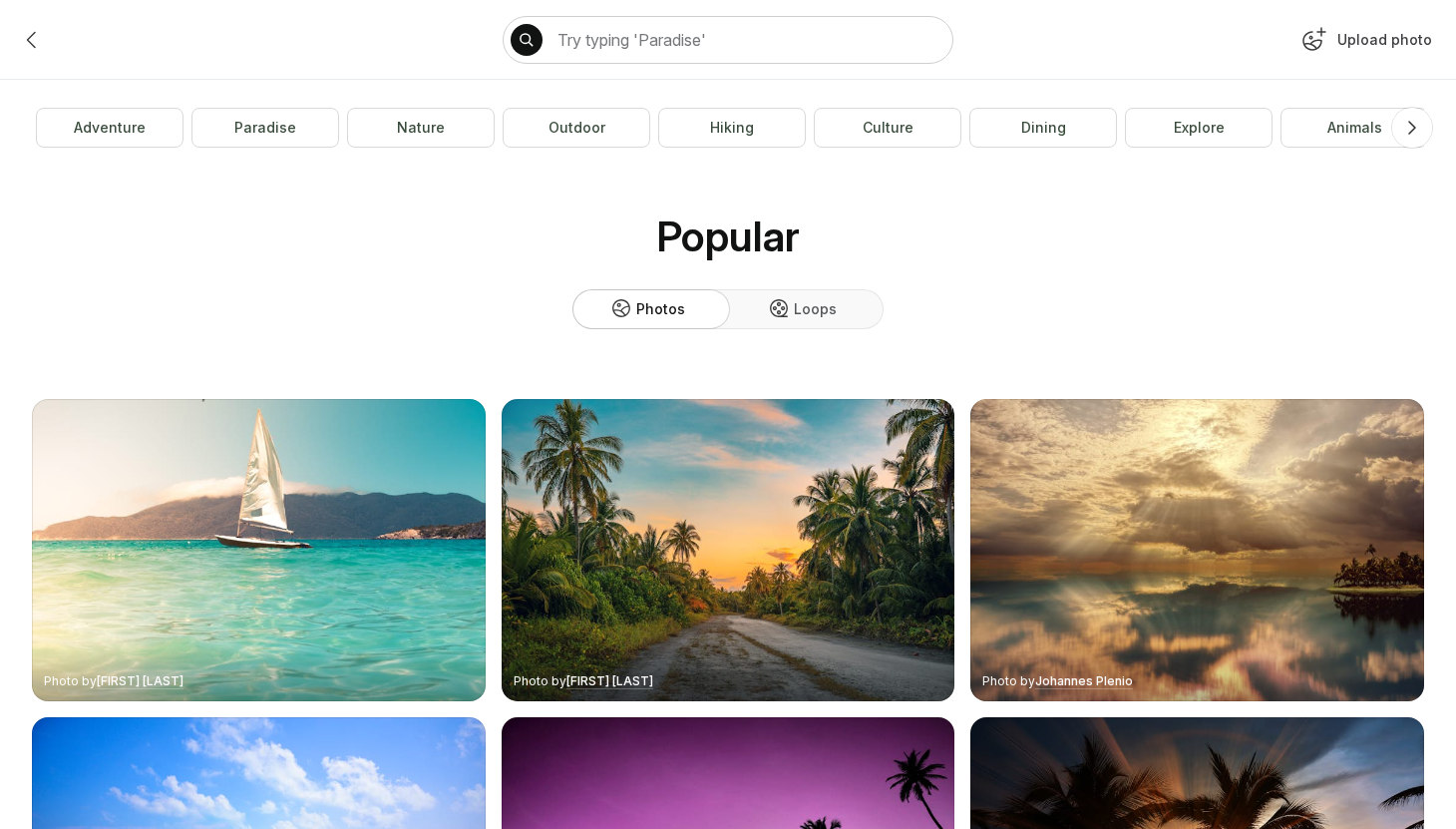 click on "Upload photo" at bounding box center (1364, 44) 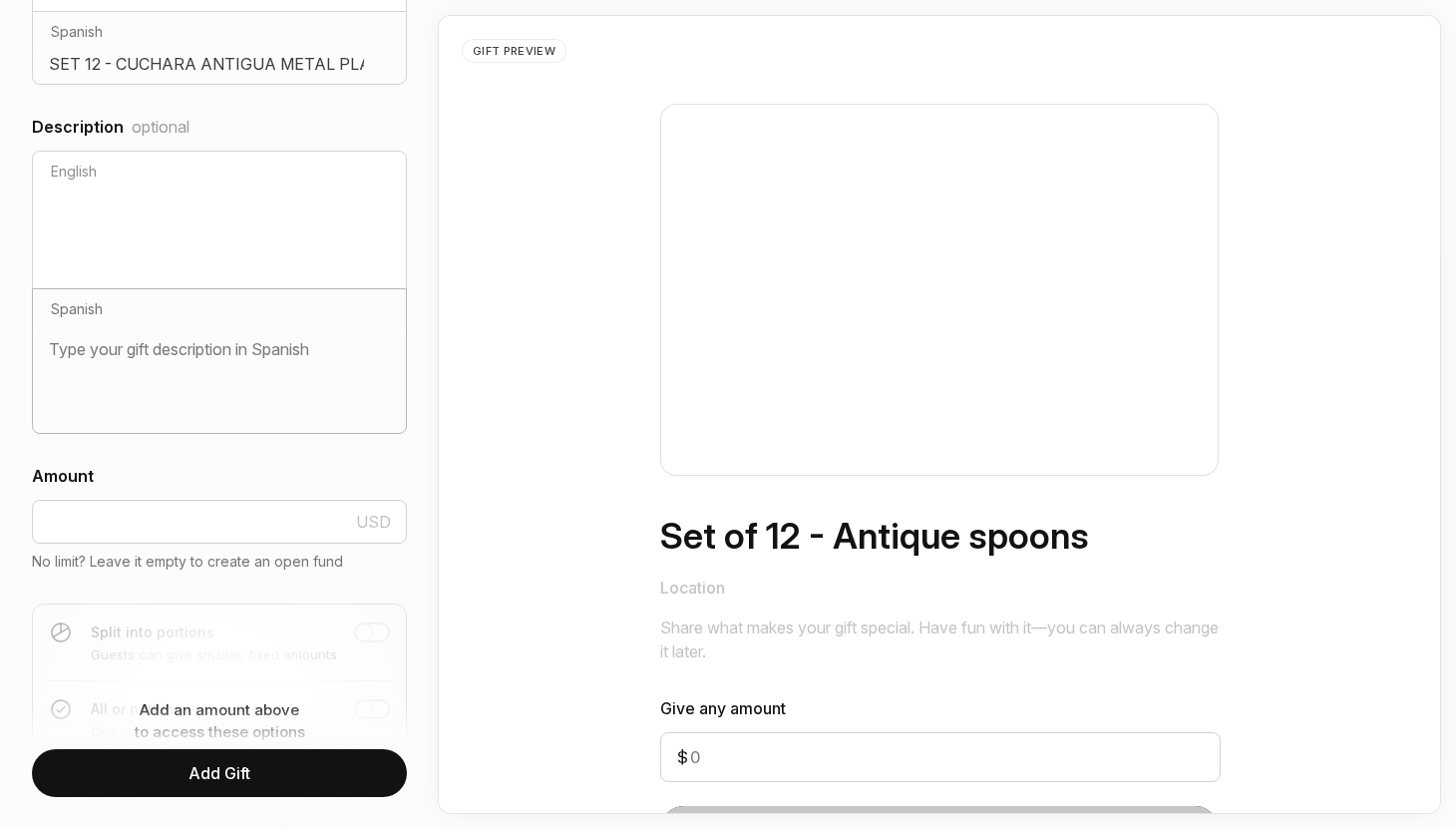 scroll, scrollTop: 600, scrollLeft: 0, axis: vertical 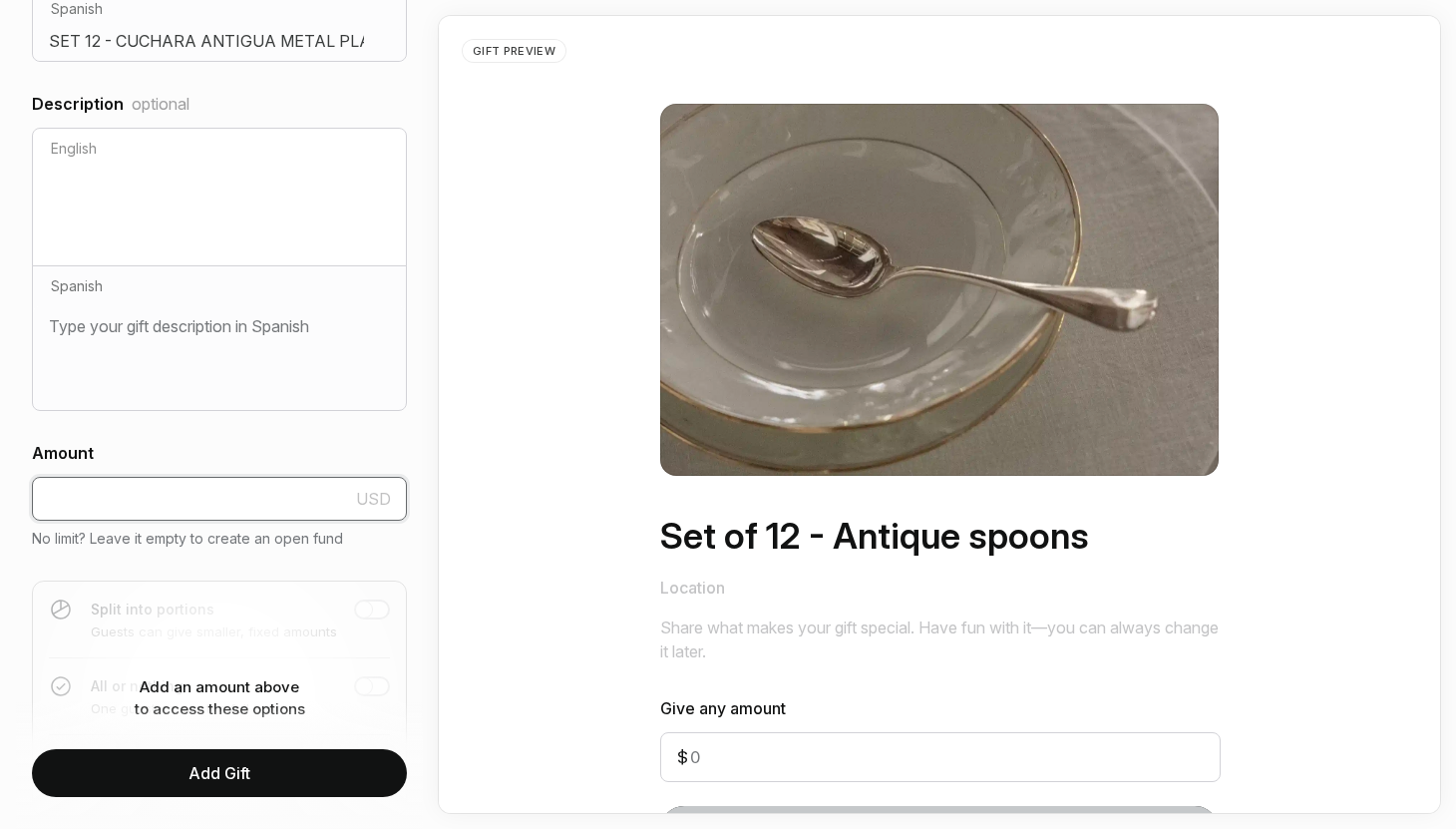click at bounding box center (219, 499) 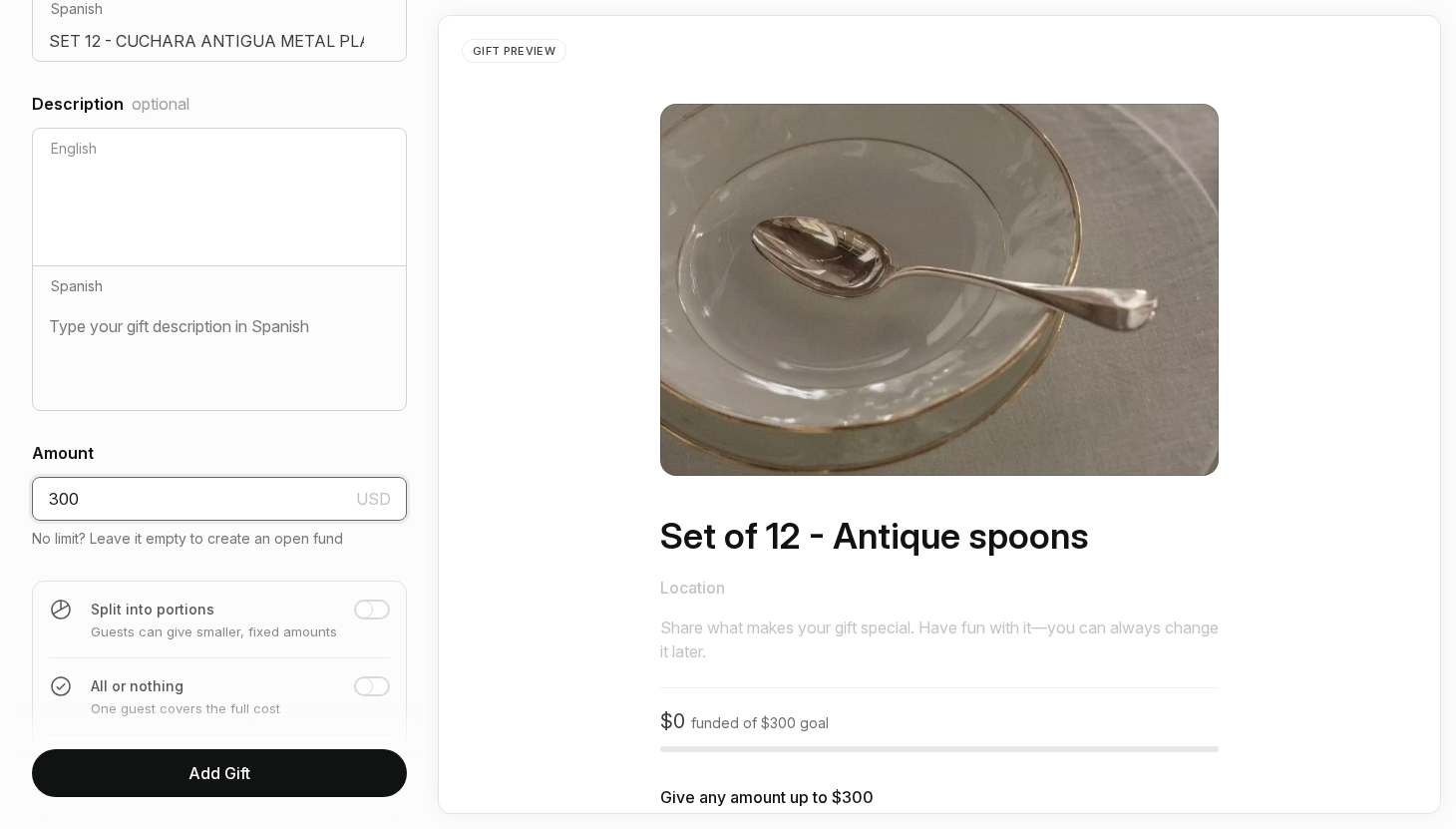 type on "300" 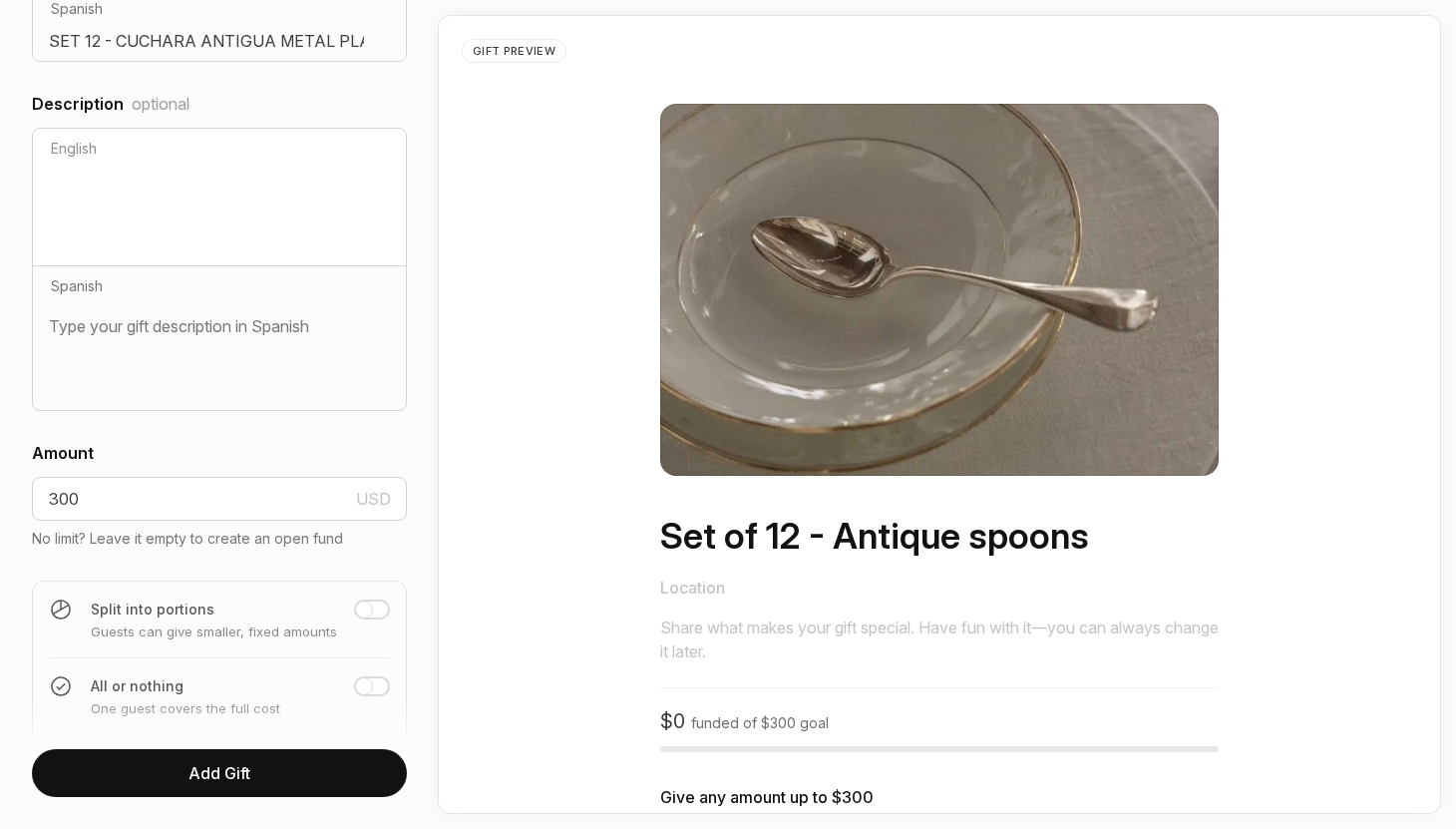 click at bounding box center [364, 610] 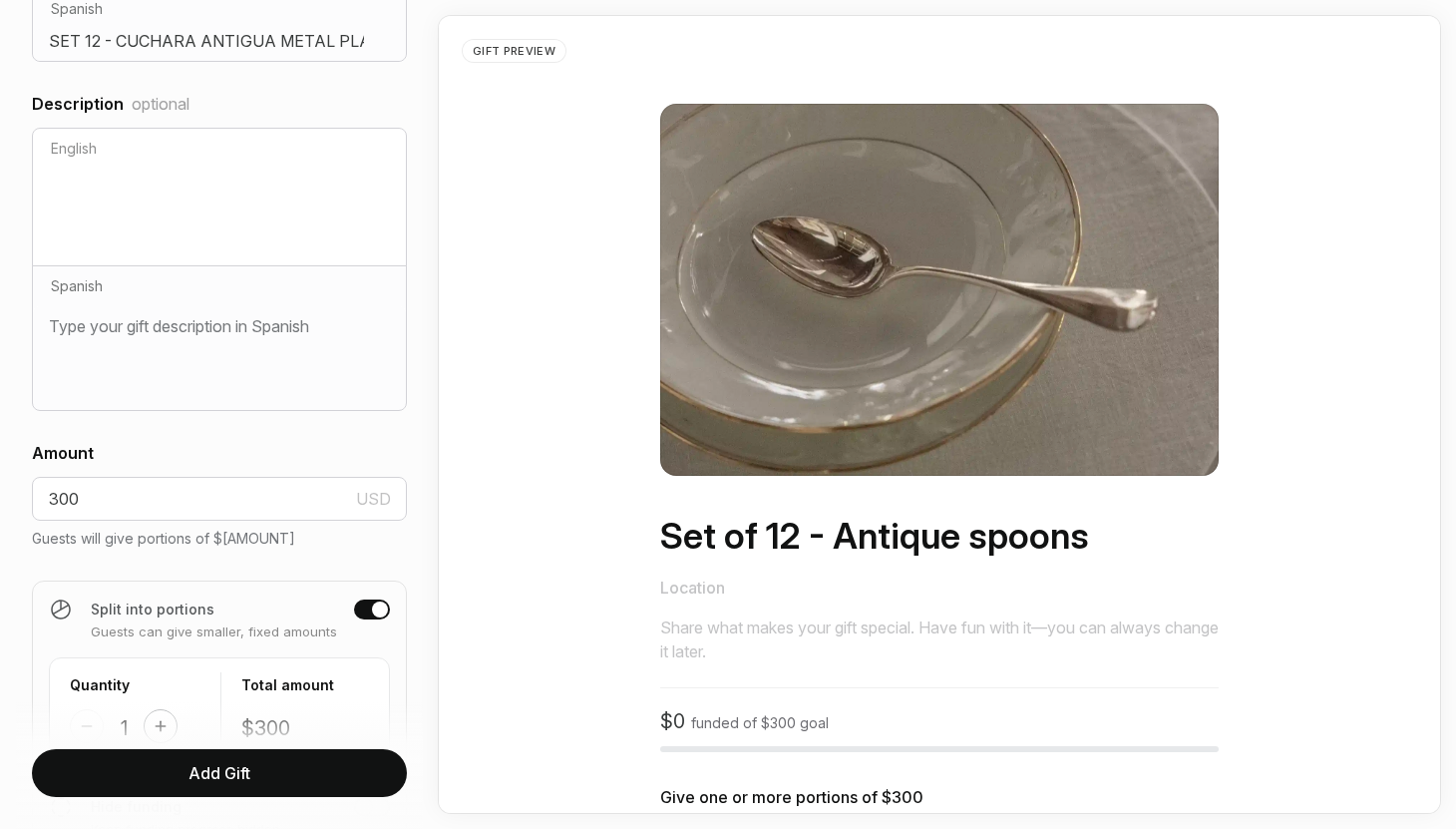 click at bounding box center [161, 726] 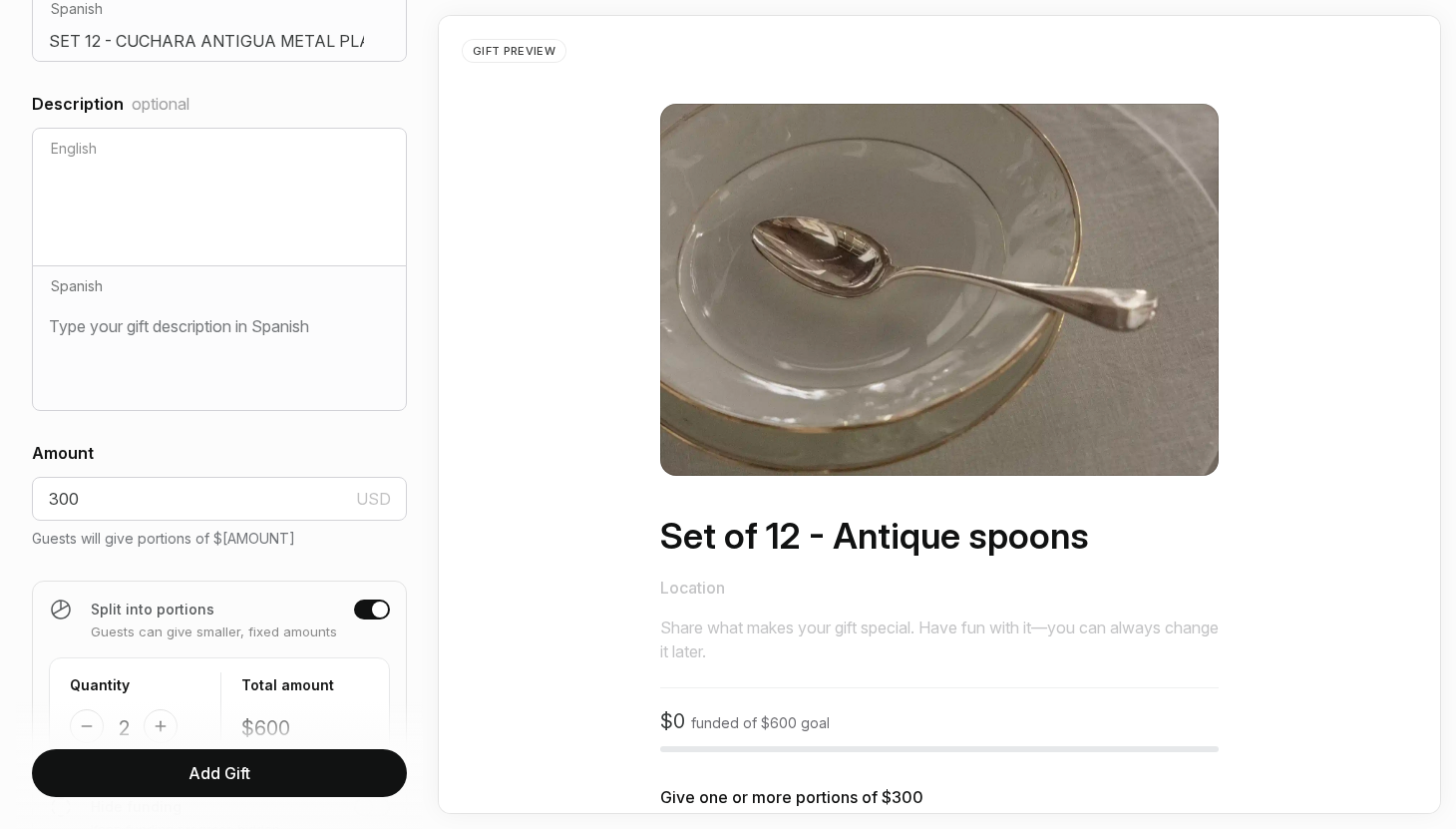 click on "Add Gift" at bounding box center (219, 773) 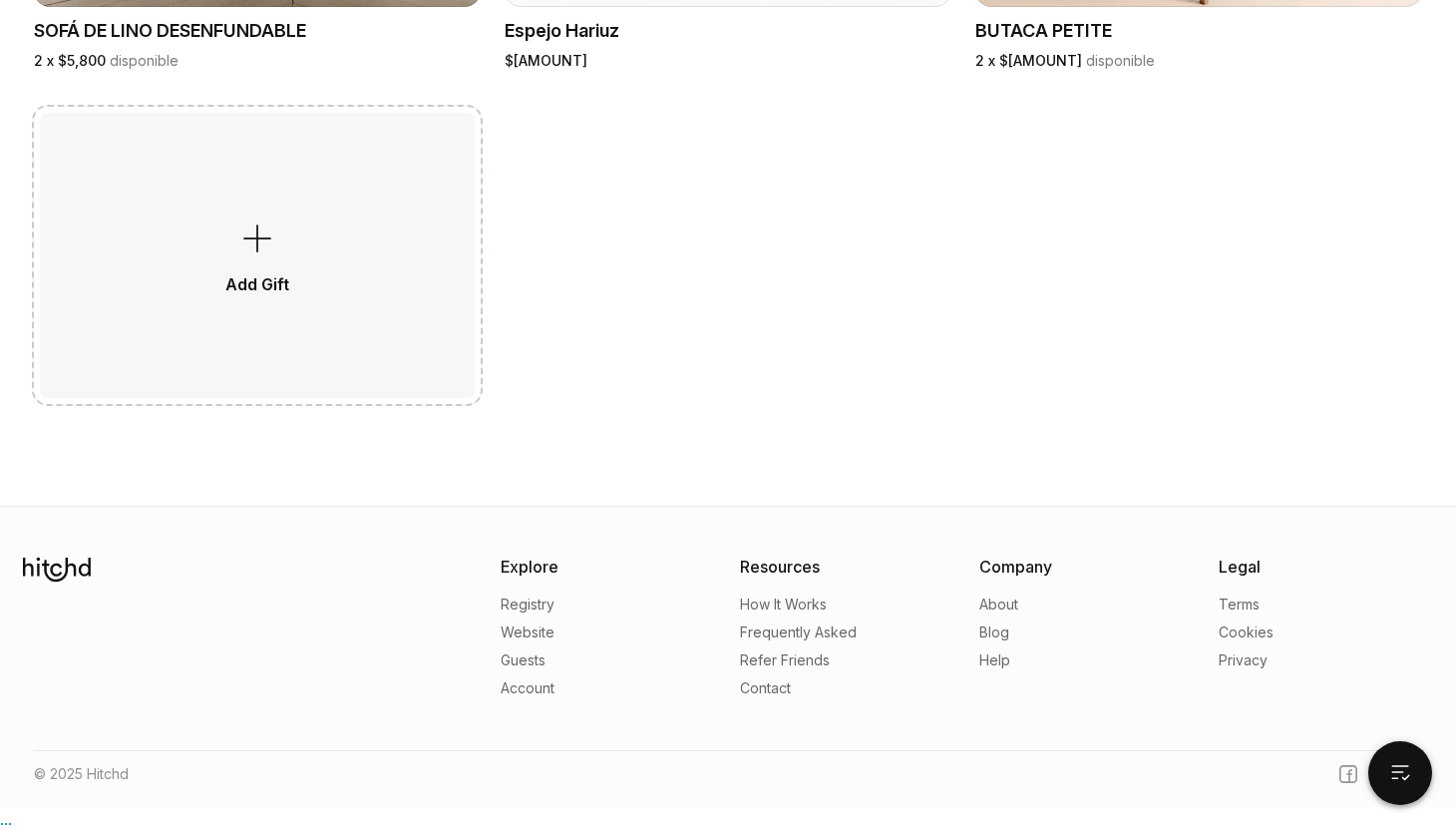 scroll, scrollTop: 3240, scrollLeft: 0, axis: vertical 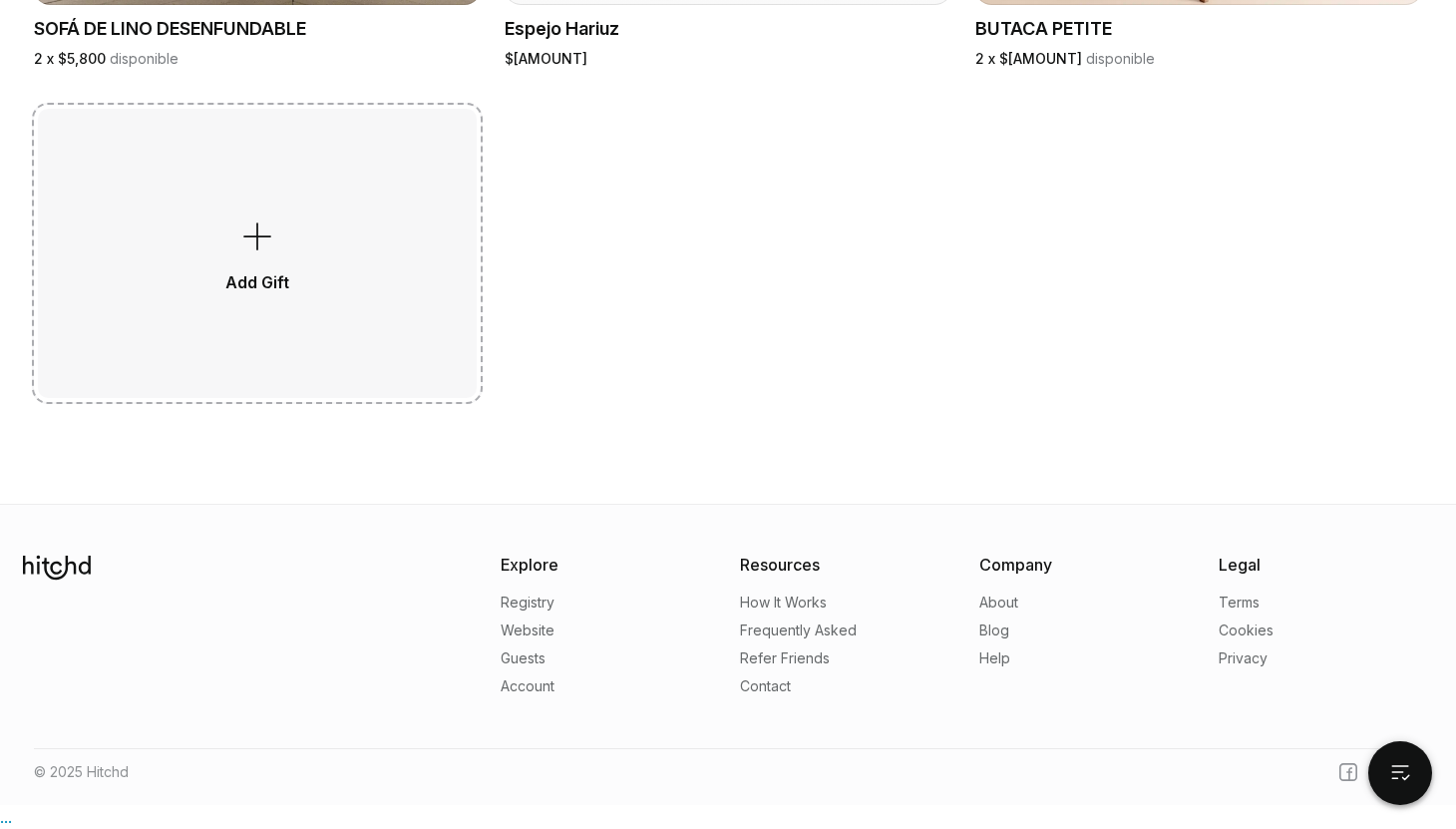 click on "Add Gift" at bounding box center [257, 252] 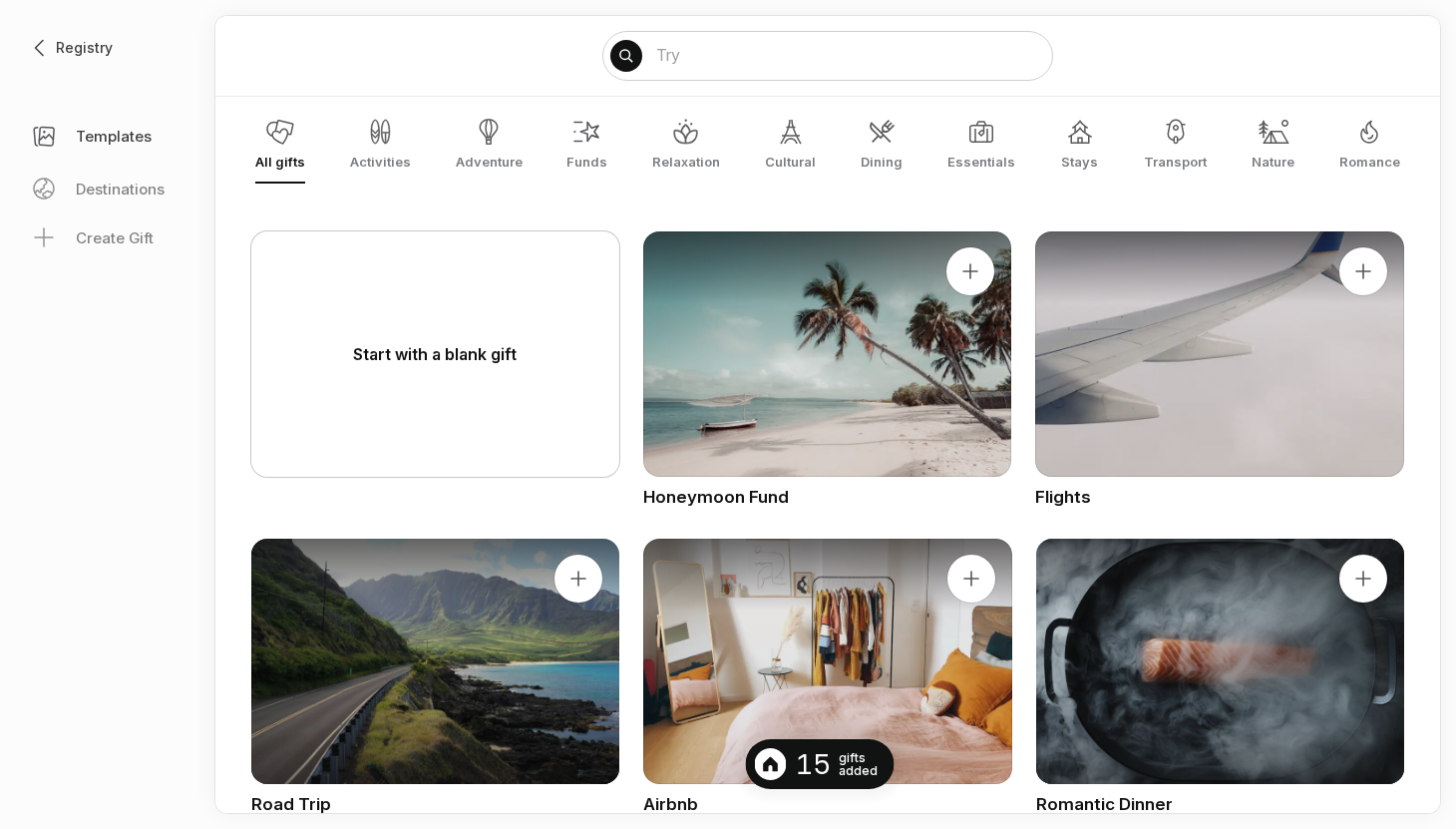click on "Start with a blank gift" at bounding box center (435, 354) 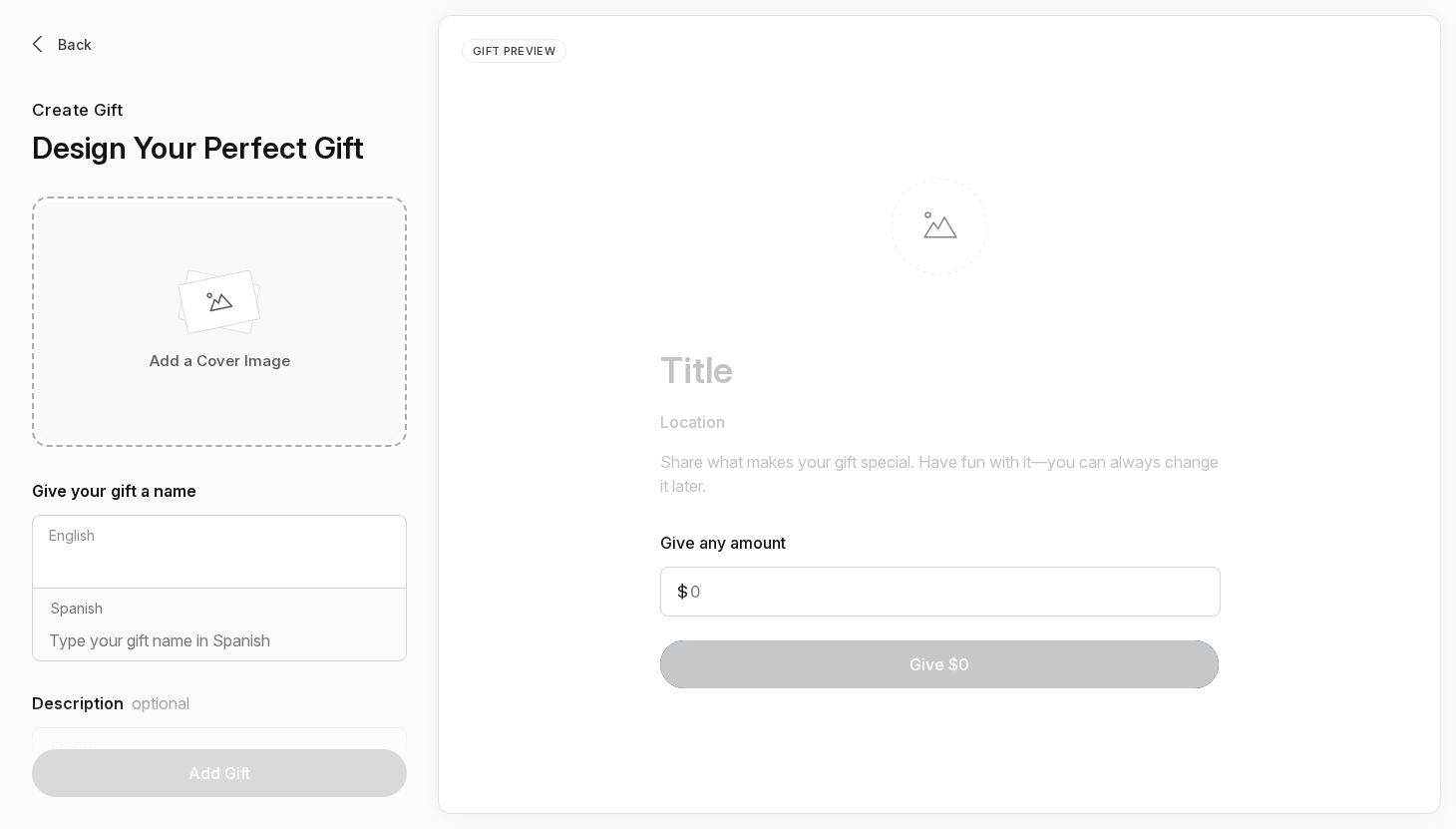 click on "Add a Cover Image" at bounding box center (219, 321) 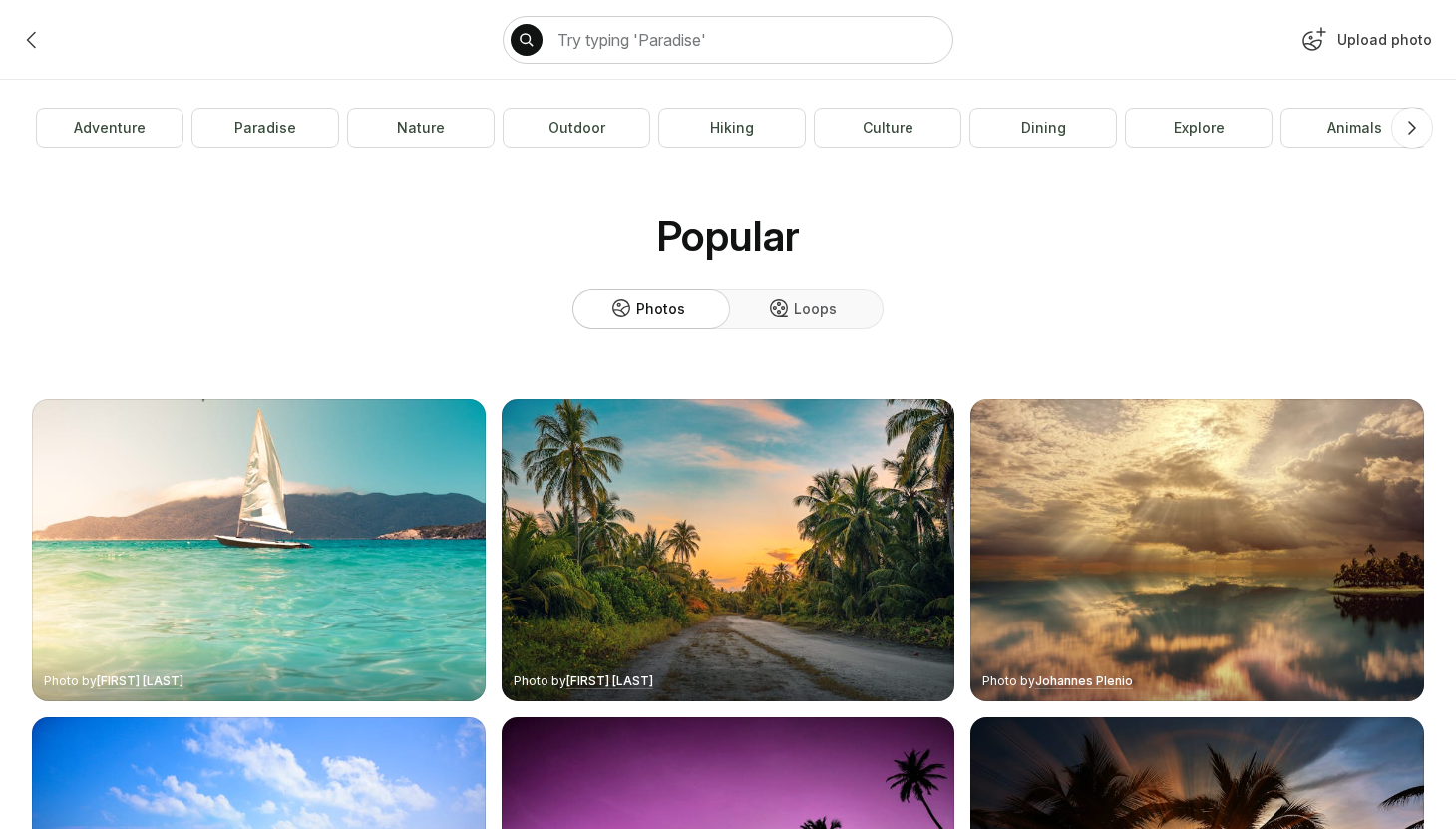 click on "Upload photo" at bounding box center [1364, 44] 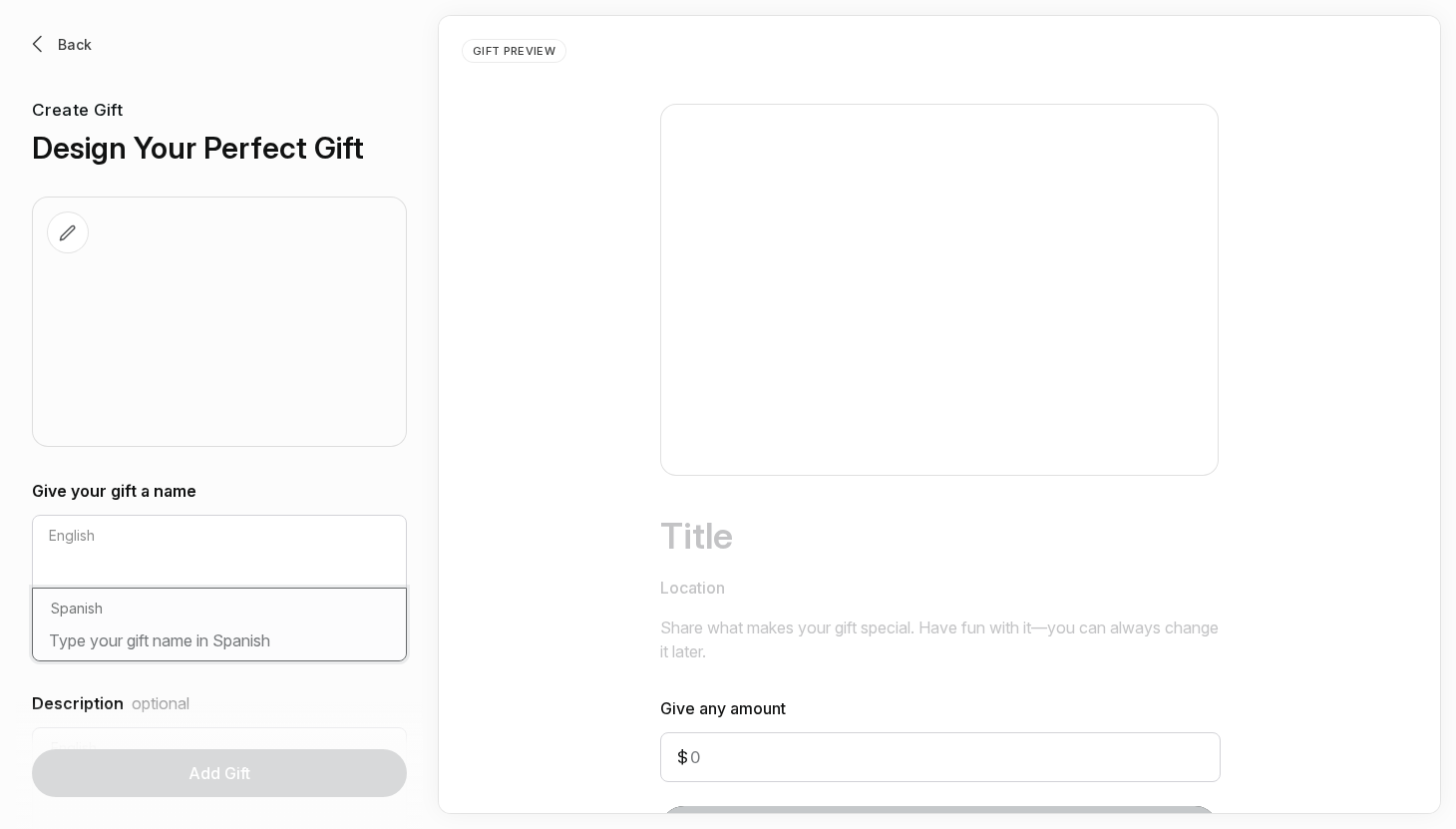 click at bounding box center [219, 644] 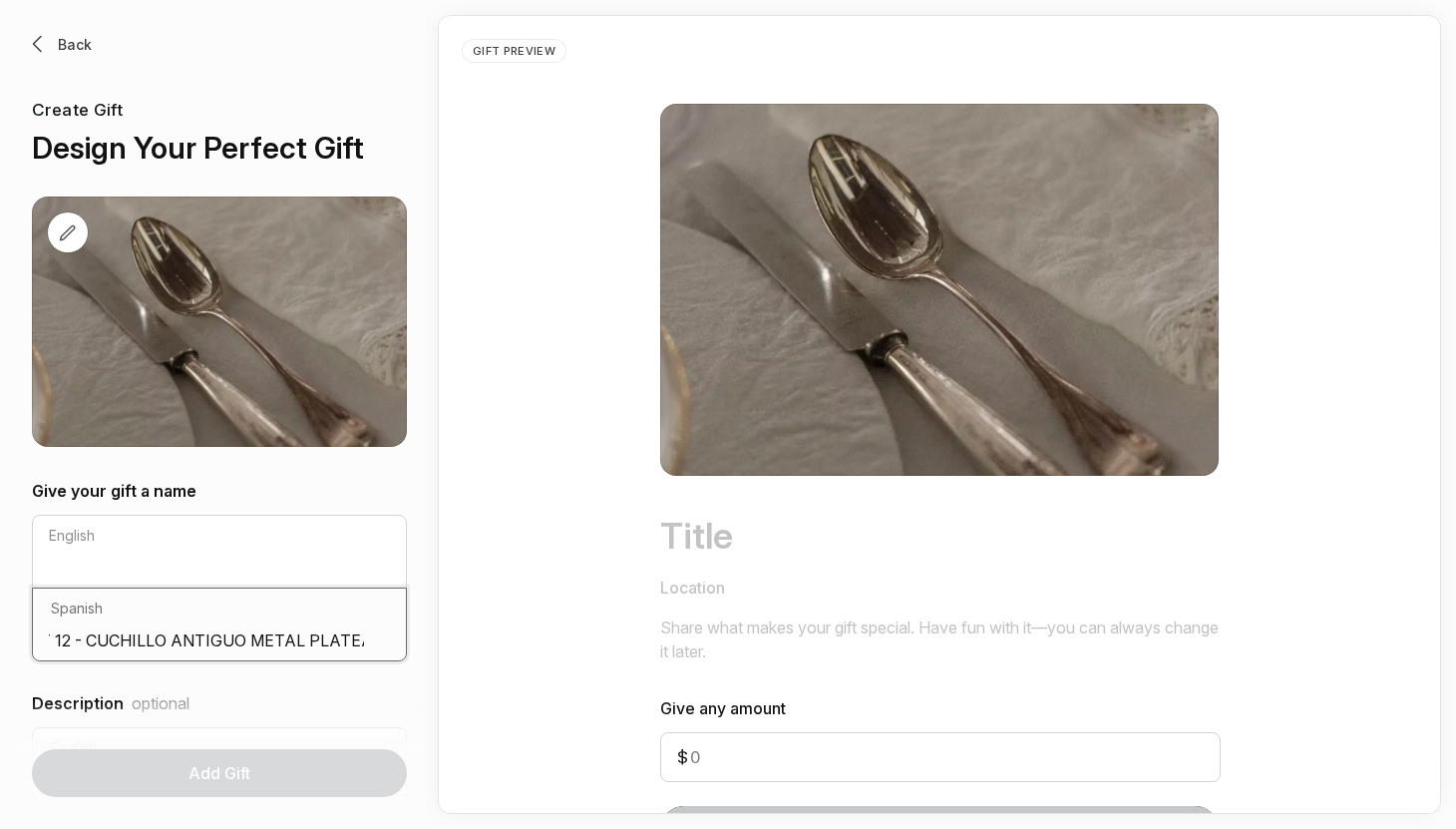 scroll, scrollTop: 0, scrollLeft: 54, axis: horizontal 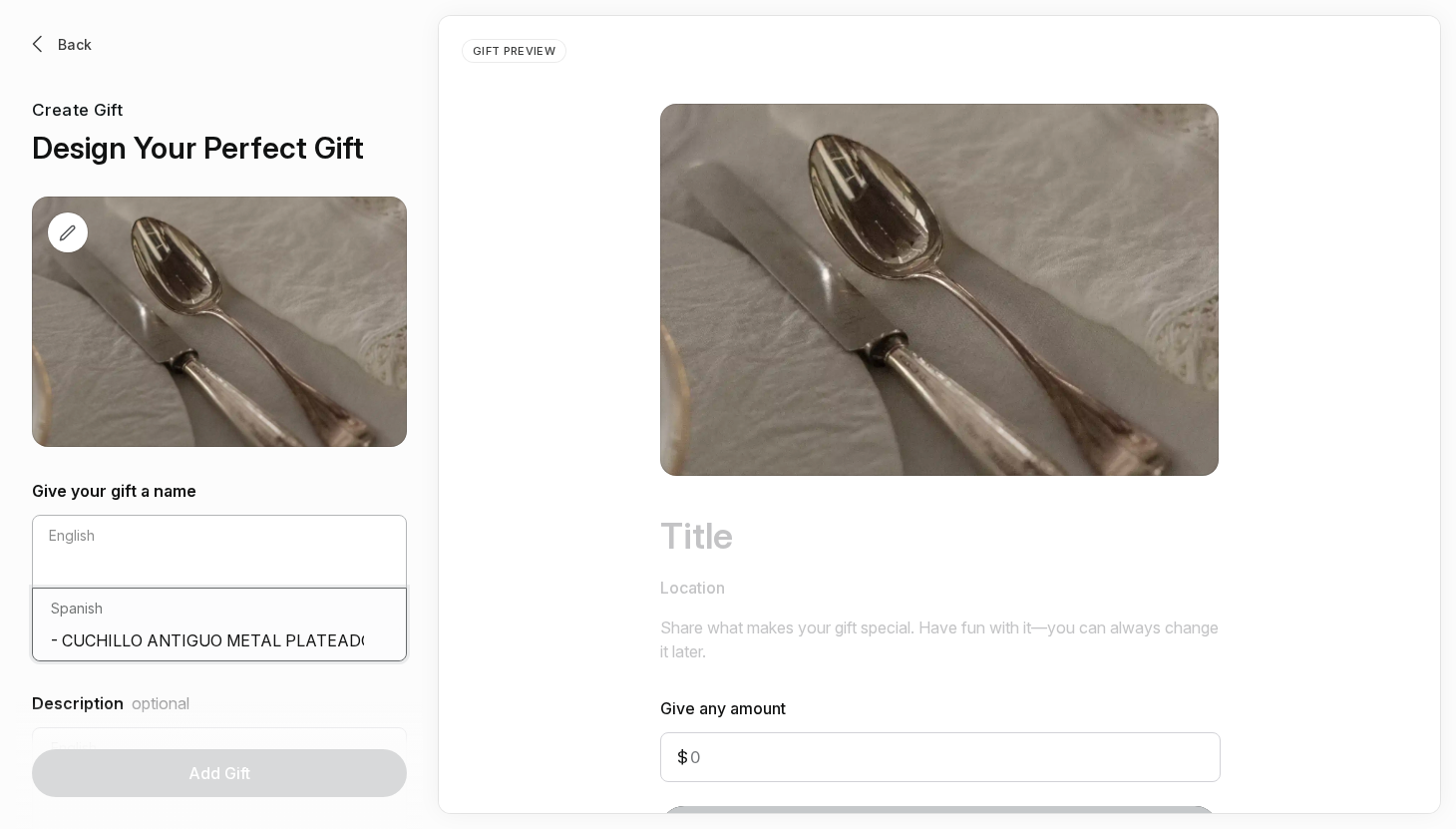 type on "SET 12 - CUCHILLO ANTIGUO METAL PLATEADO" 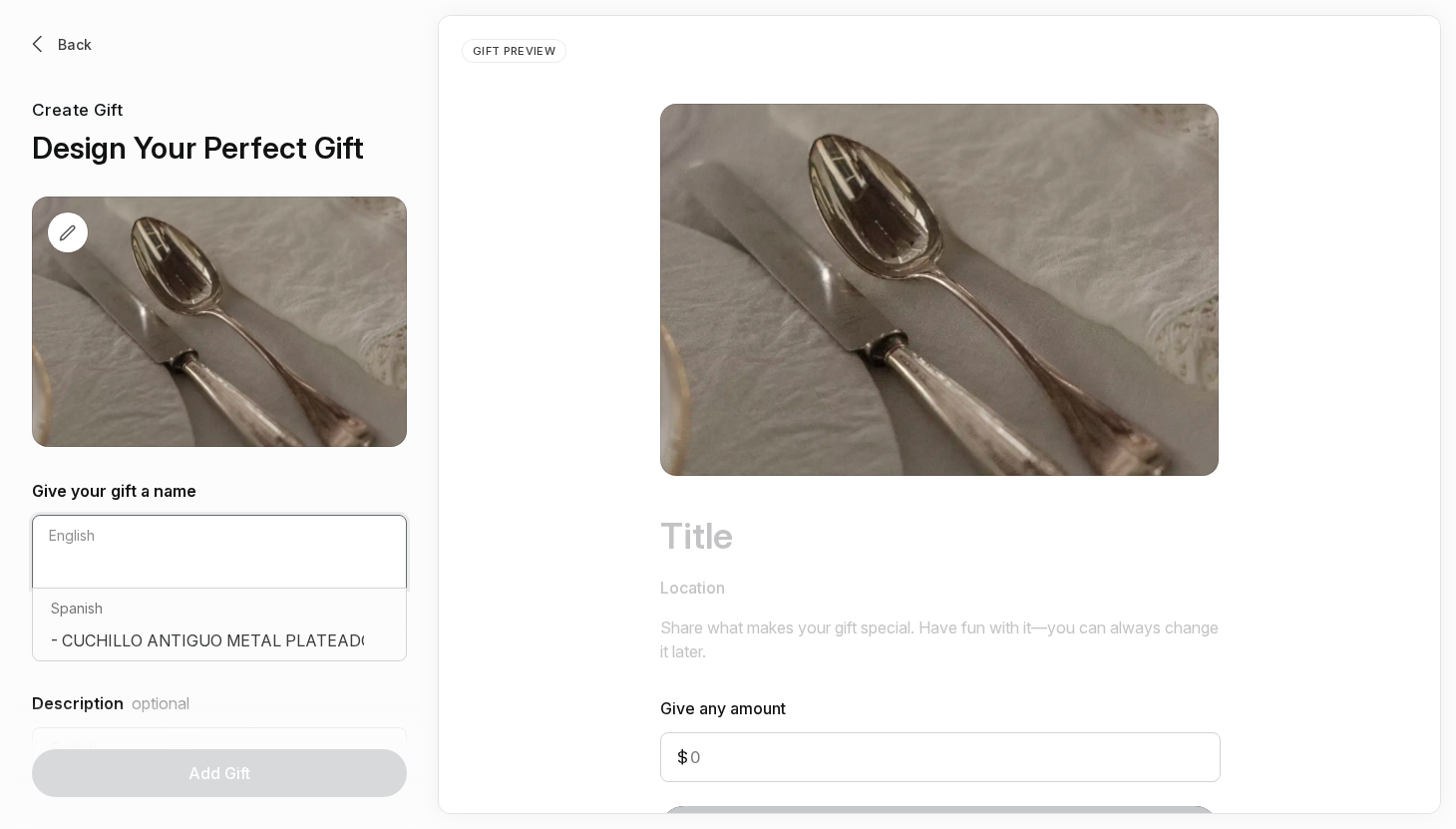 scroll, scrollTop: 0, scrollLeft: 0, axis: both 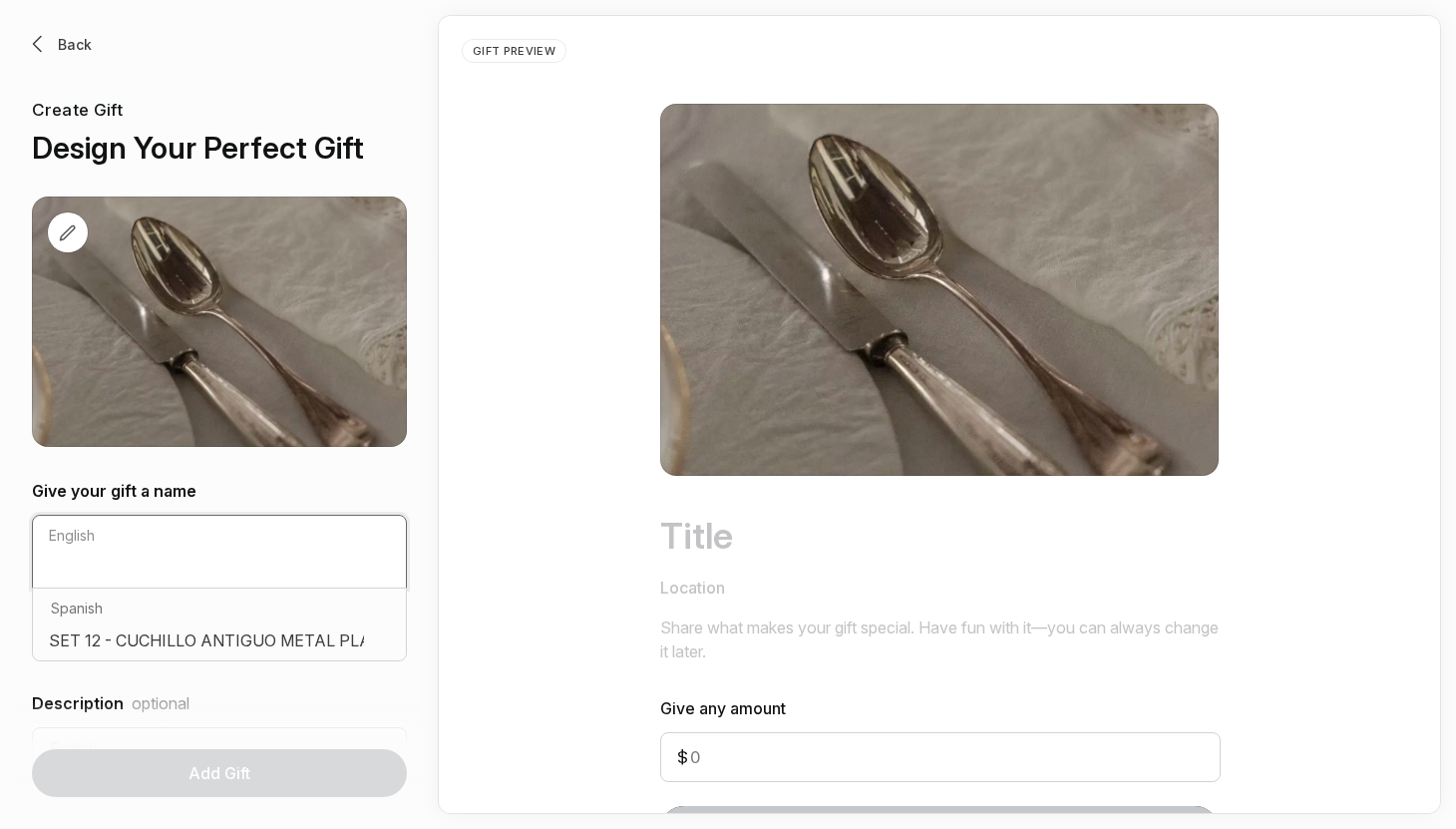 click at bounding box center [219, 572] 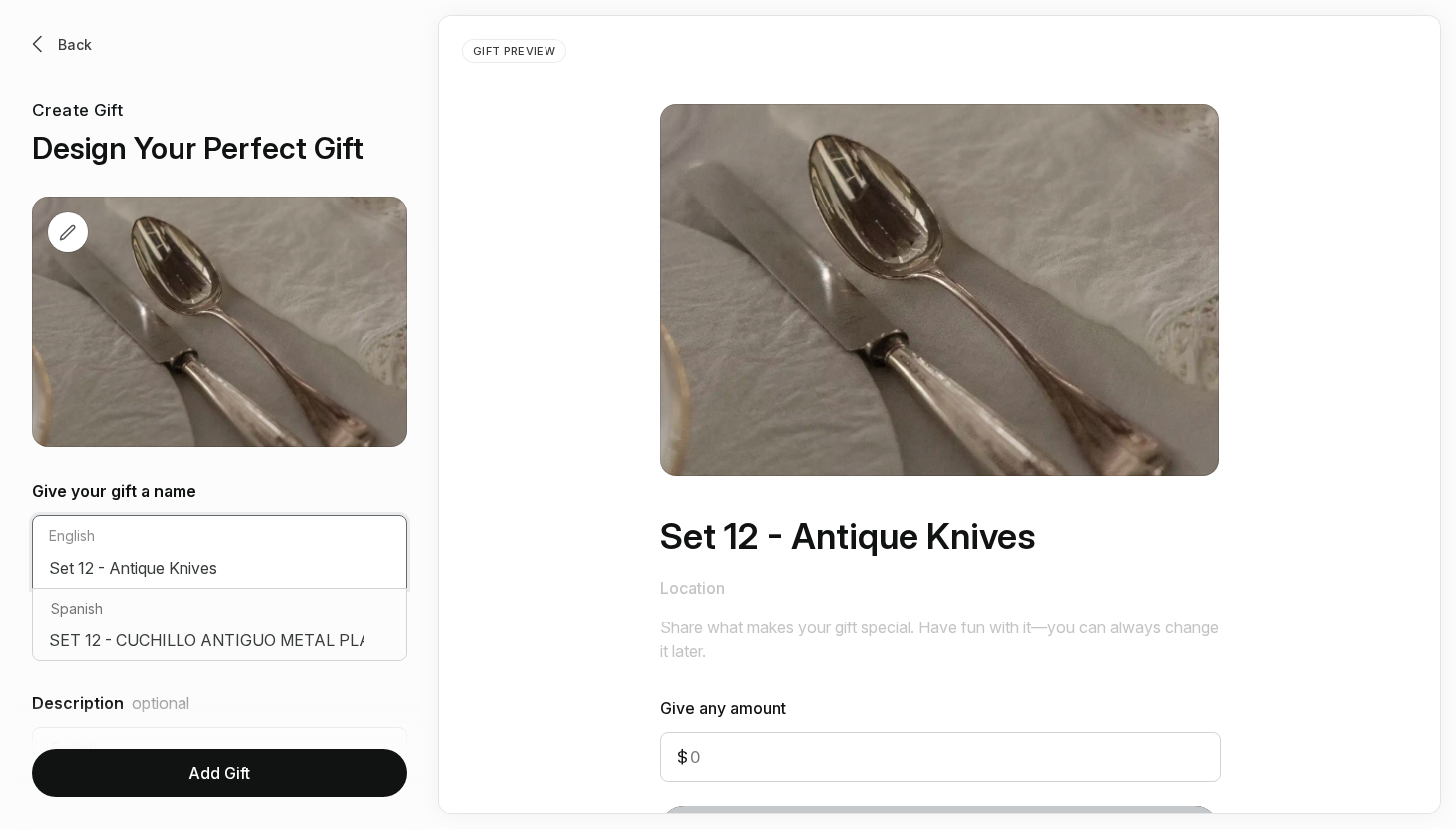 click on "Set 12 - Antique Knives" at bounding box center [219, 572] 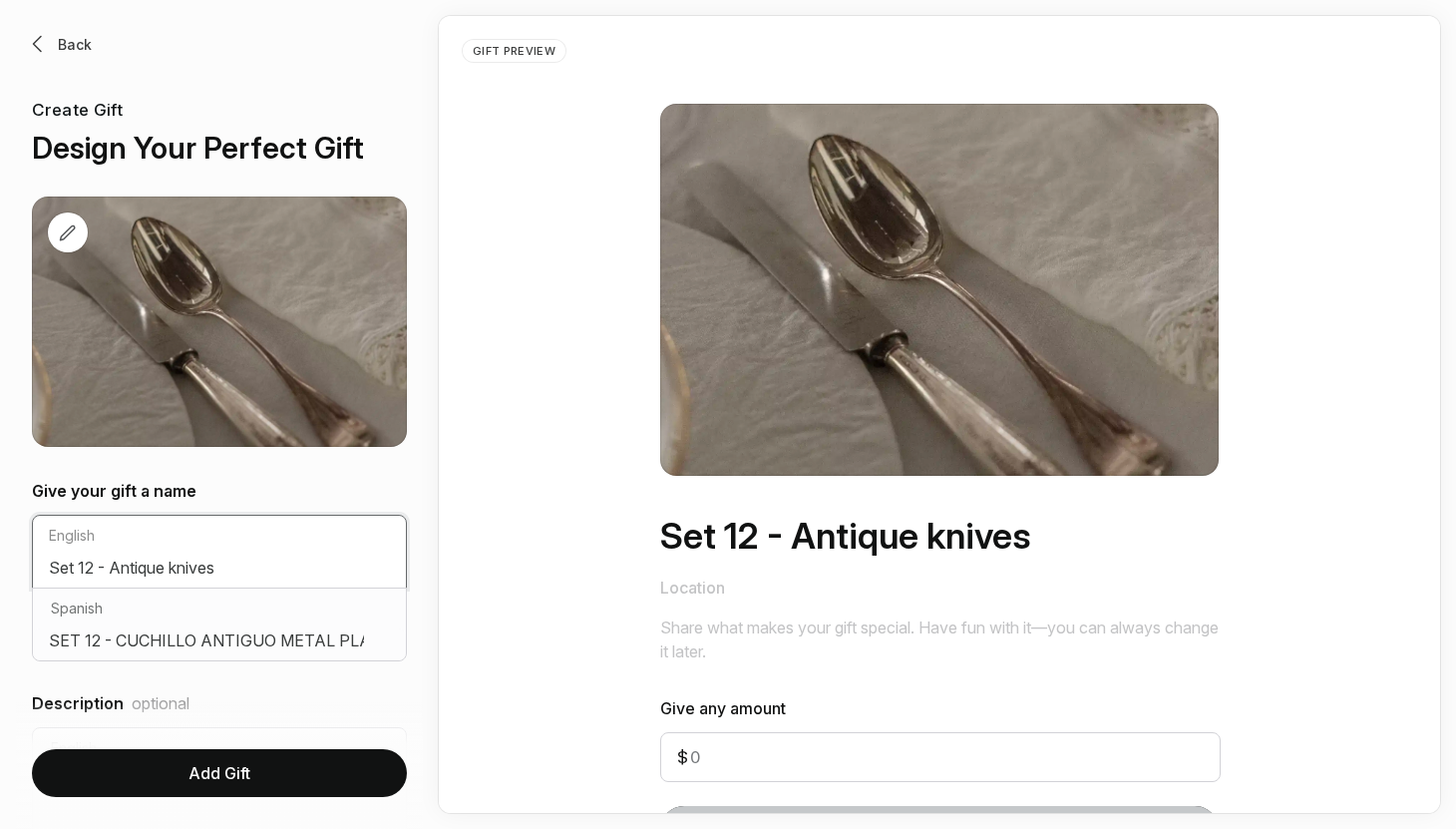 type on "Set 12 - Antique knives" 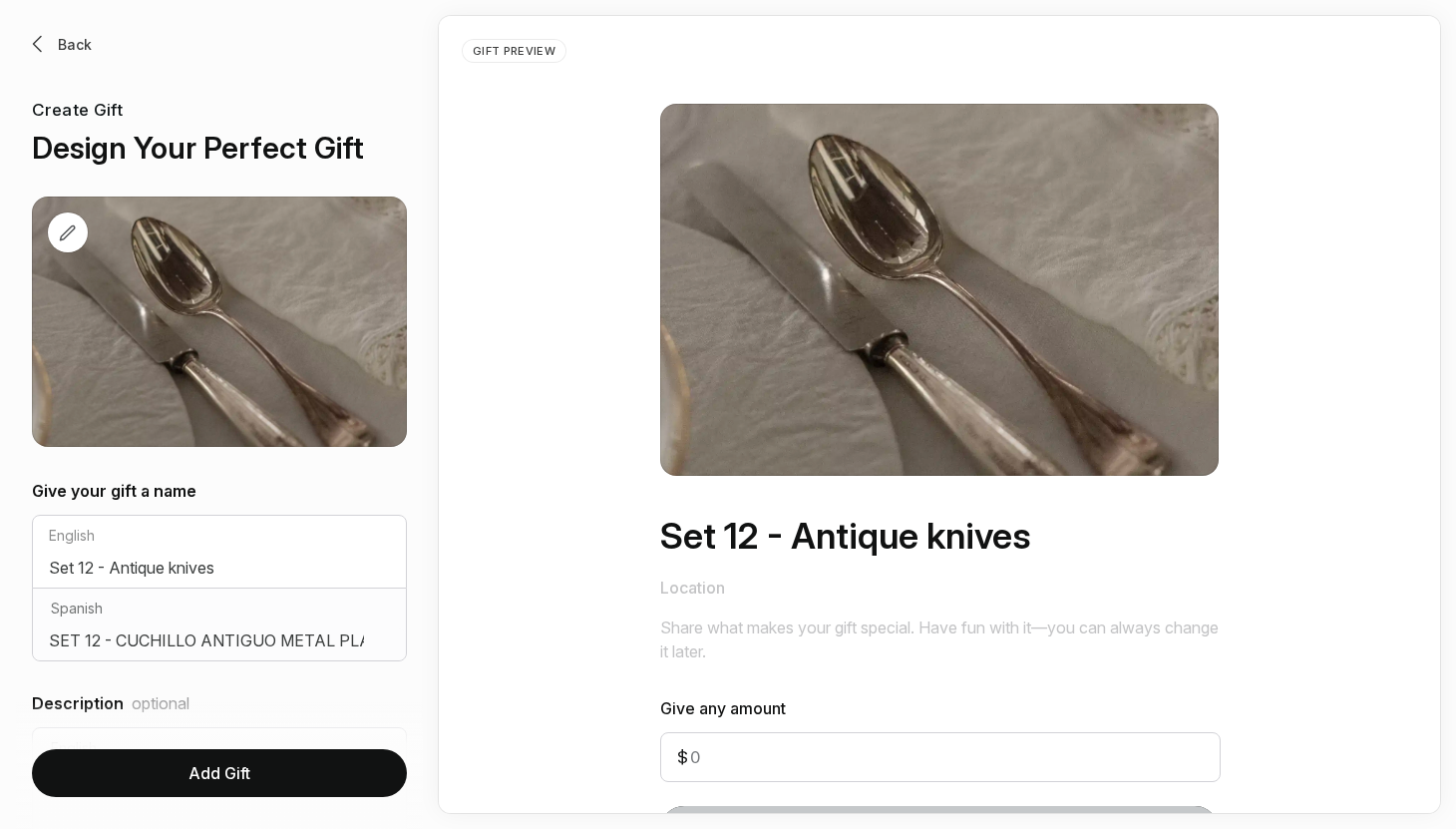 click on "Gift Preview" at bounding box center [939, 414] 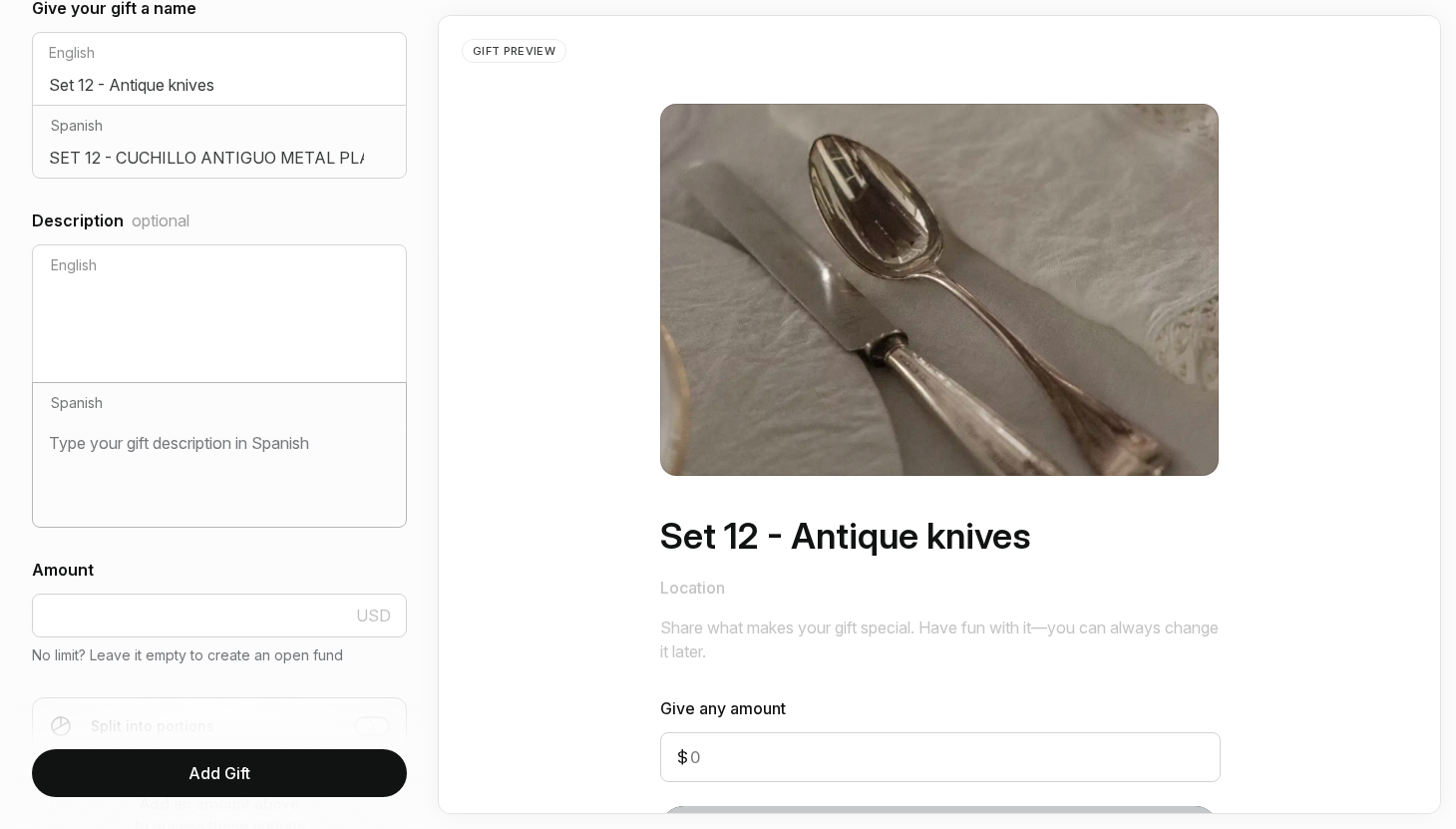 scroll, scrollTop: 484, scrollLeft: 0, axis: vertical 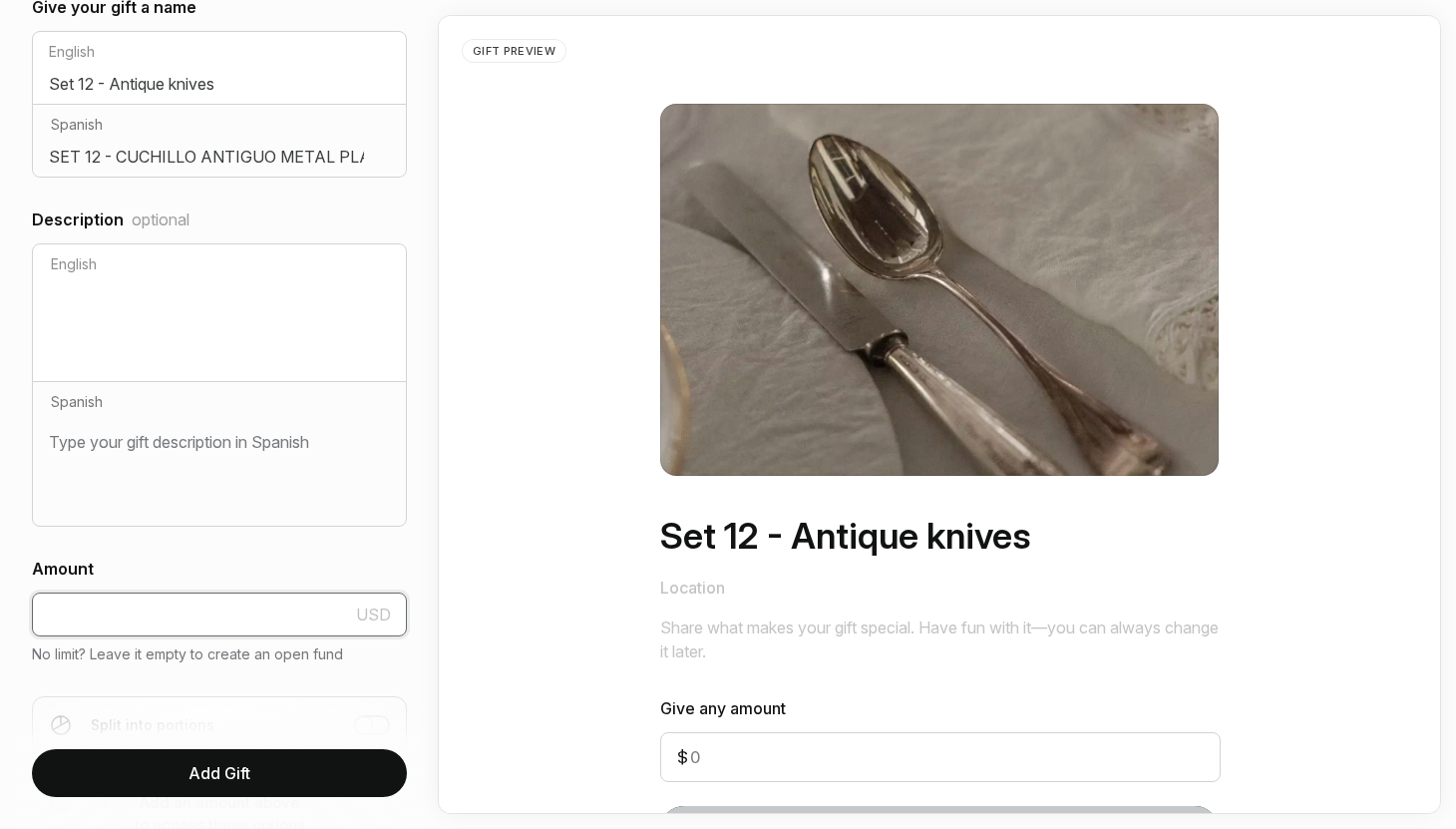 click at bounding box center (219, 615) 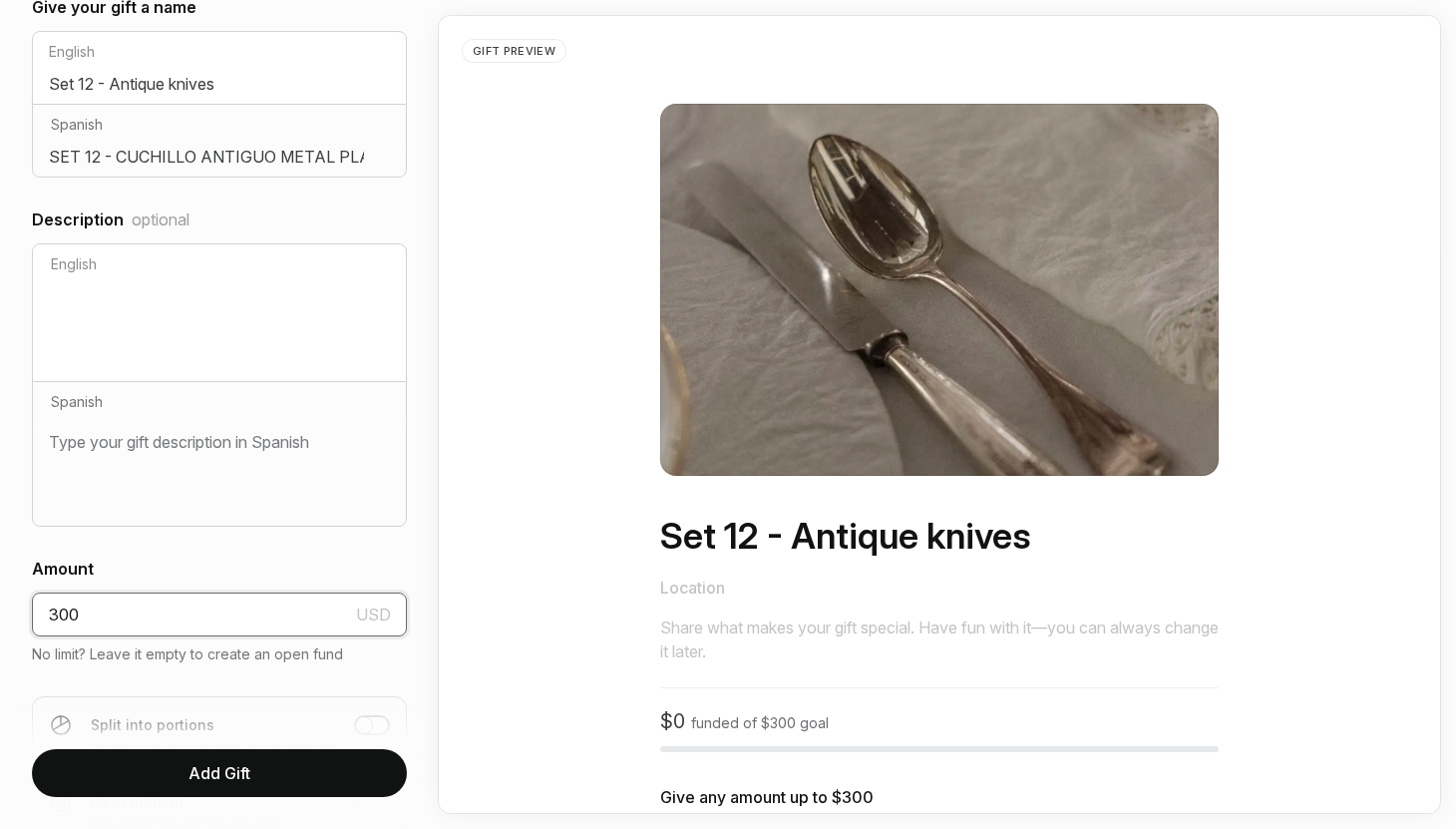 scroll, scrollTop: 602, scrollLeft: 0, axis: vertical 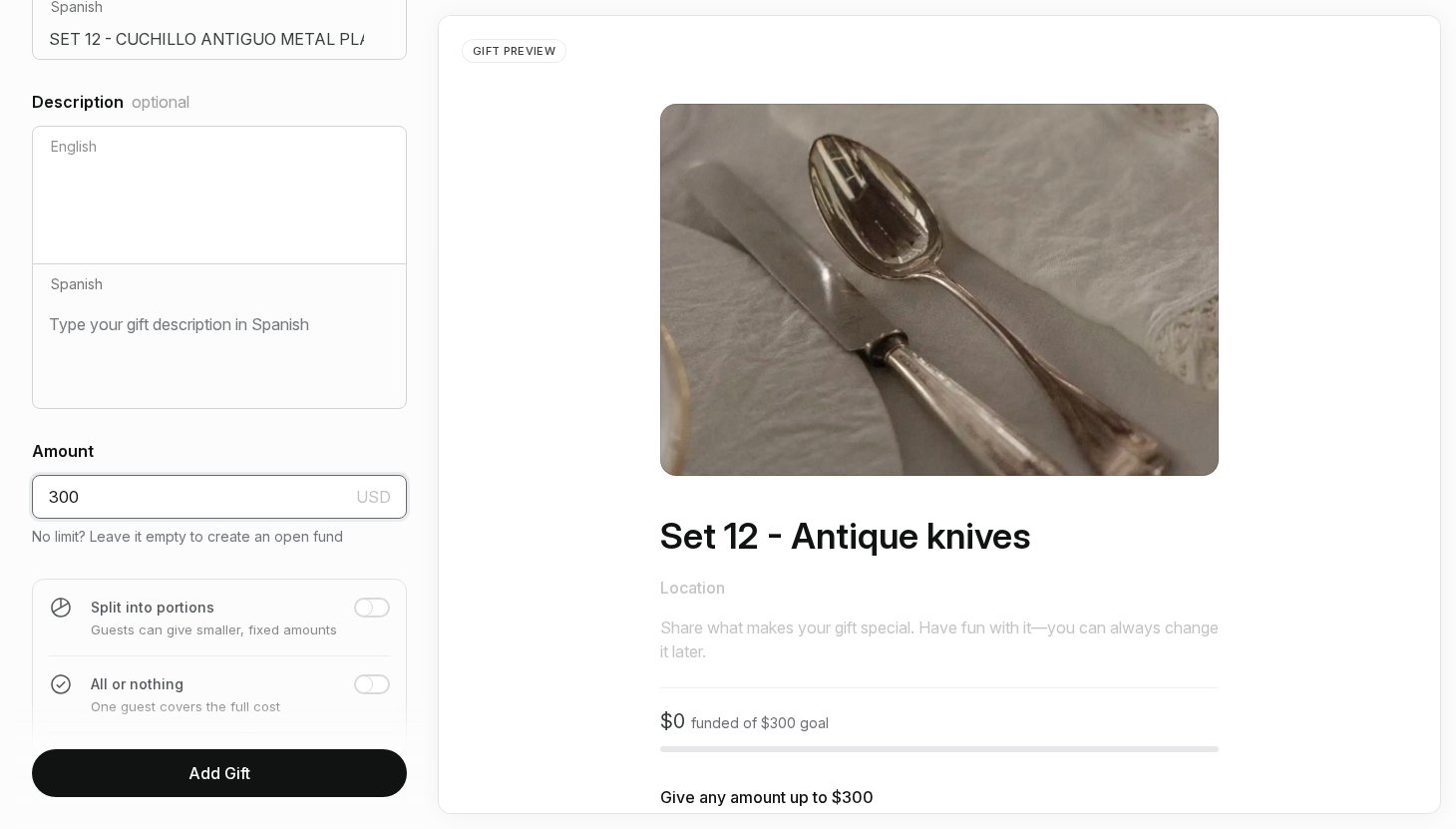 type on "300" 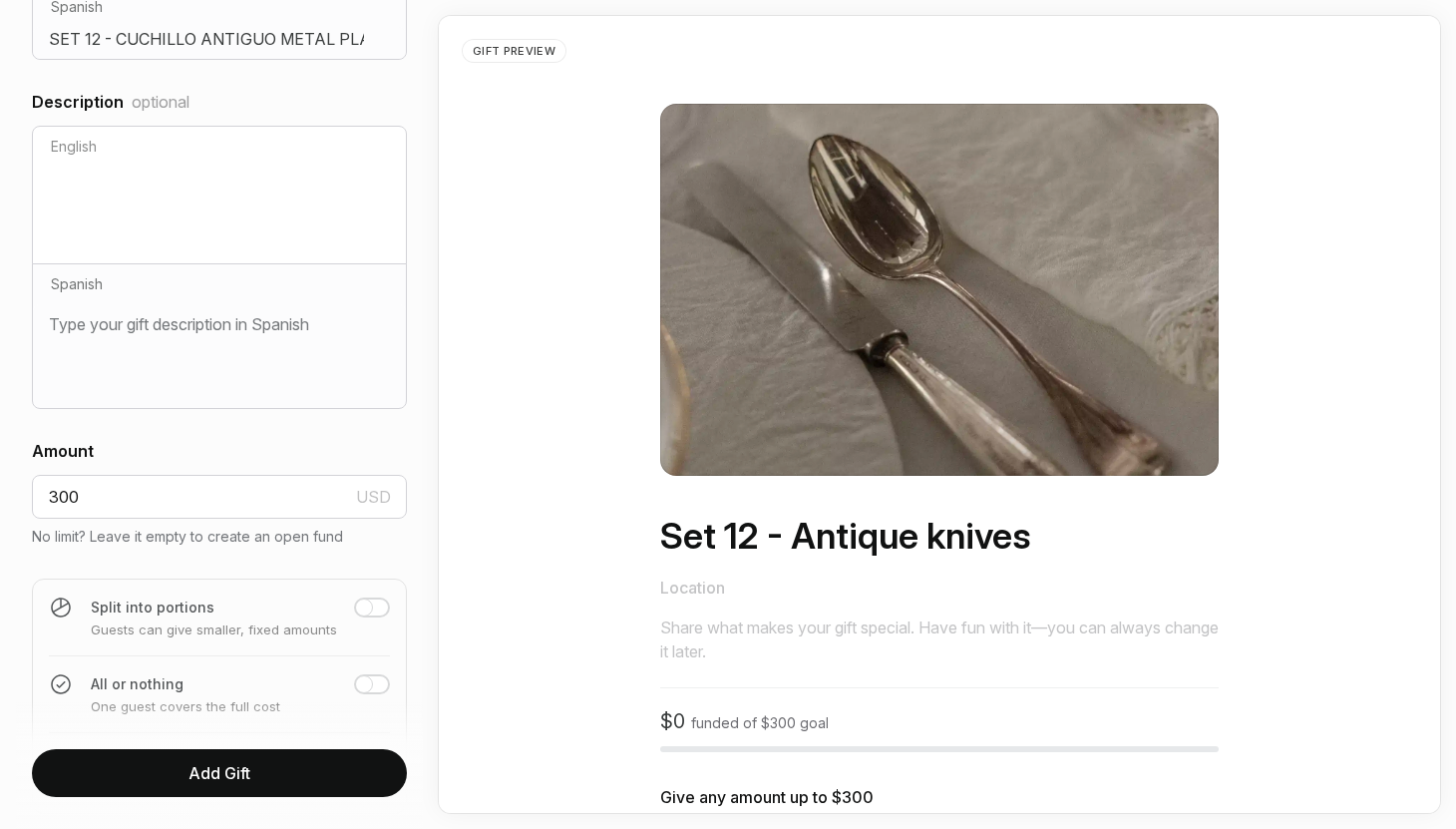 click at bounding box center (364, 608) 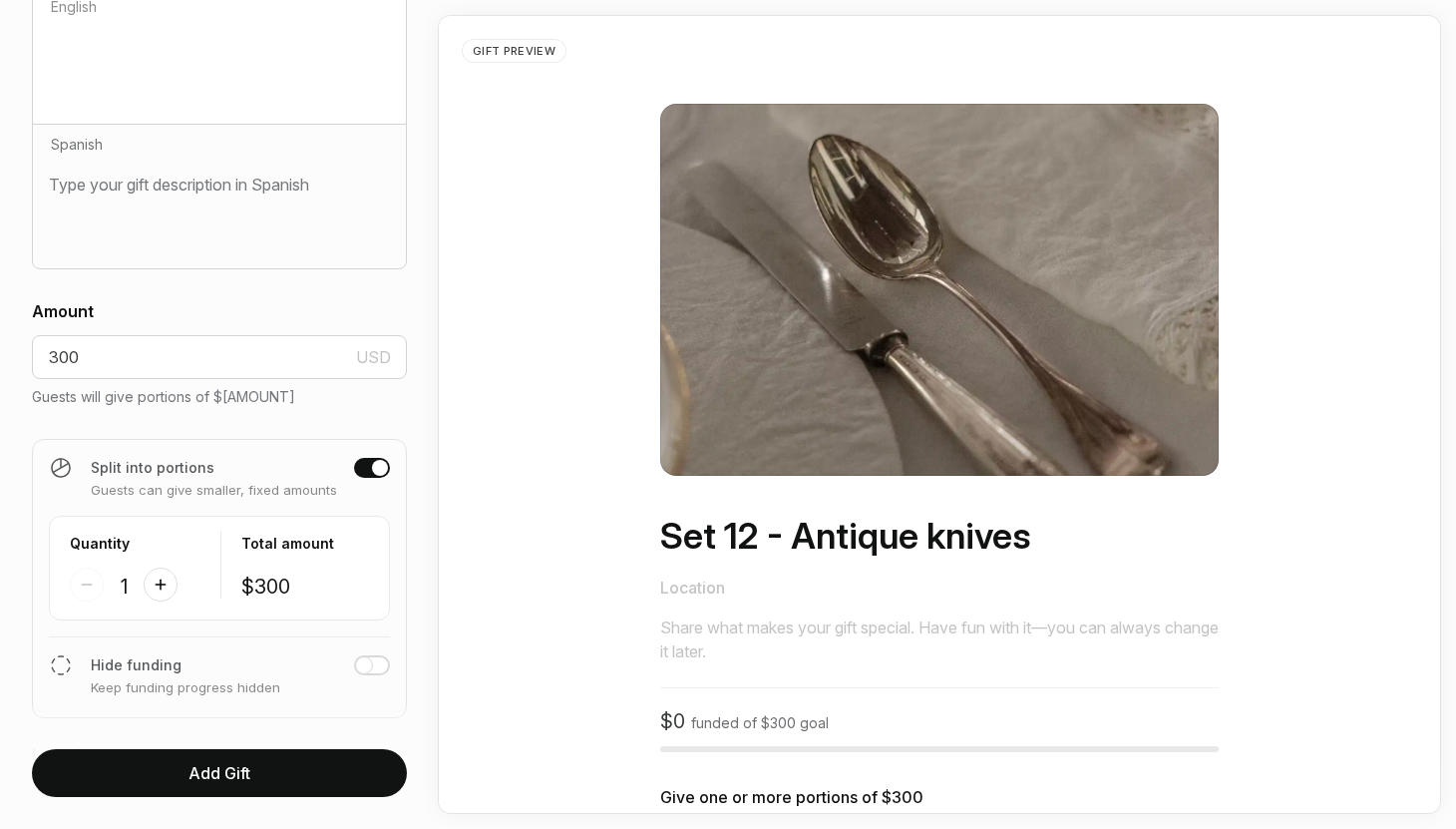 scroll, scrollTop: 747, scrollLeft: 0, axis: vertical 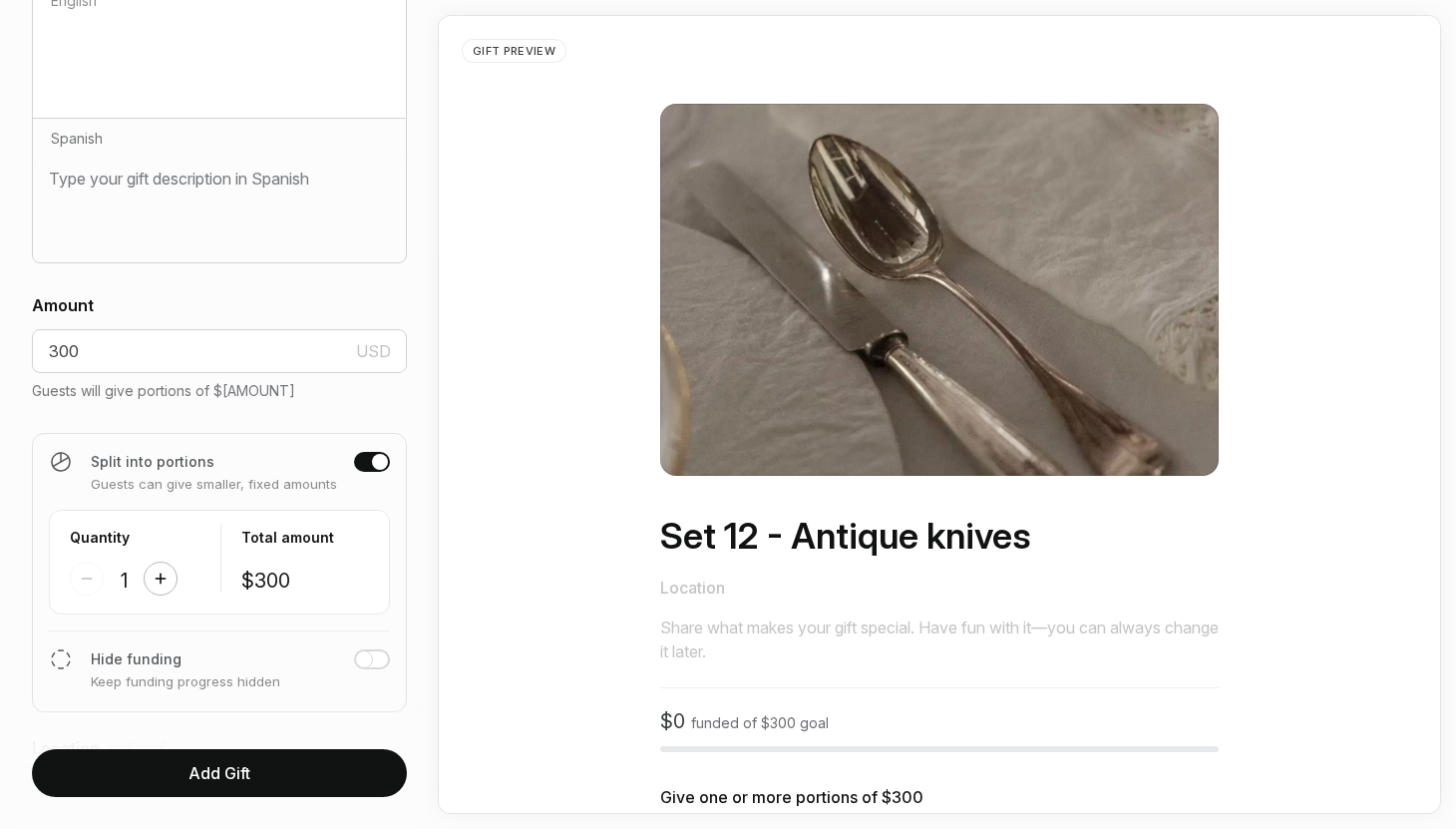 click at bounding box center [161, 579] 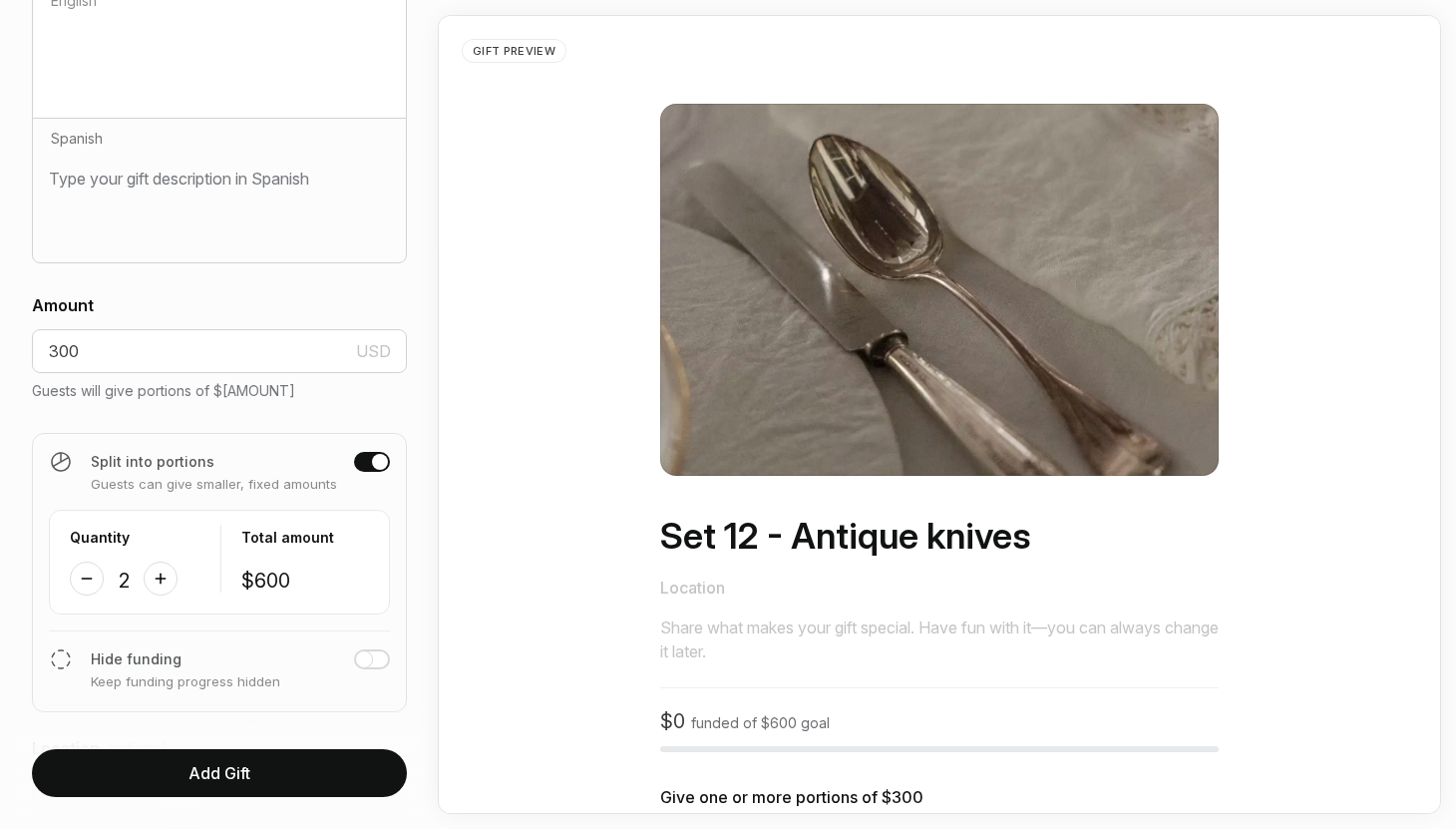 click on "Add Gift" at bounding box center [219, 773] 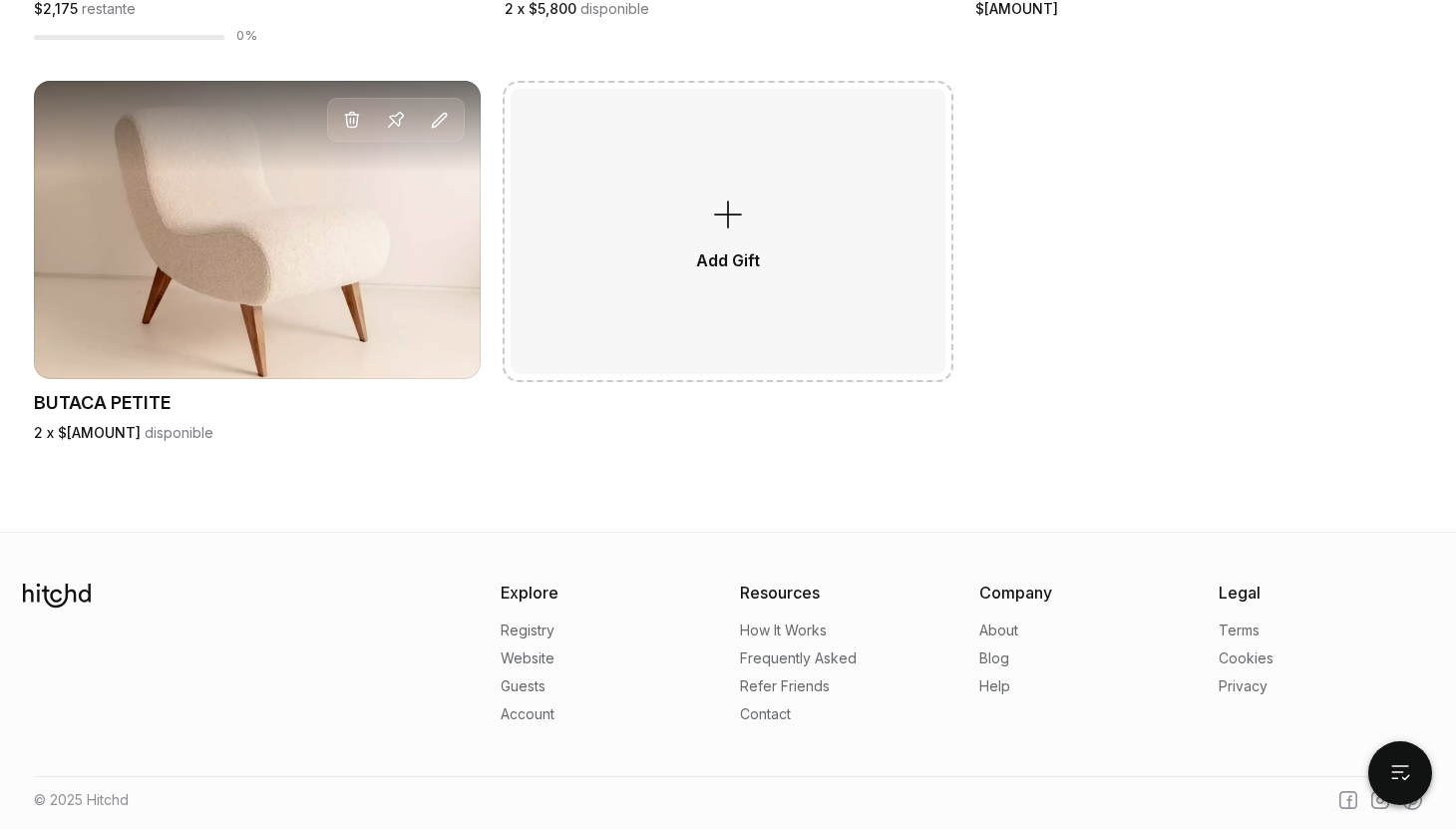 scroll, scrollTop: 3306, scrollLeft: 0, axis: vertical 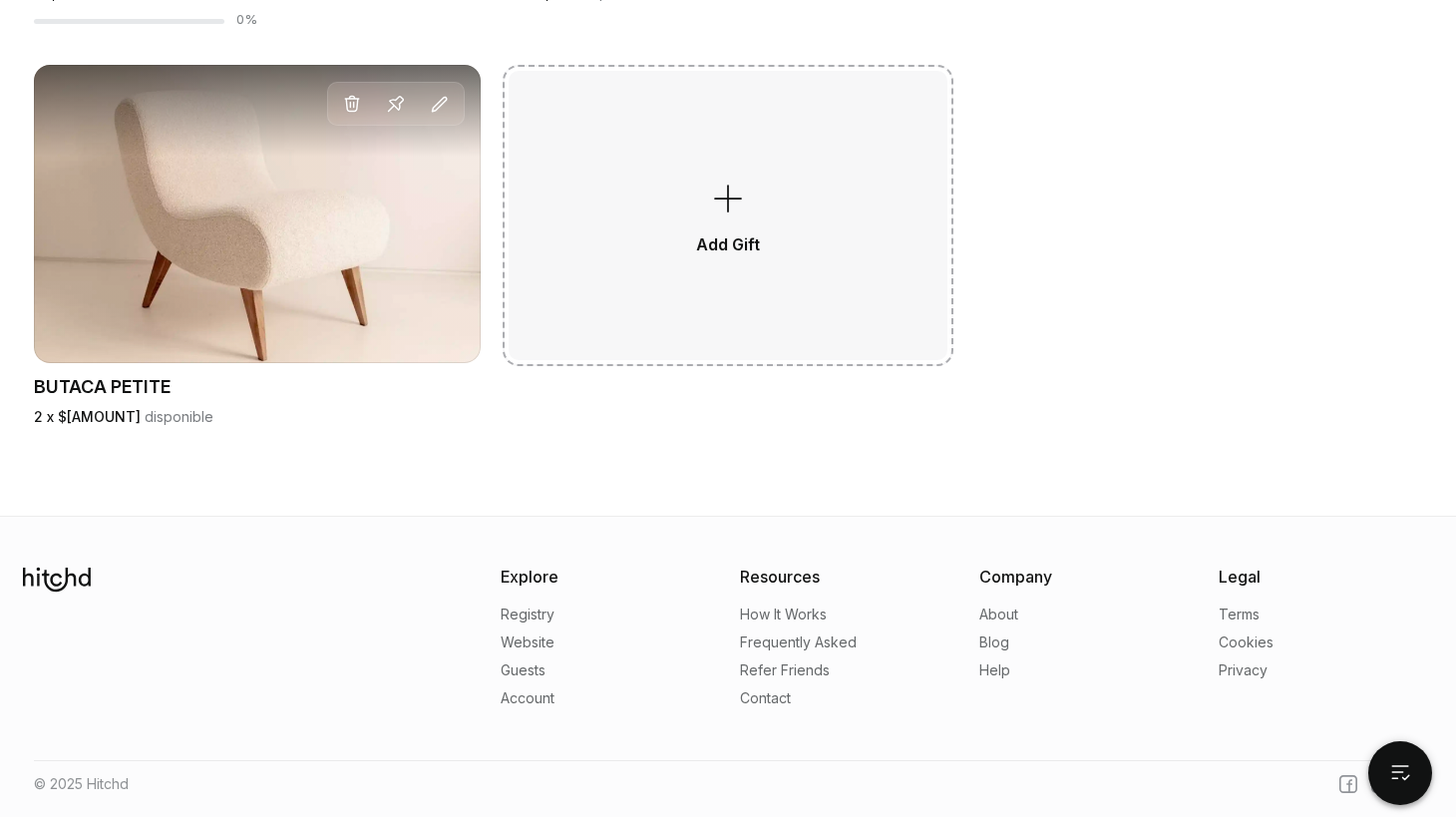 click on "Add Gift" at bounding box center (728, 214) 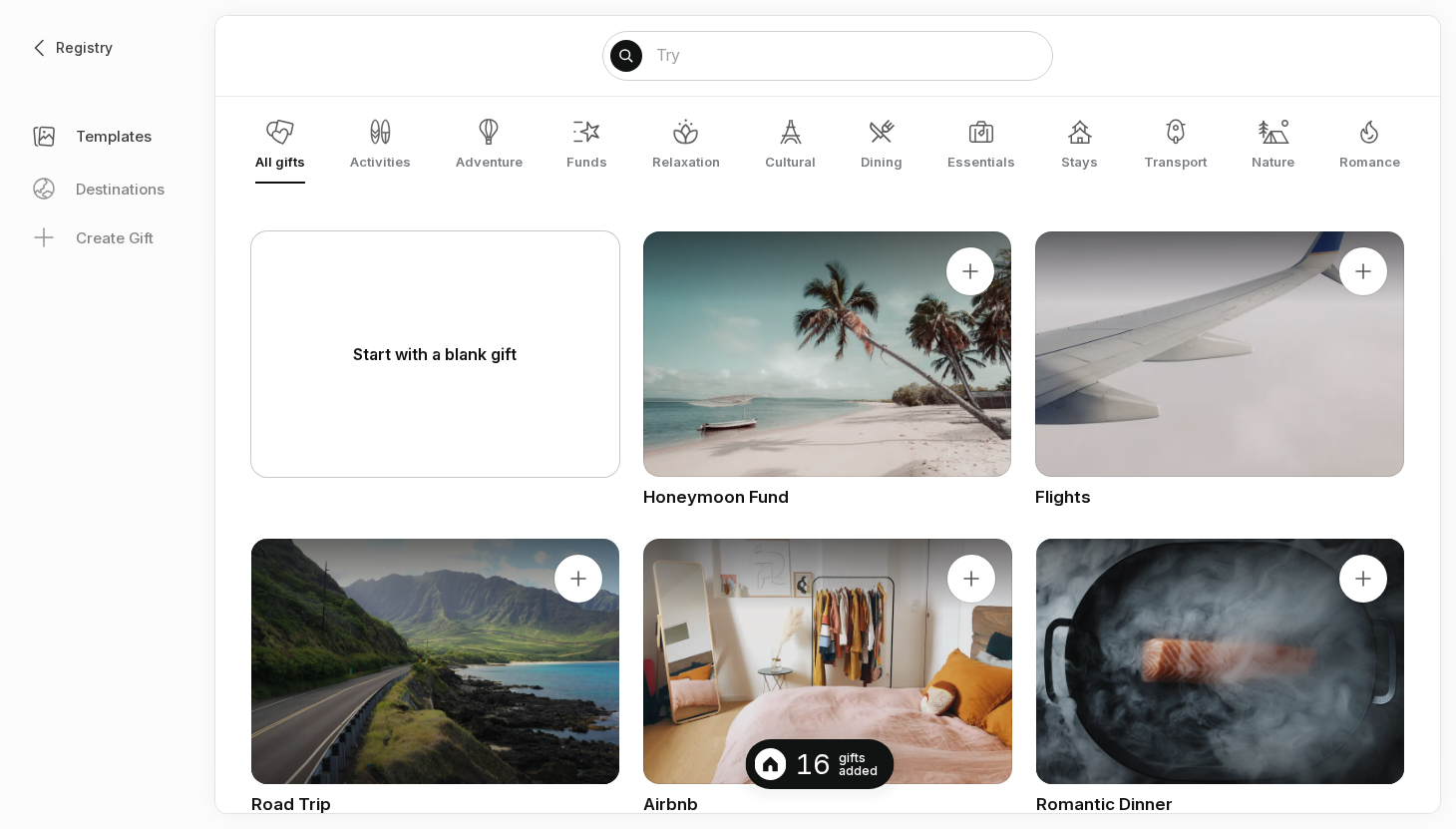 scroll, scrollTop: 0, scrollLeft: 0, axis: both 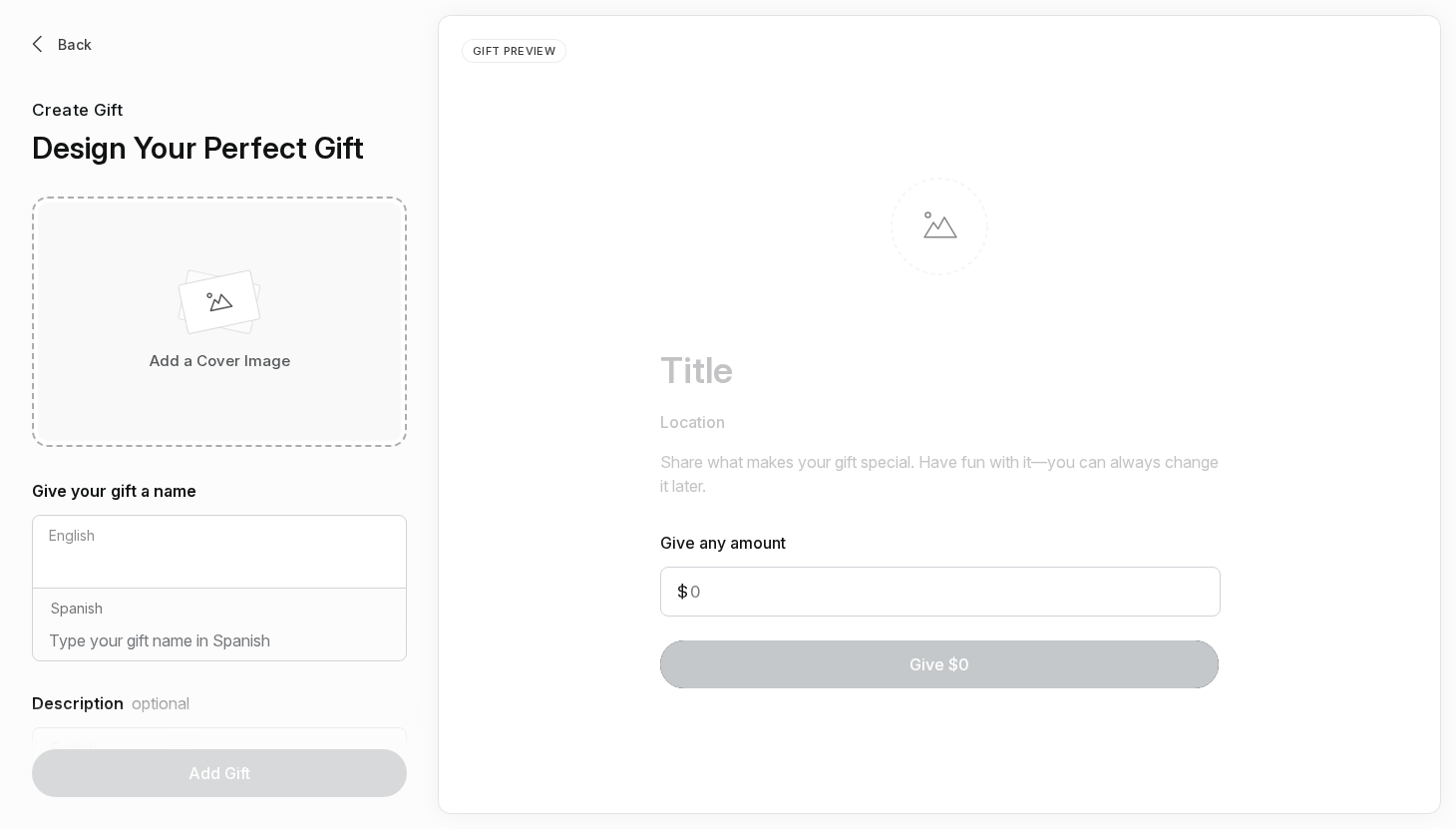 click on "Add a Cover Image" at bounding box center [219, 321] 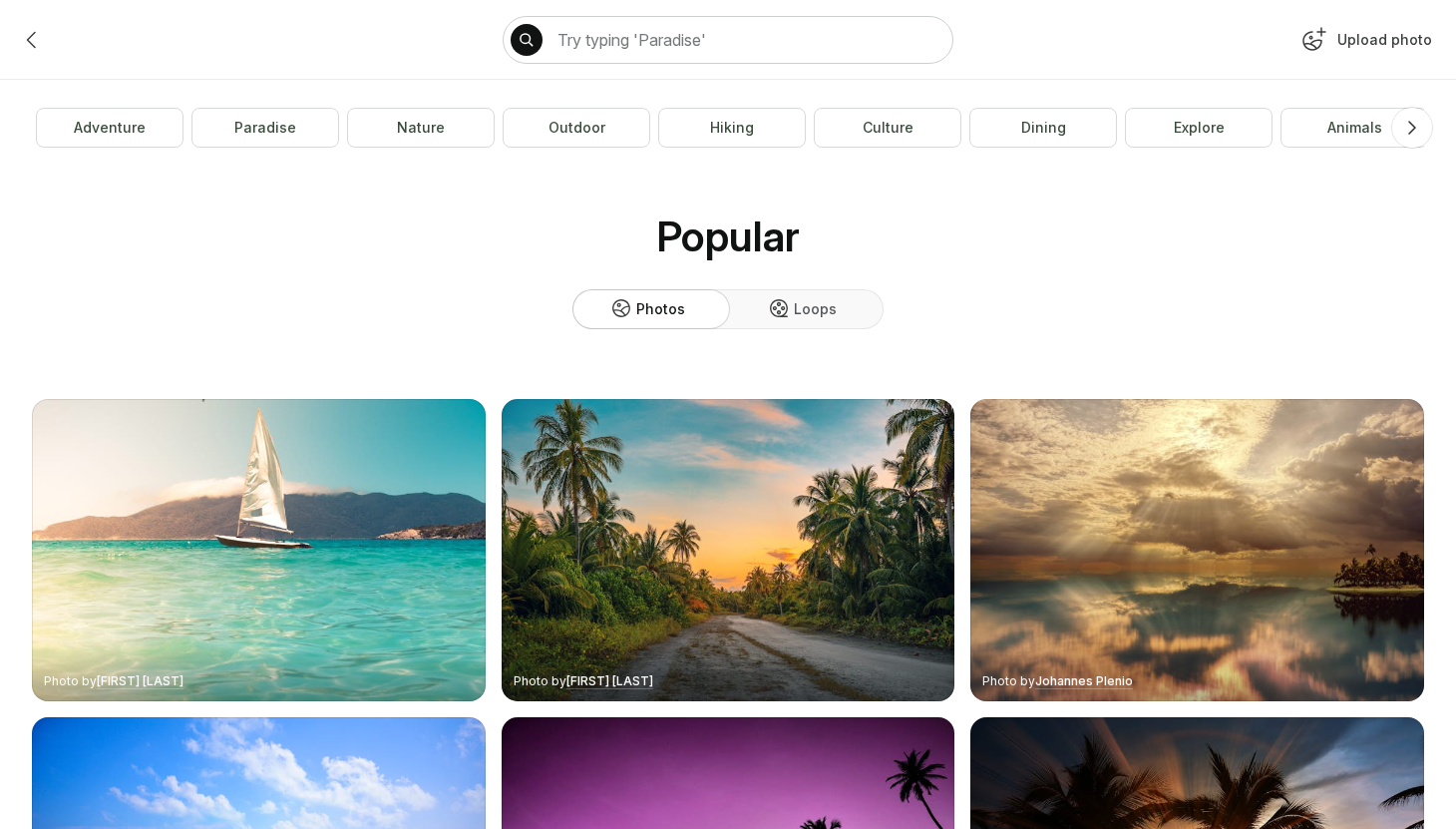 click on "Upload photo" at bounding box center [1364, 44] 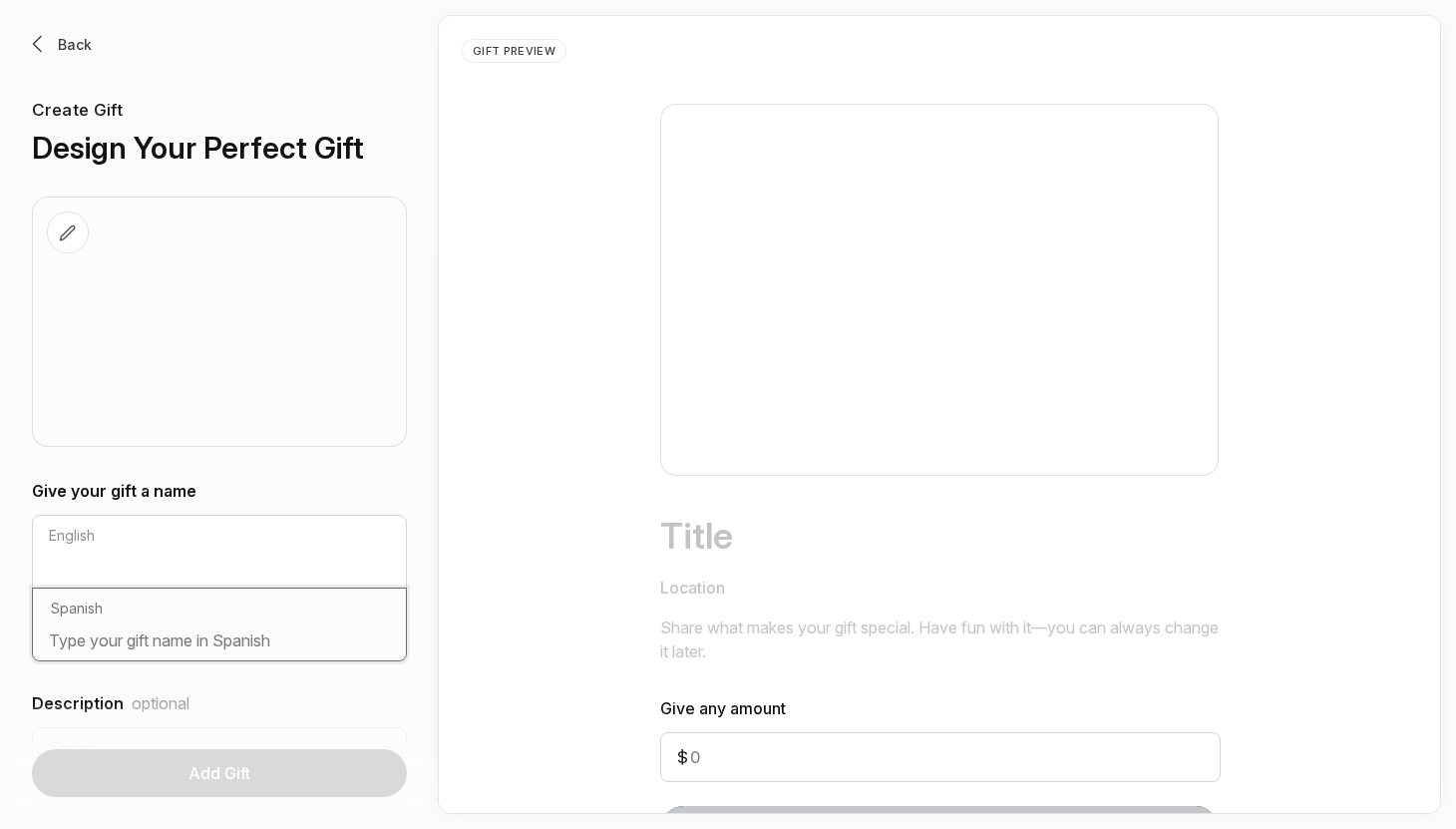 click at bounding box center (219, 644) 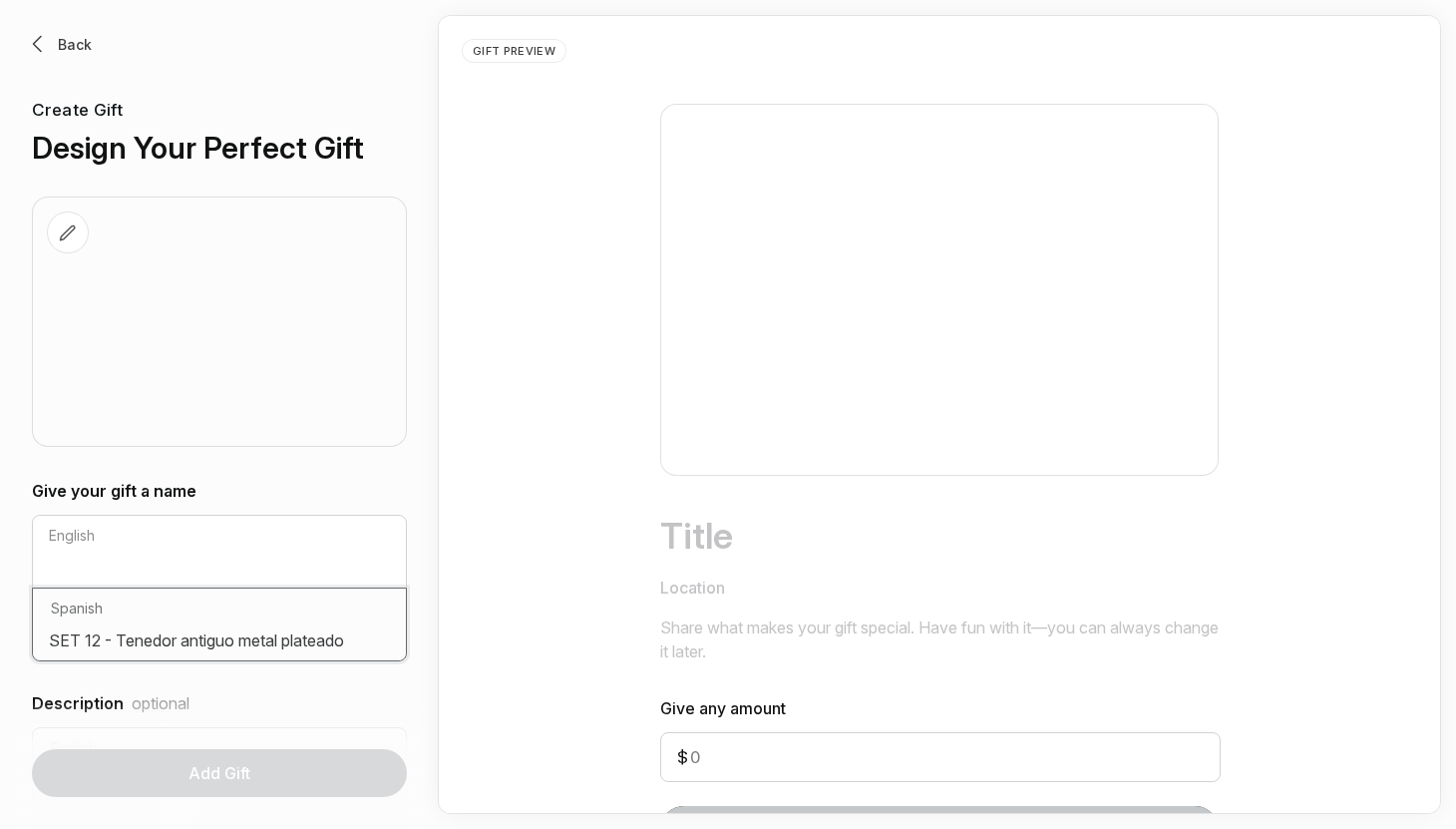 type on "SET 12 - Tenedor antiguo metal plateado" 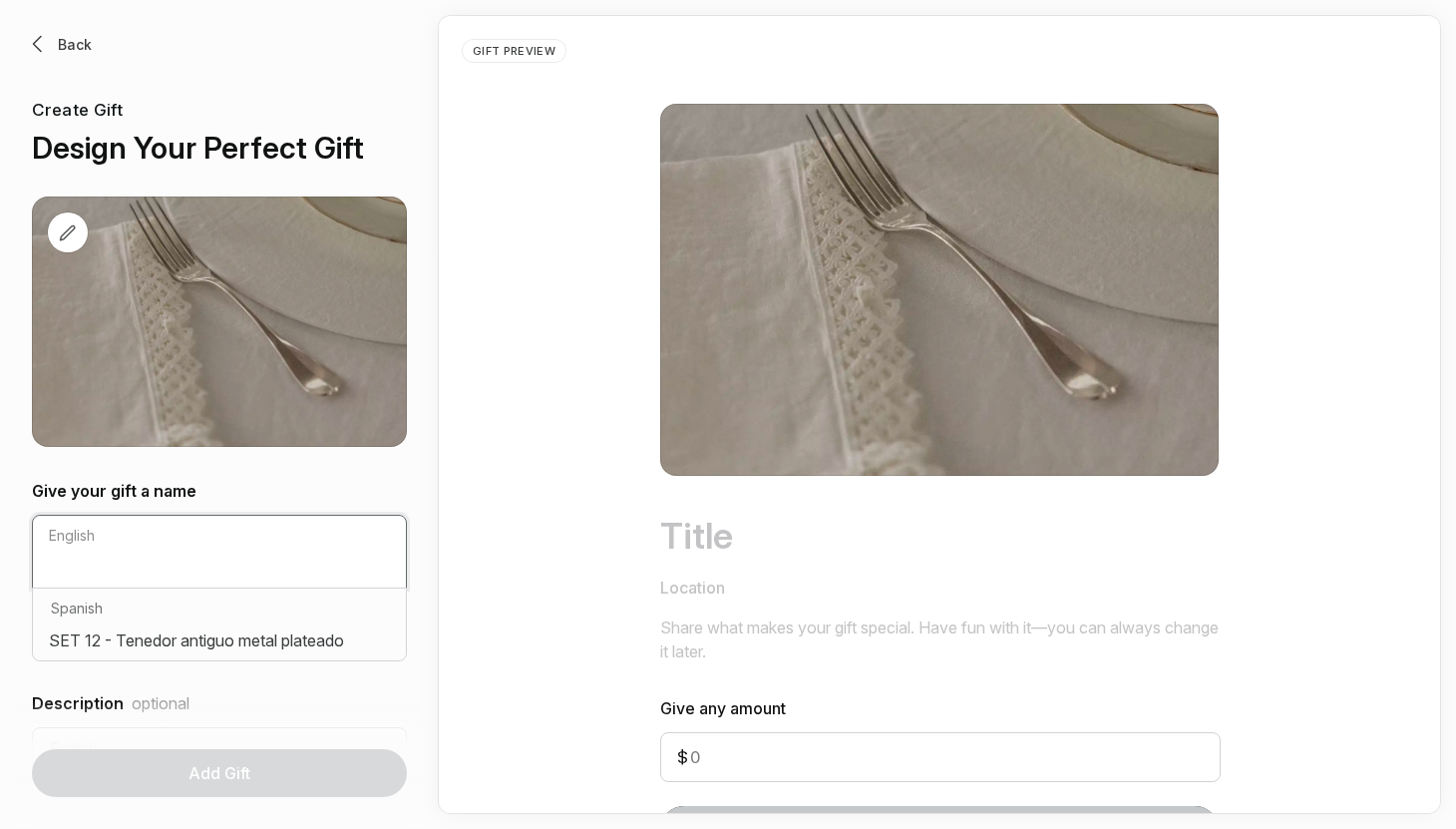 click at bounding box center [219, 572] 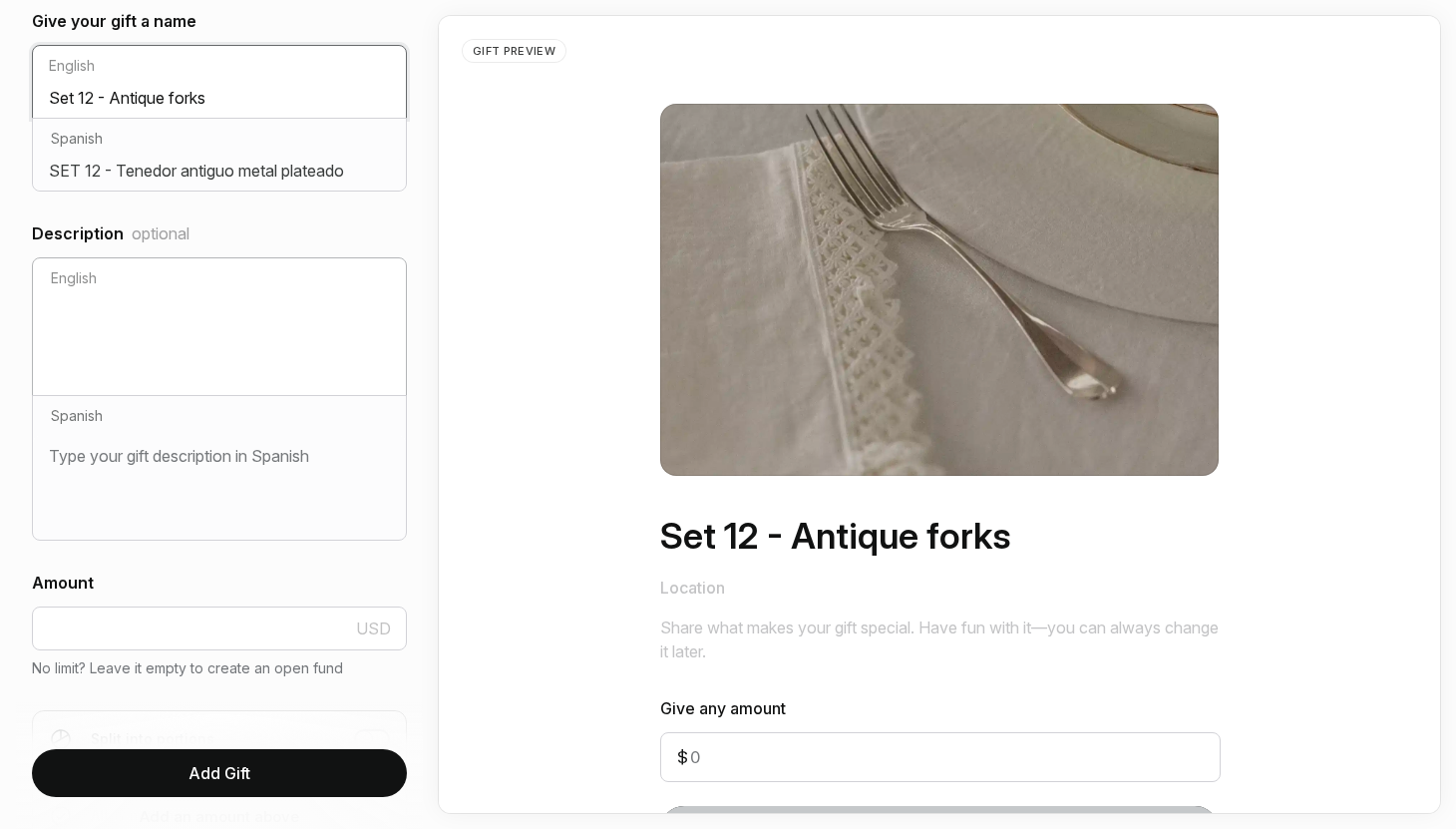 scroll, scrollTop: 562, scrollLeft: 0, axis: vertical 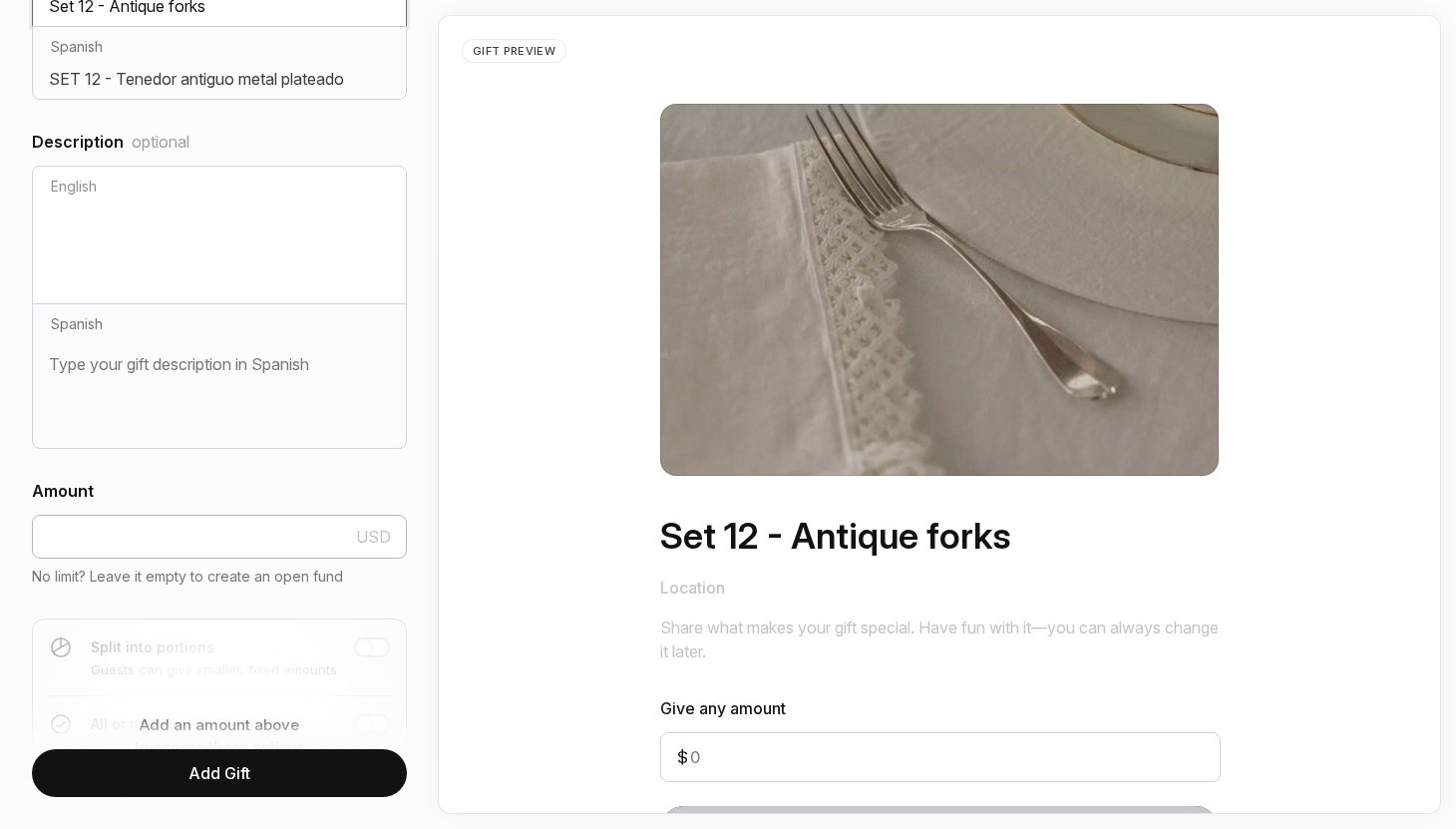 type on "Set 12 - Antique forks" 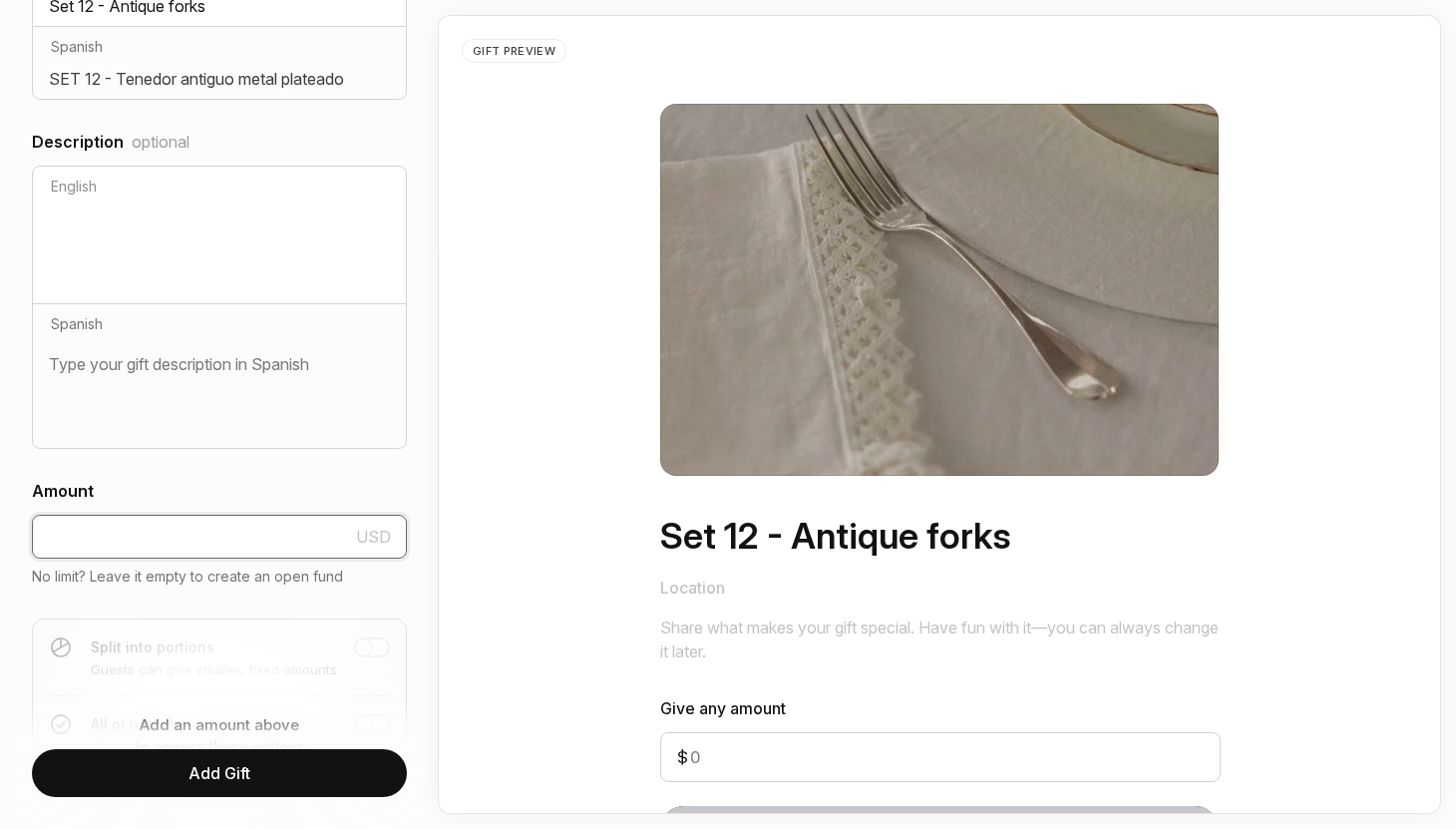 click at bounding box center [219, 537] 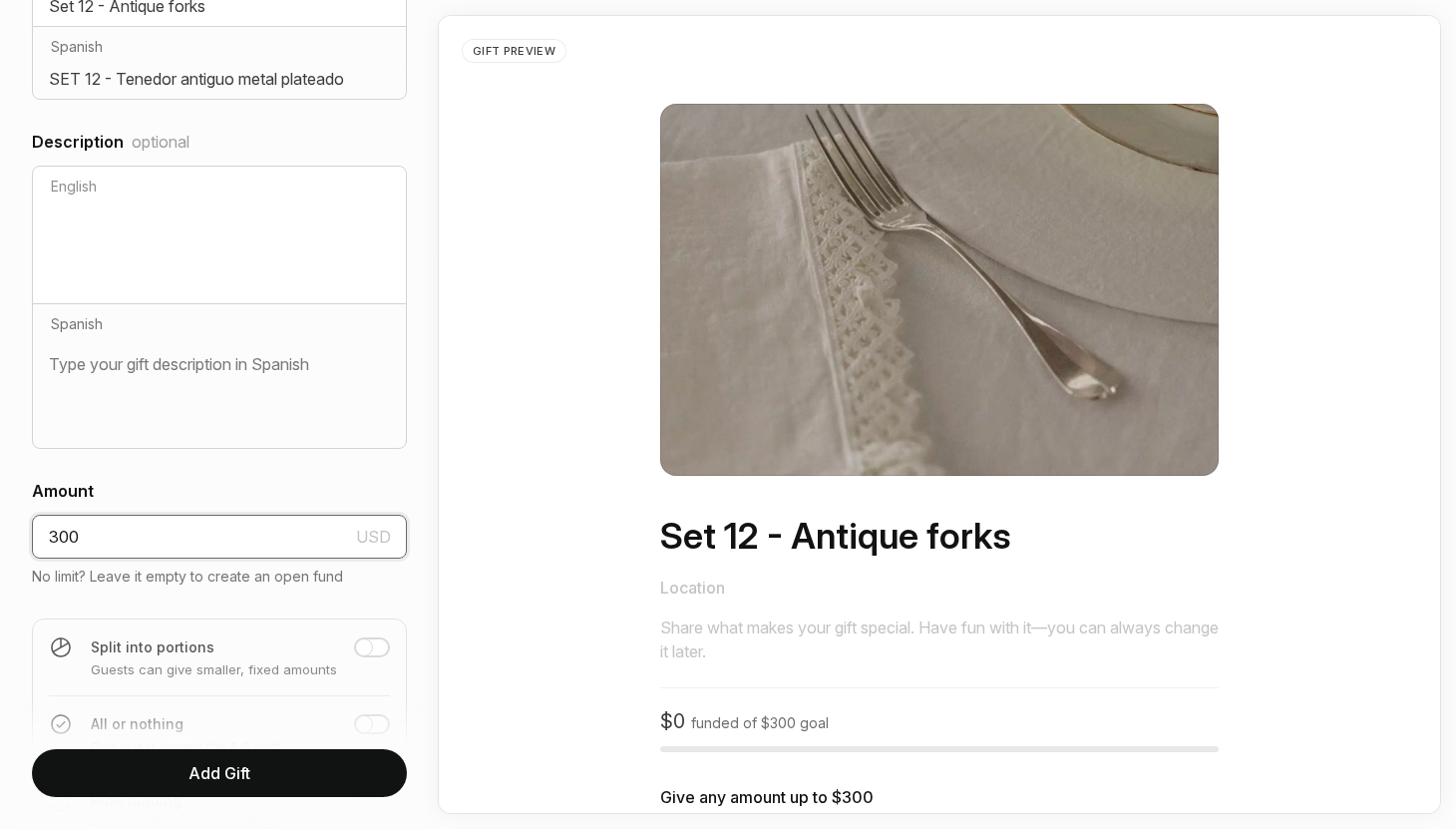 type on "300" 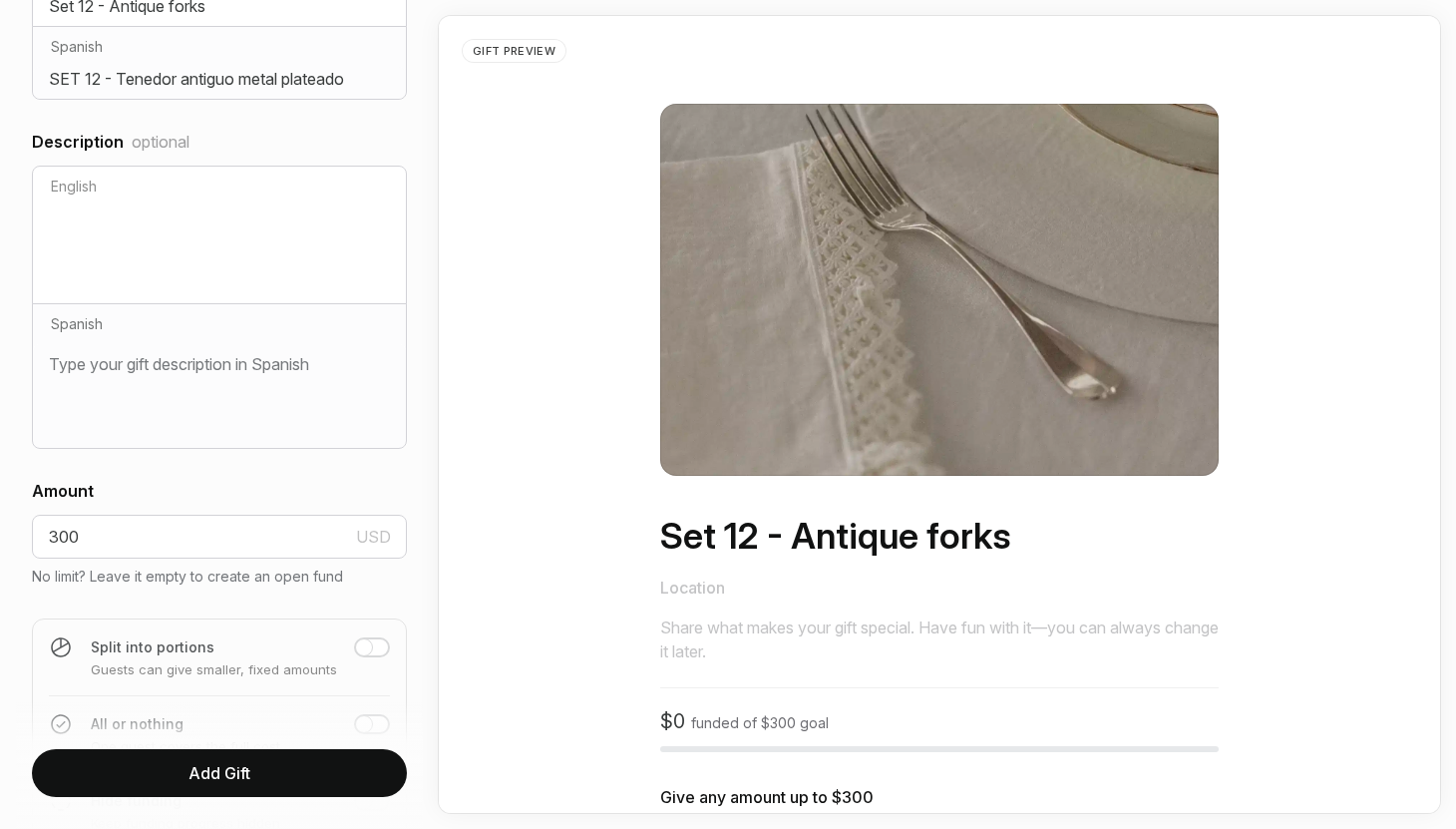 click at bounding box center (372, 647) 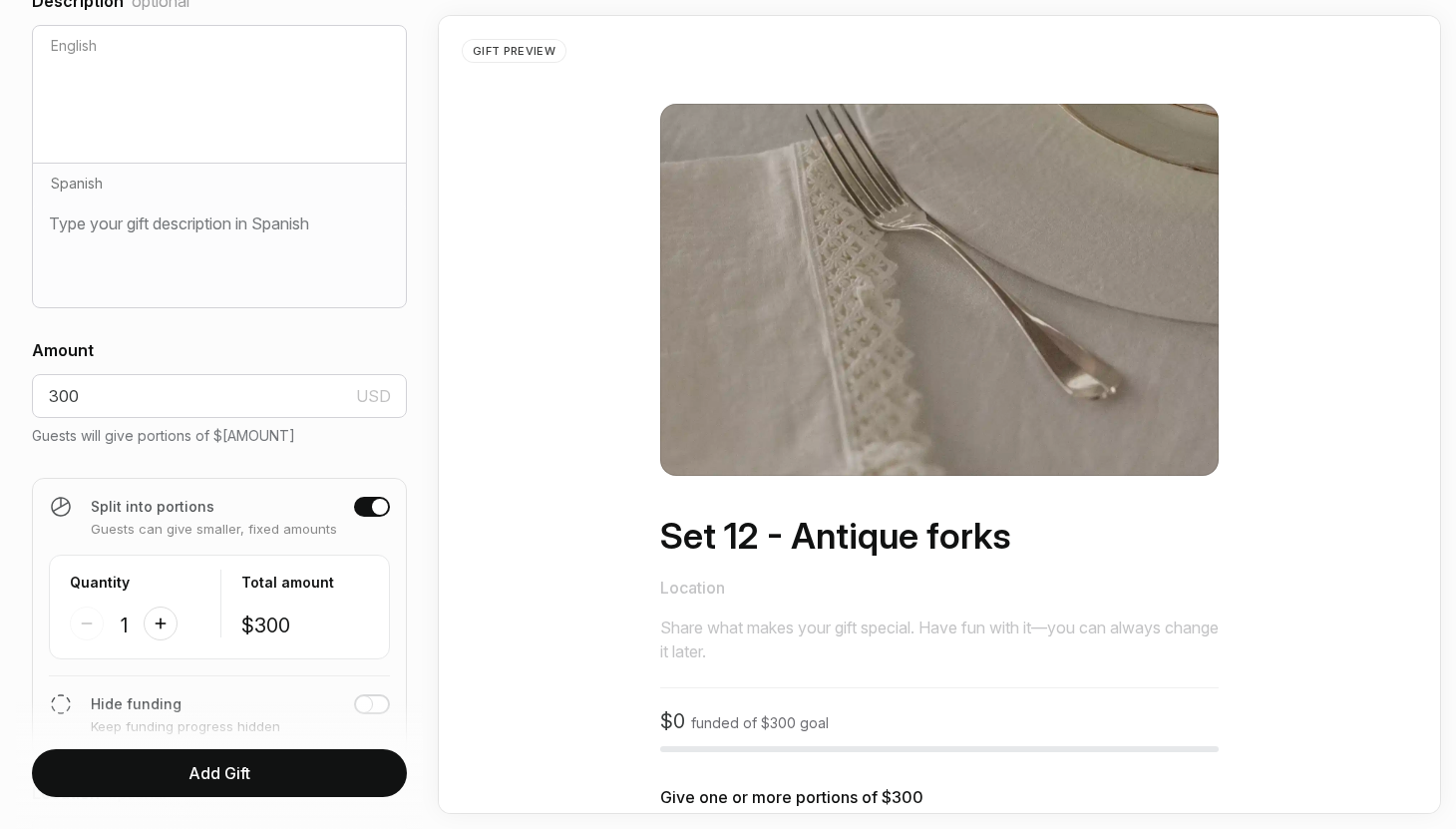 scroll, scrollTop: 741, scrollLeft: 0, axis: vertical 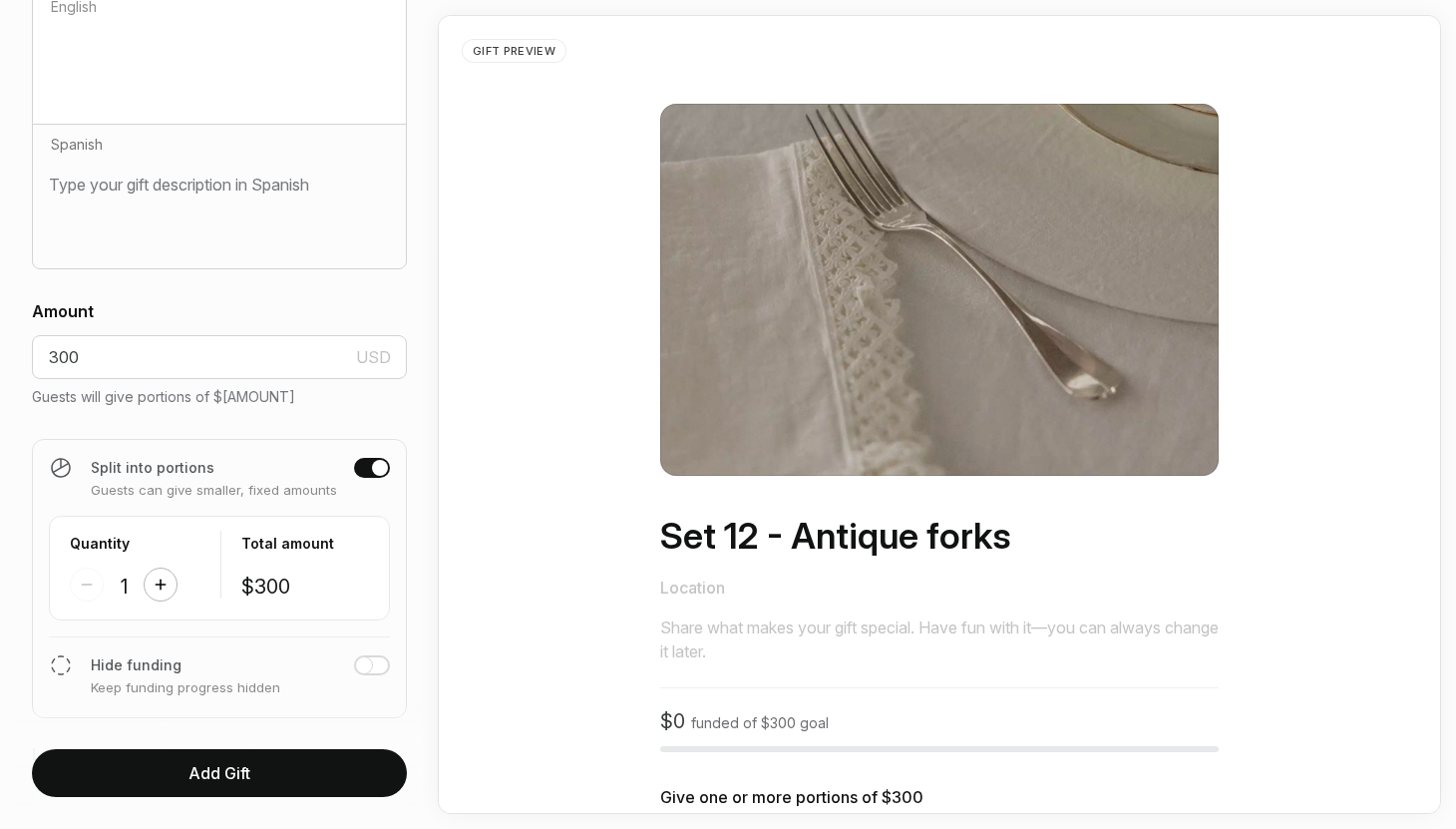 click at bounding box center (161, 585) 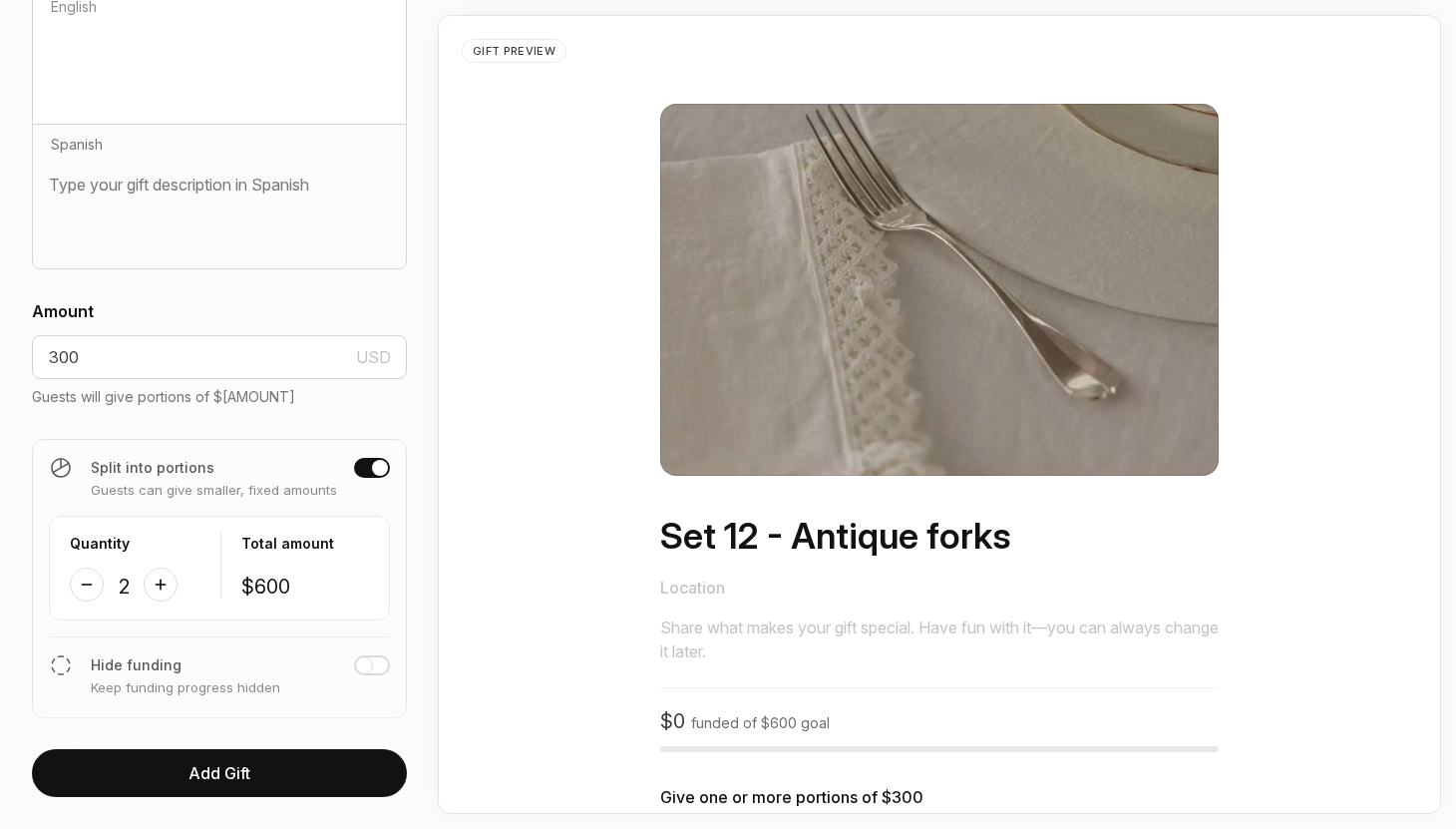 click on "Add Gift" at bounding box center (219, 773) 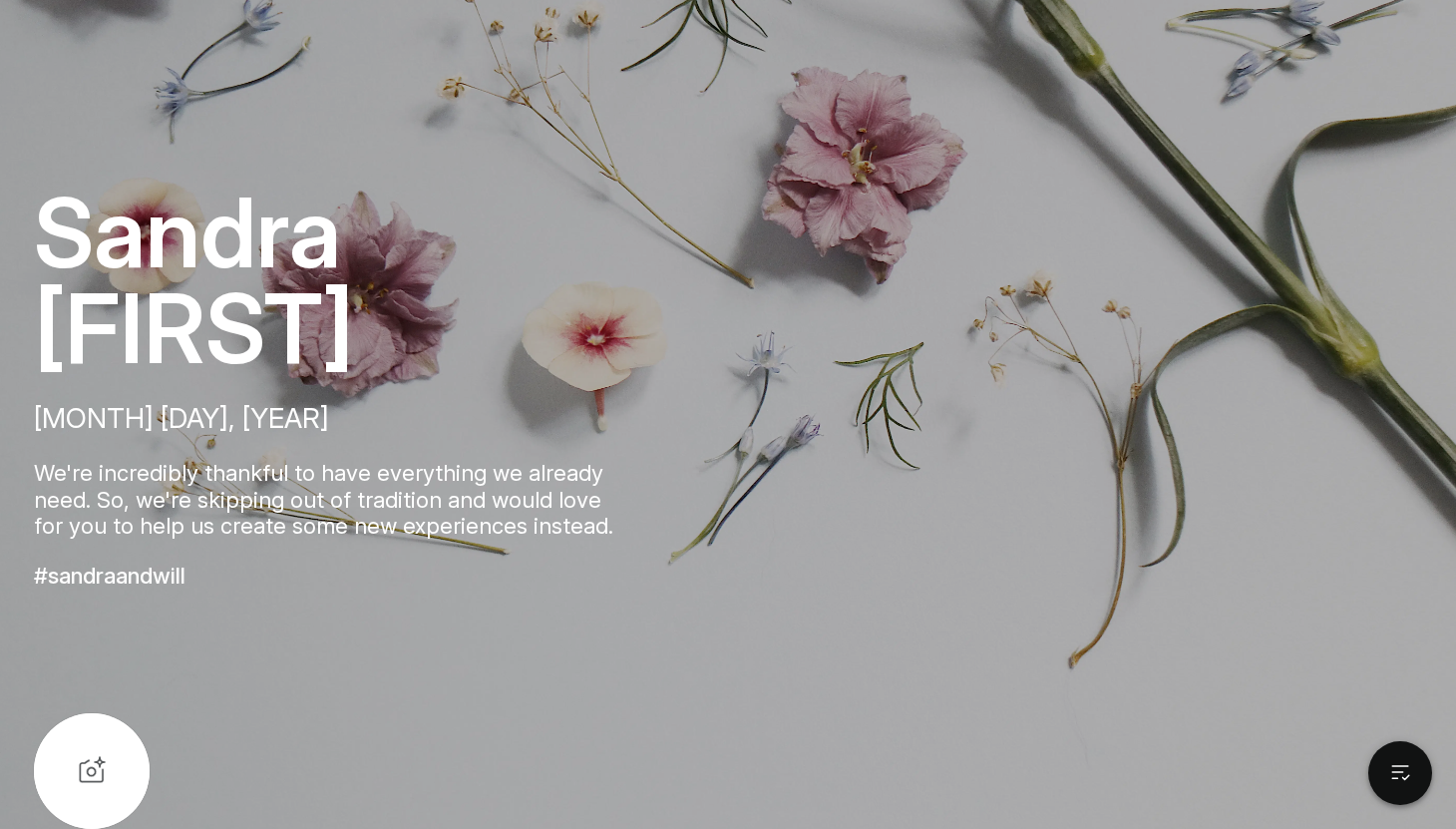 scroll, scrollTop: 0, scrollLeft: 0, axis: both 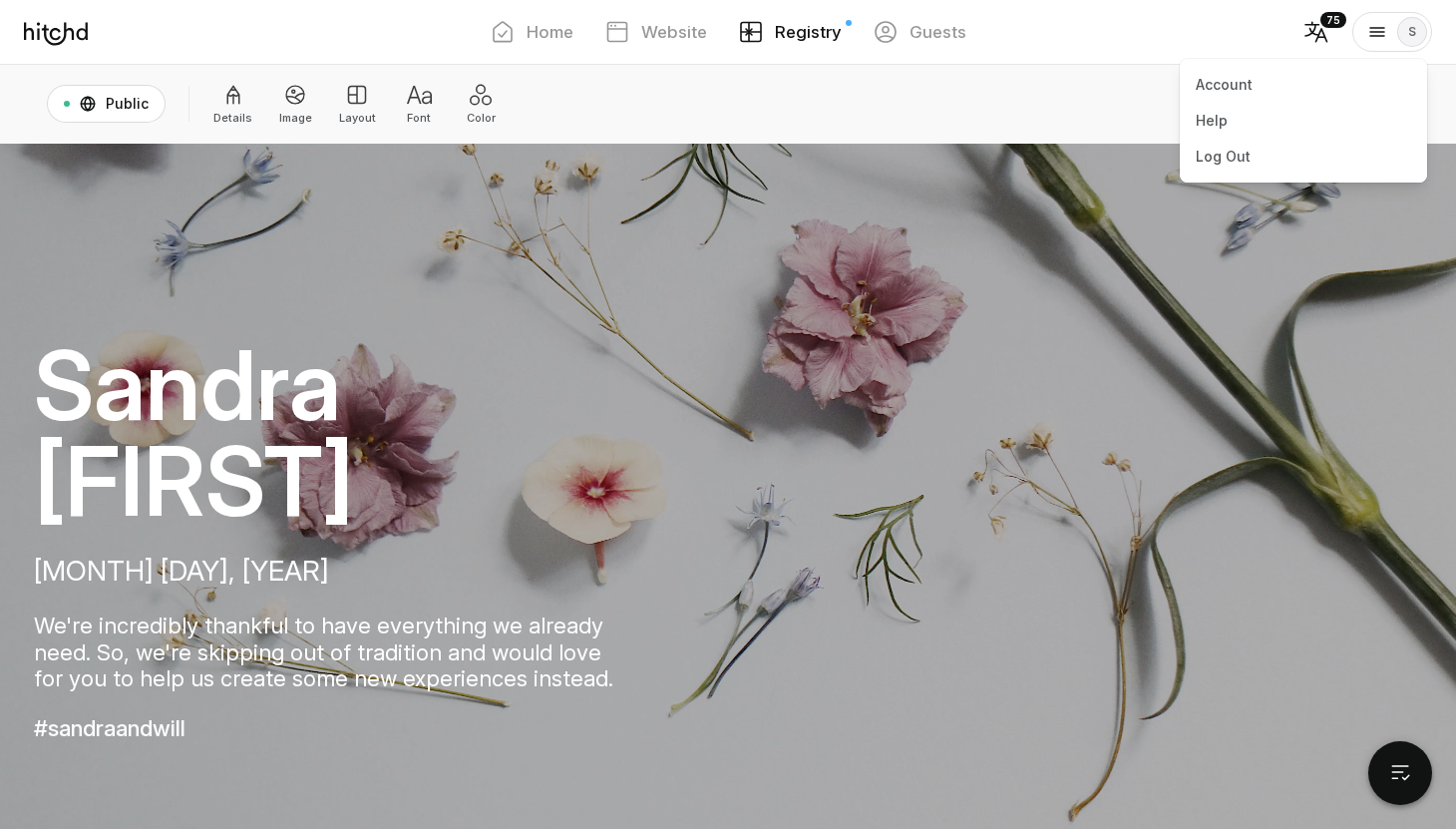 click on "S" at bounding box center [1412, 32] 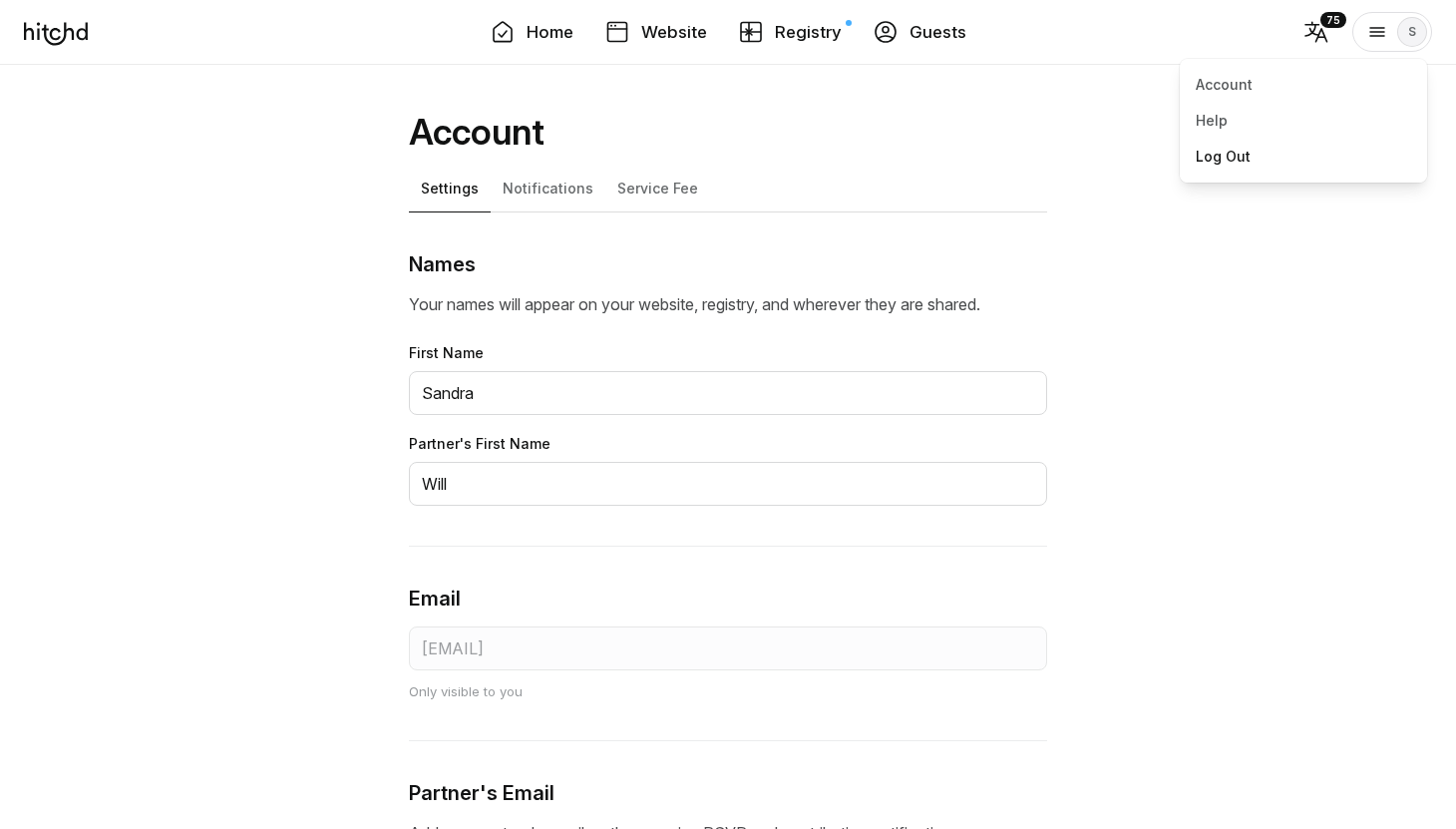click on "Log Out" at bounding box center [1303, 157] 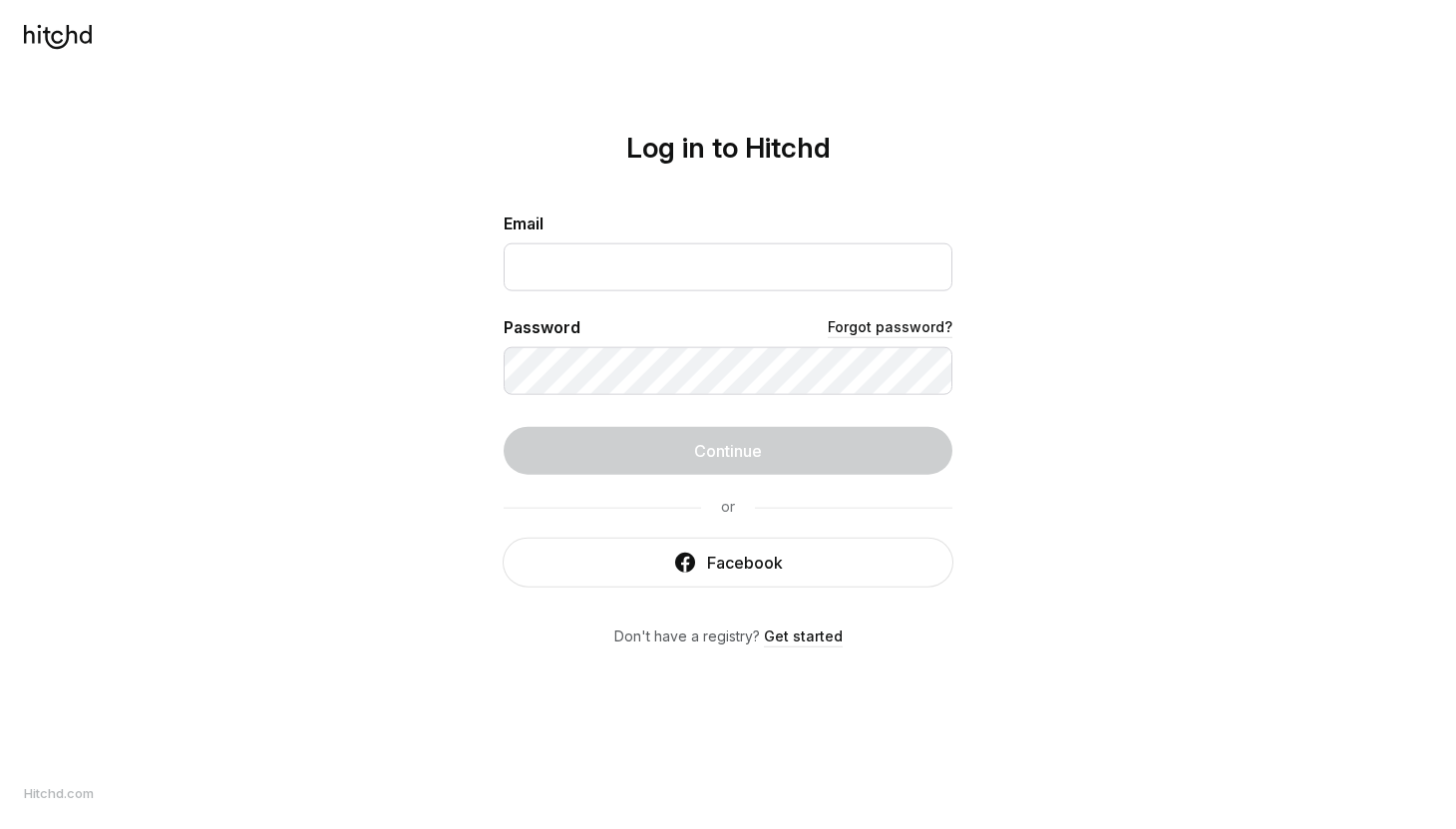 scroll, scrollTop: 0, scrollLeft: 0, axis: both 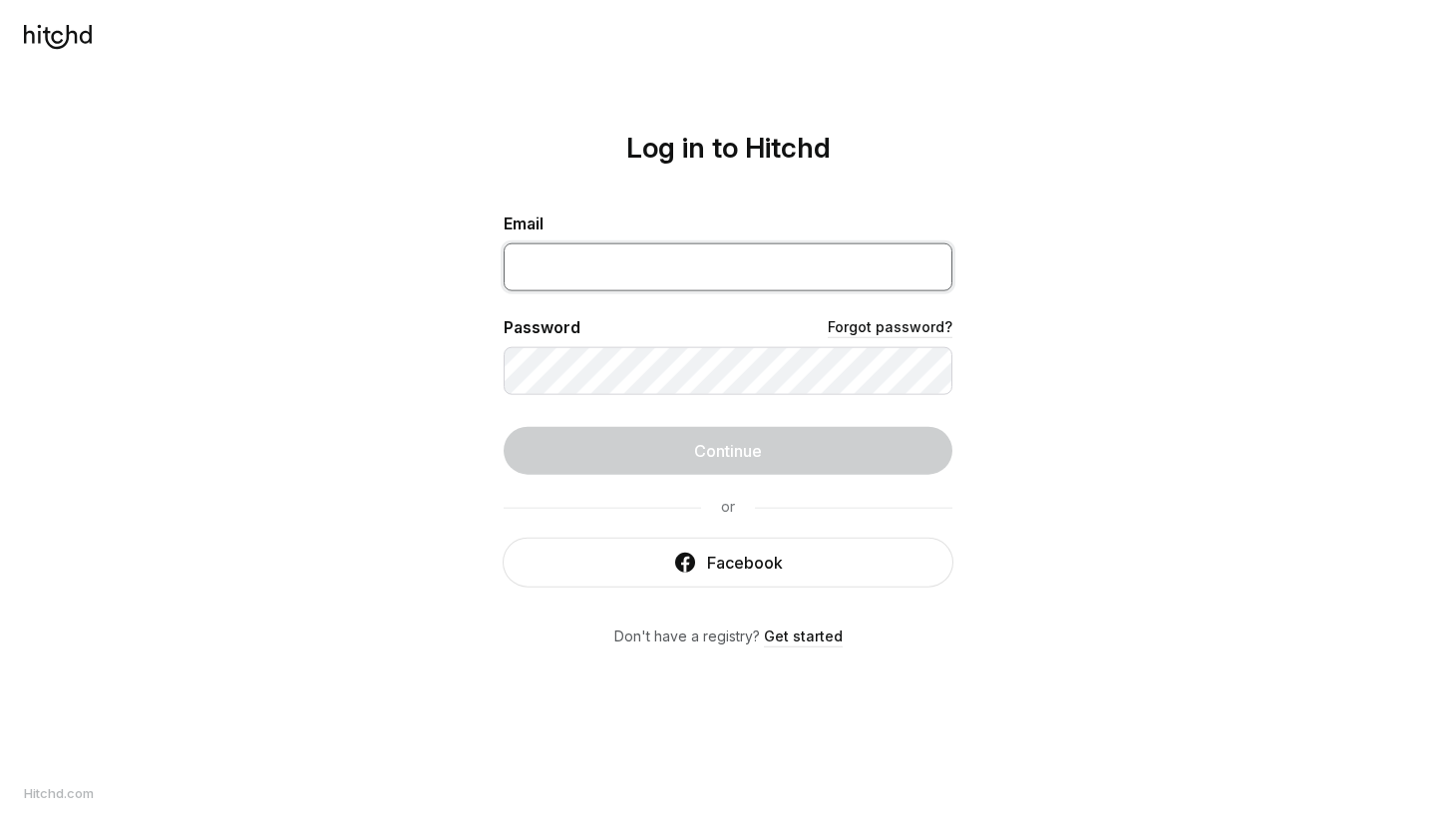 click at bounding box center [728, 266] 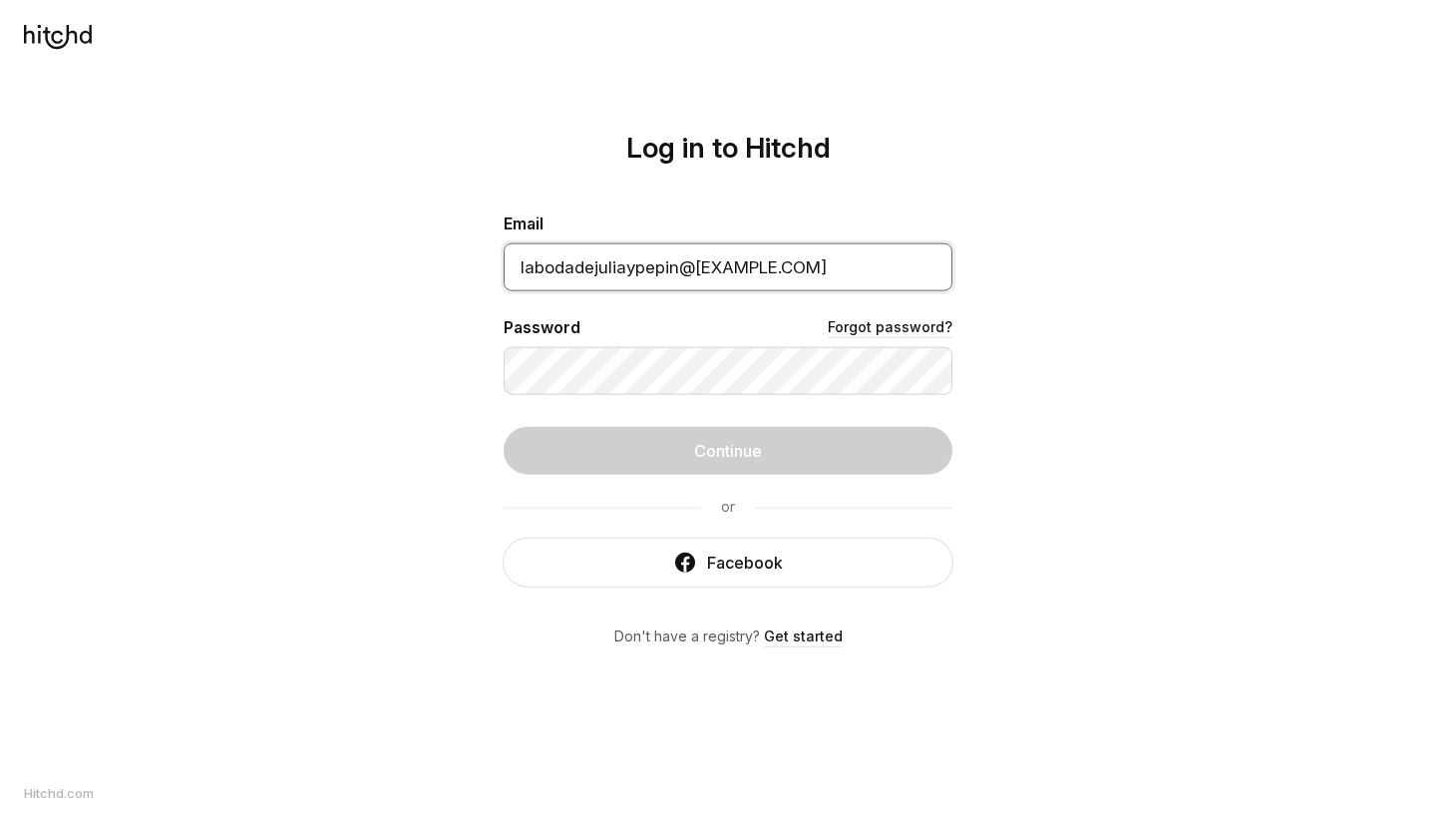 type on "labodadejuliaypepin@[EXAMPLE.COM]" 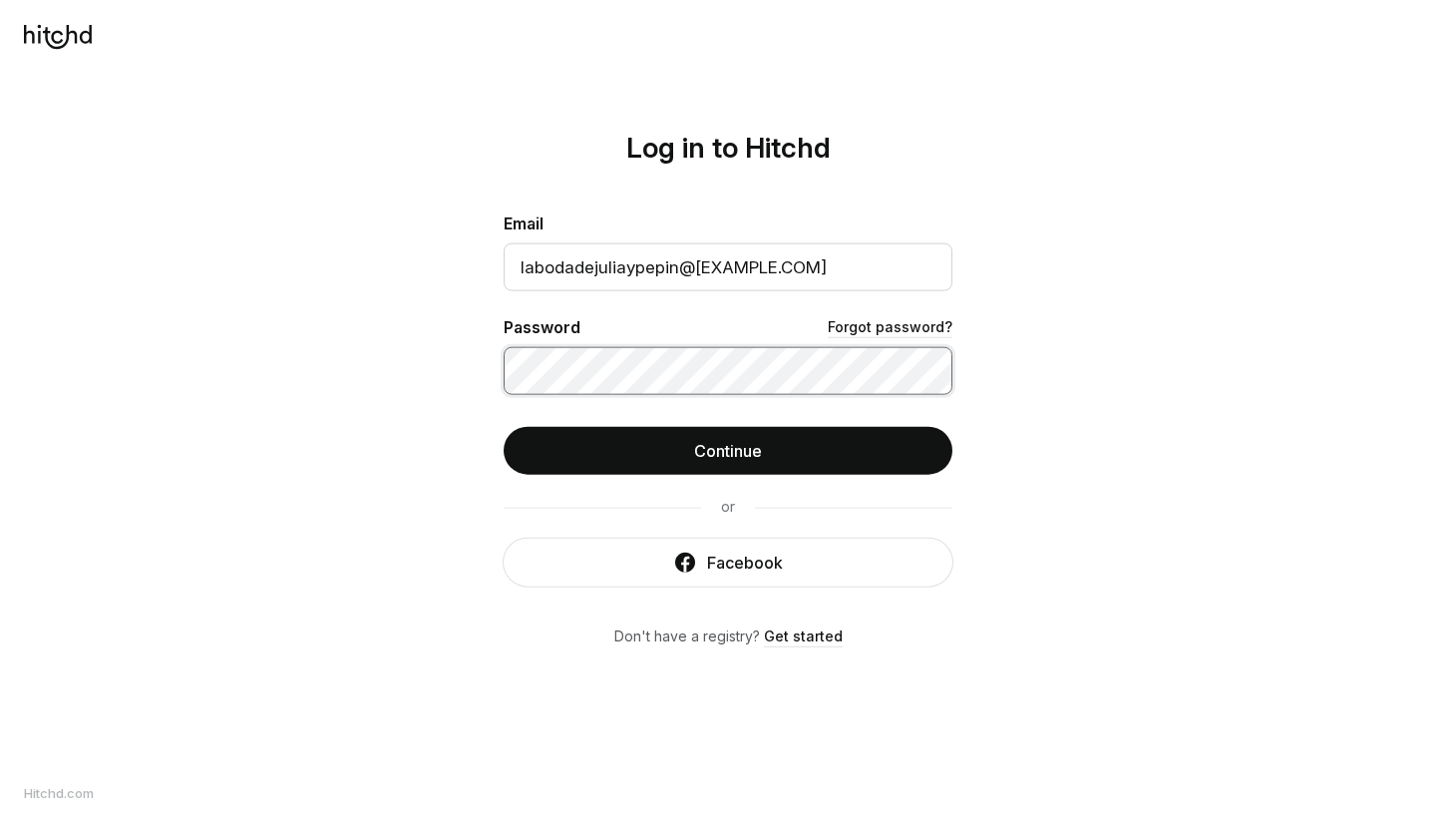 click on "Continue" at bounding box center [728, 450] 